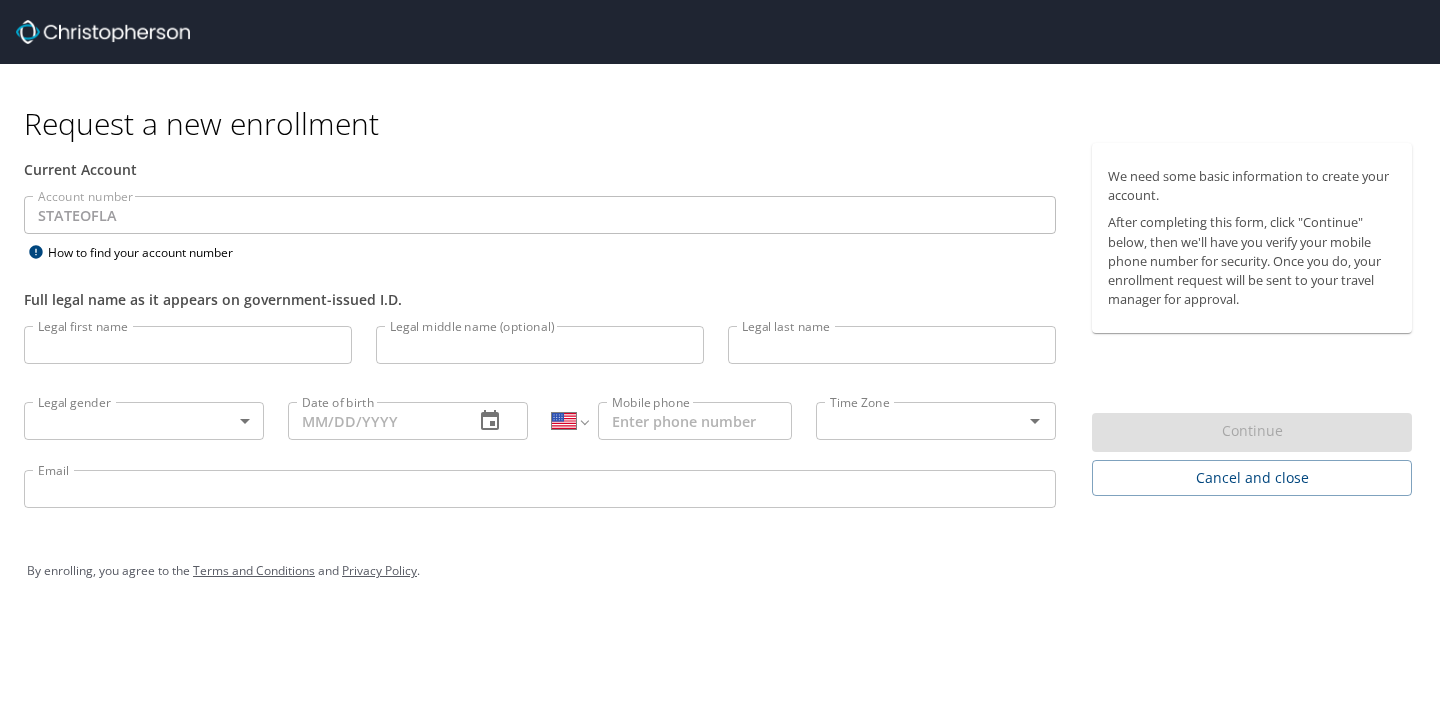 select on "US" 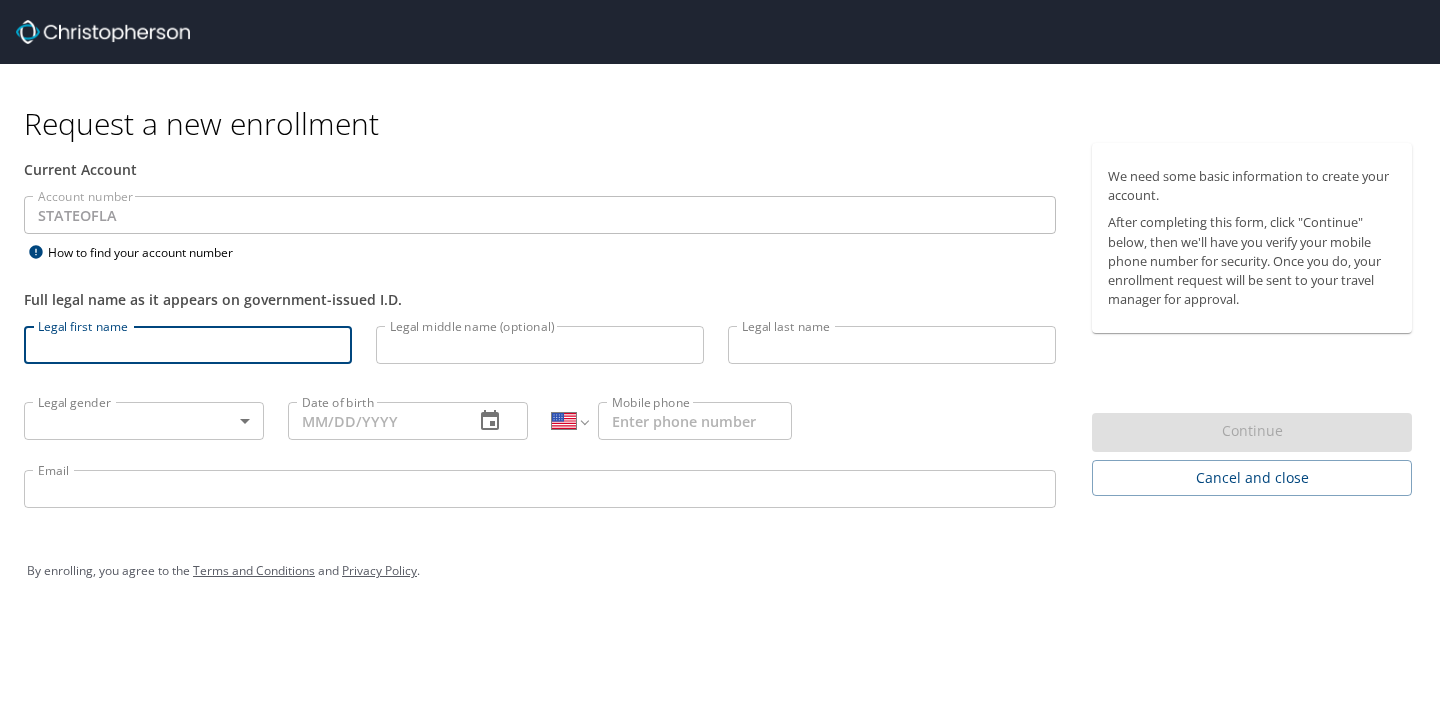 click on "Legal first name" at bounding box center (188, 345) 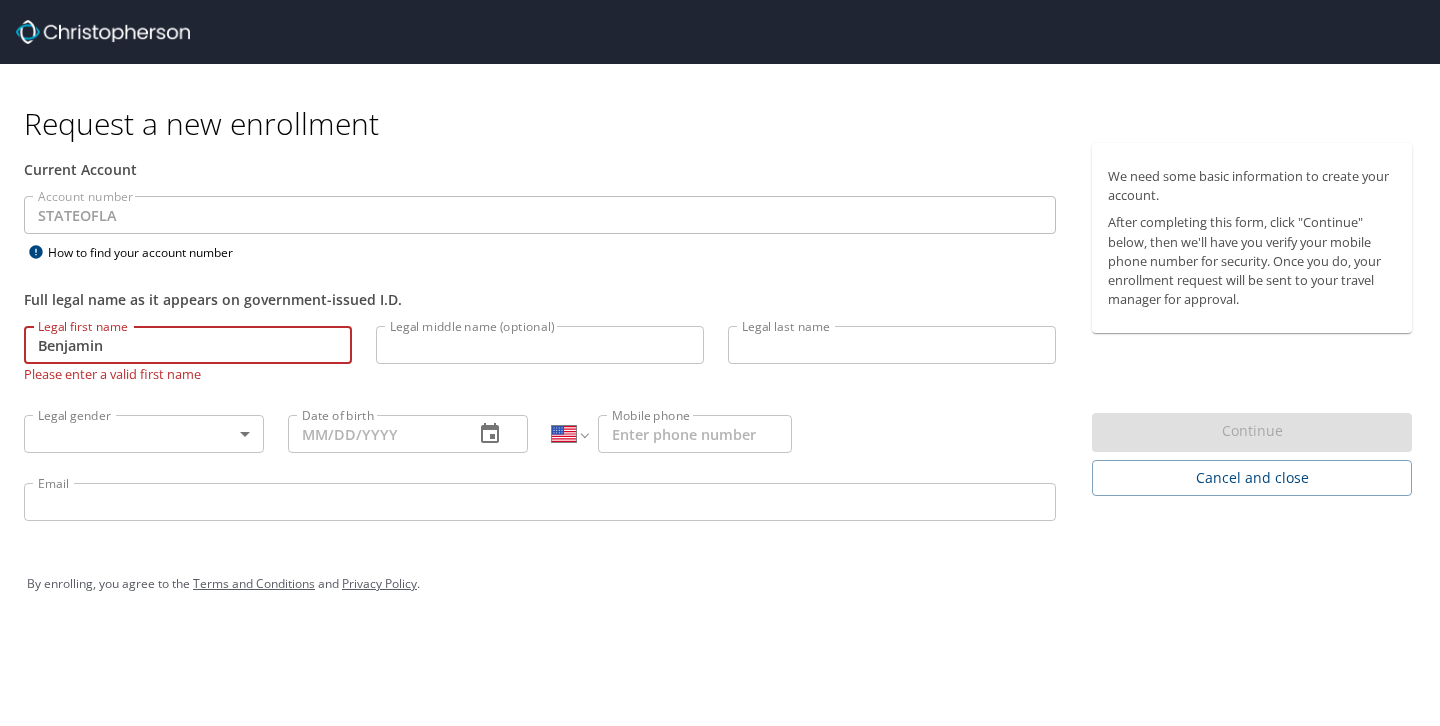type on "Benjamin" 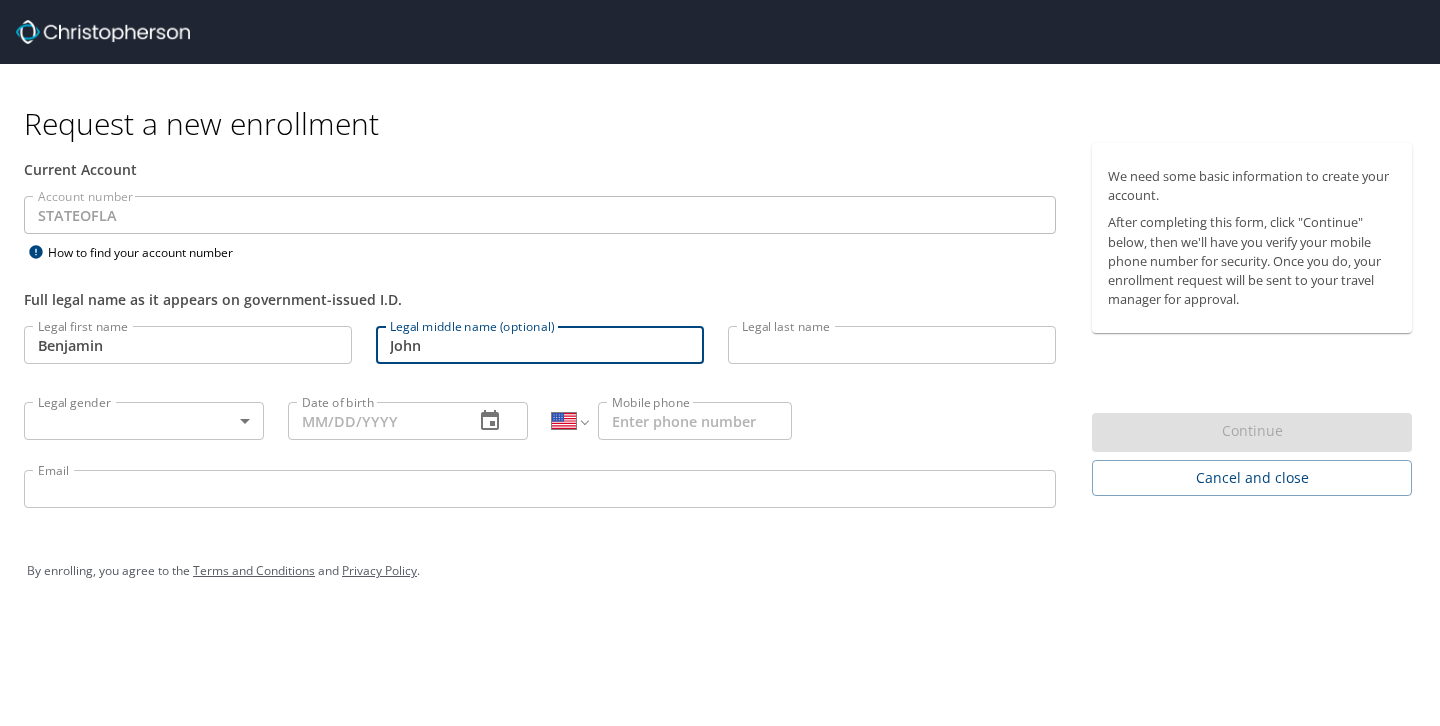 type on "John" 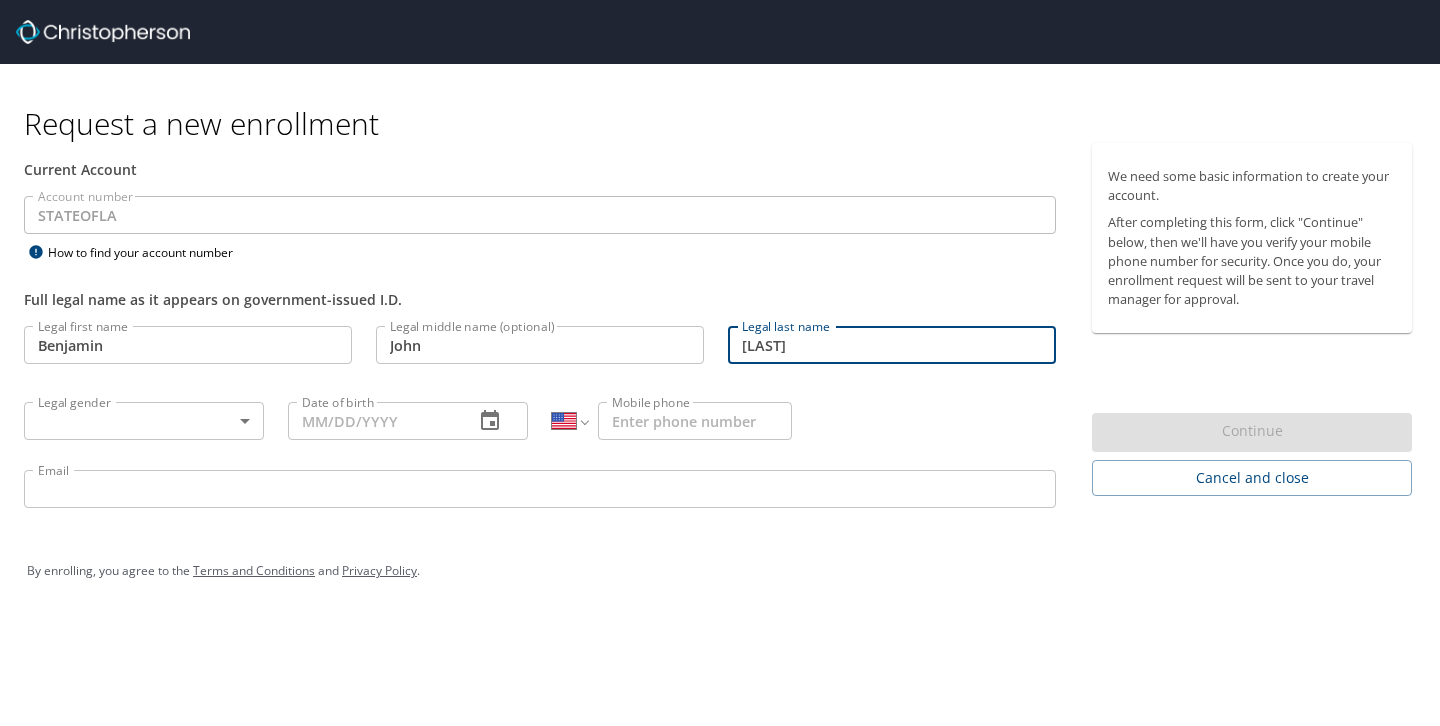 type on "[LAST]" 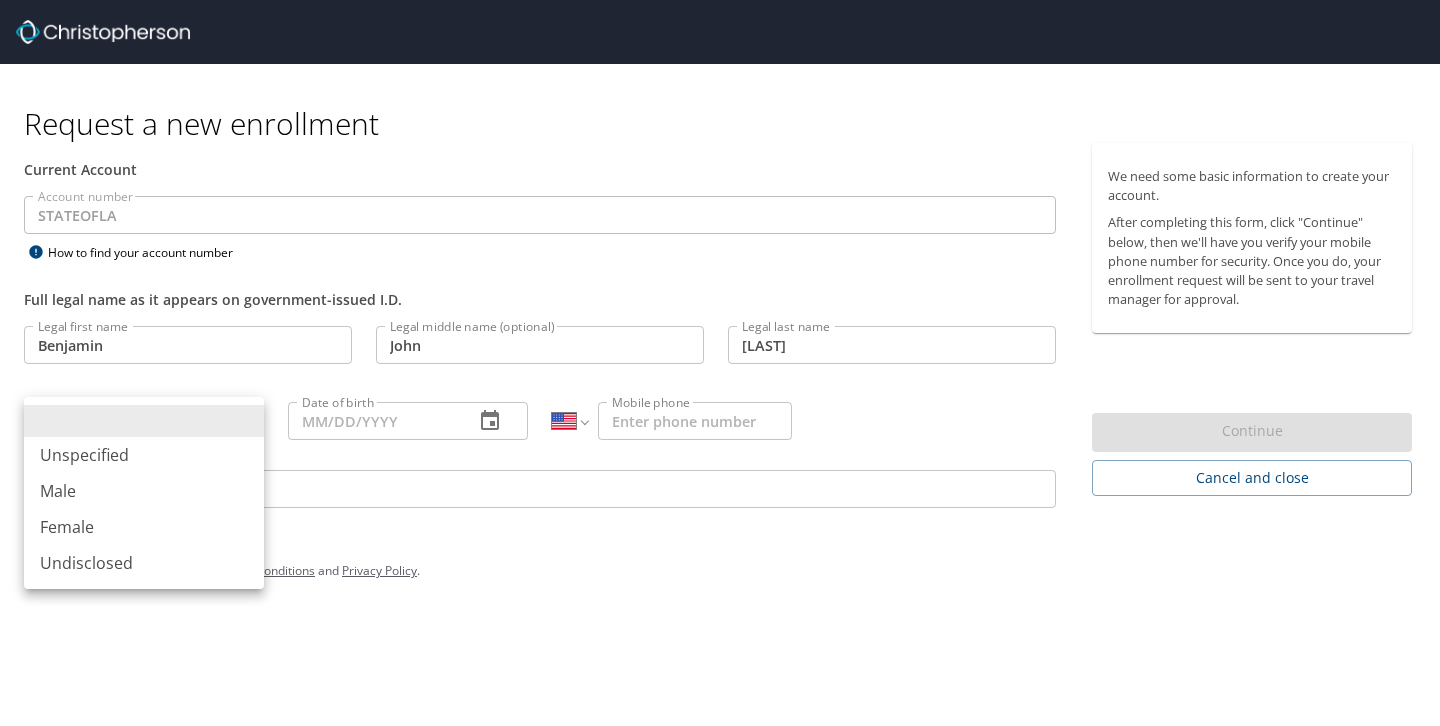 click on "Male" at bounding box center (144, 491) 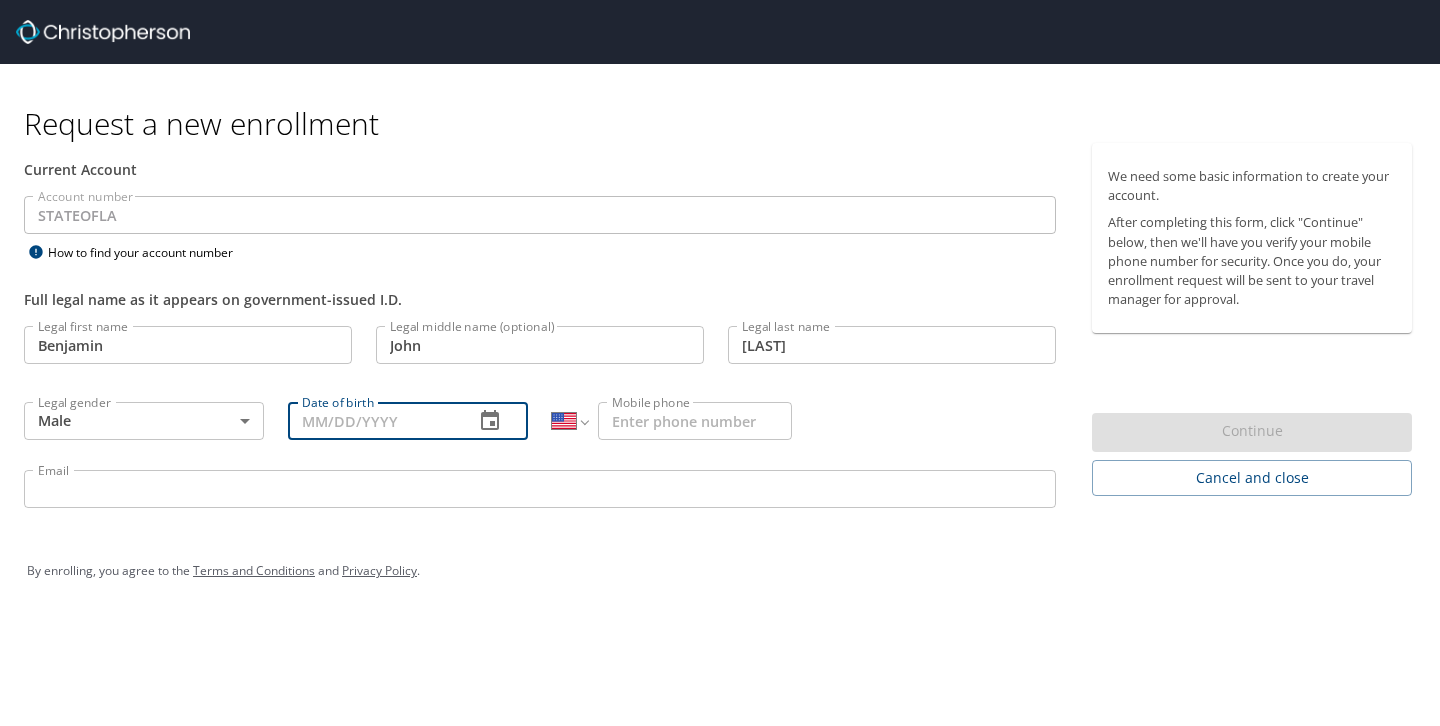 click on "Date of birth" at bounding box center (373, 421) 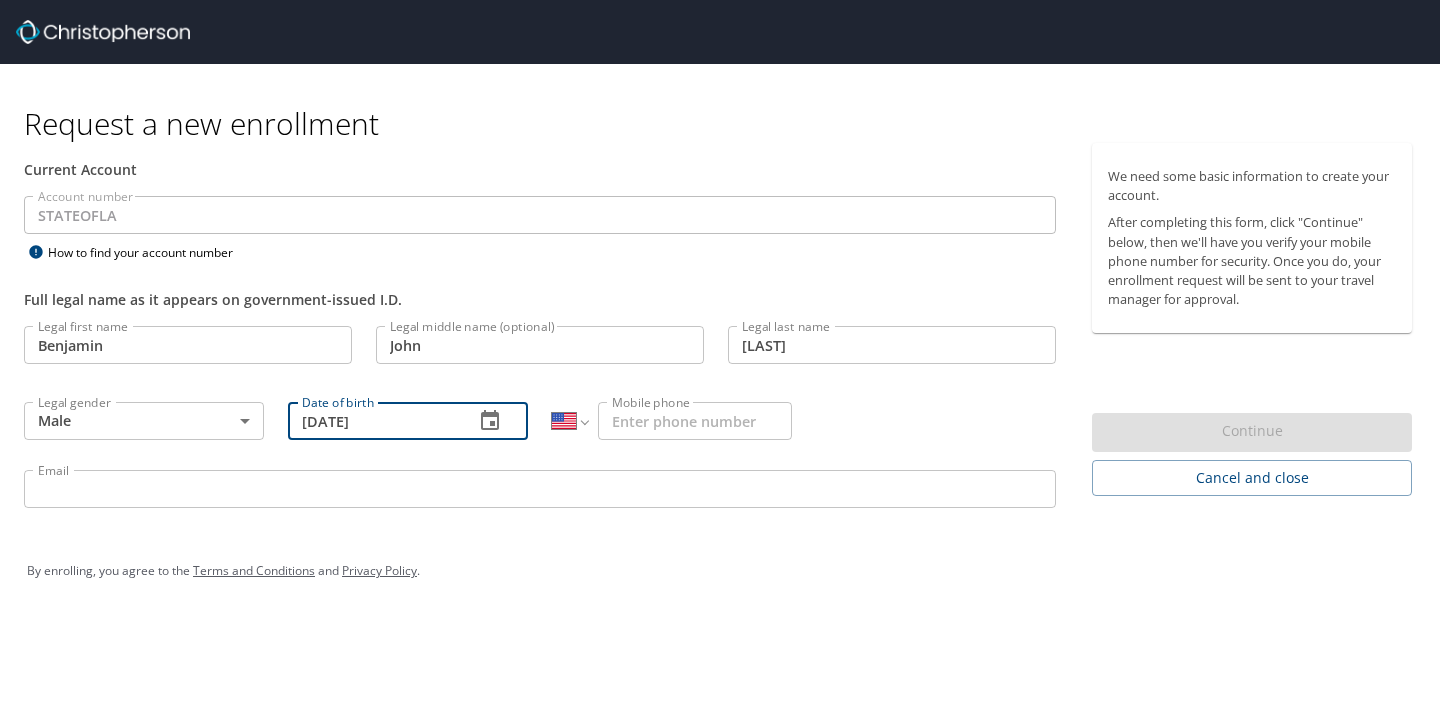 type on "10/12/2001" 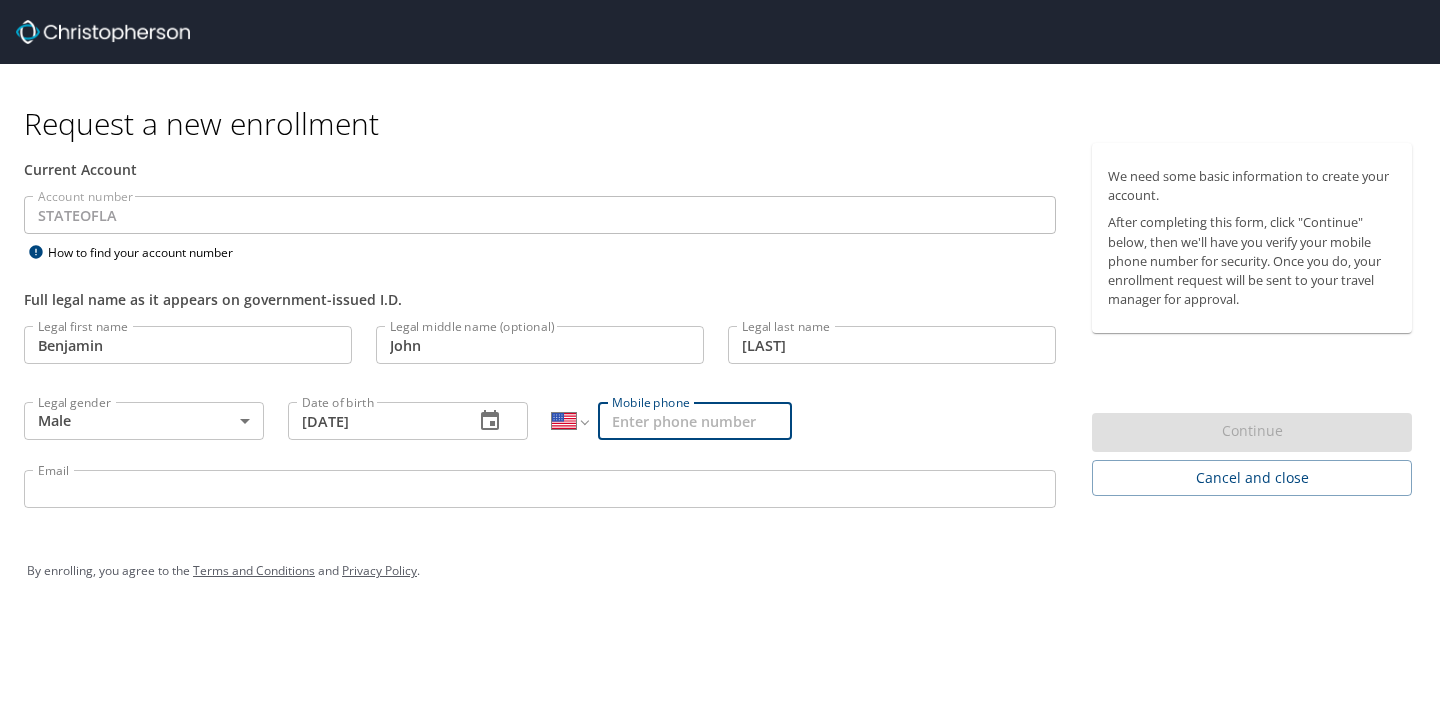 click on "Mobile phone" at bounding box center [695, 421] 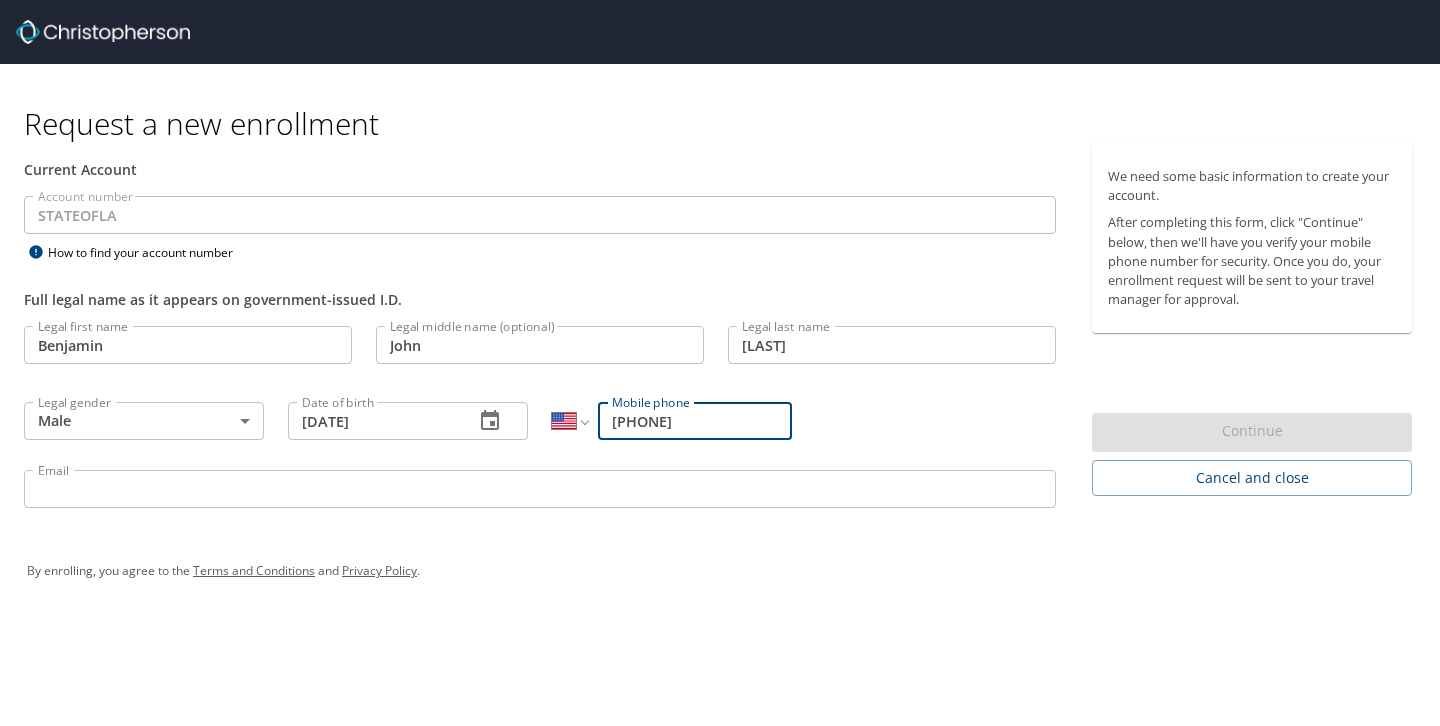 type on "[PHONE]" 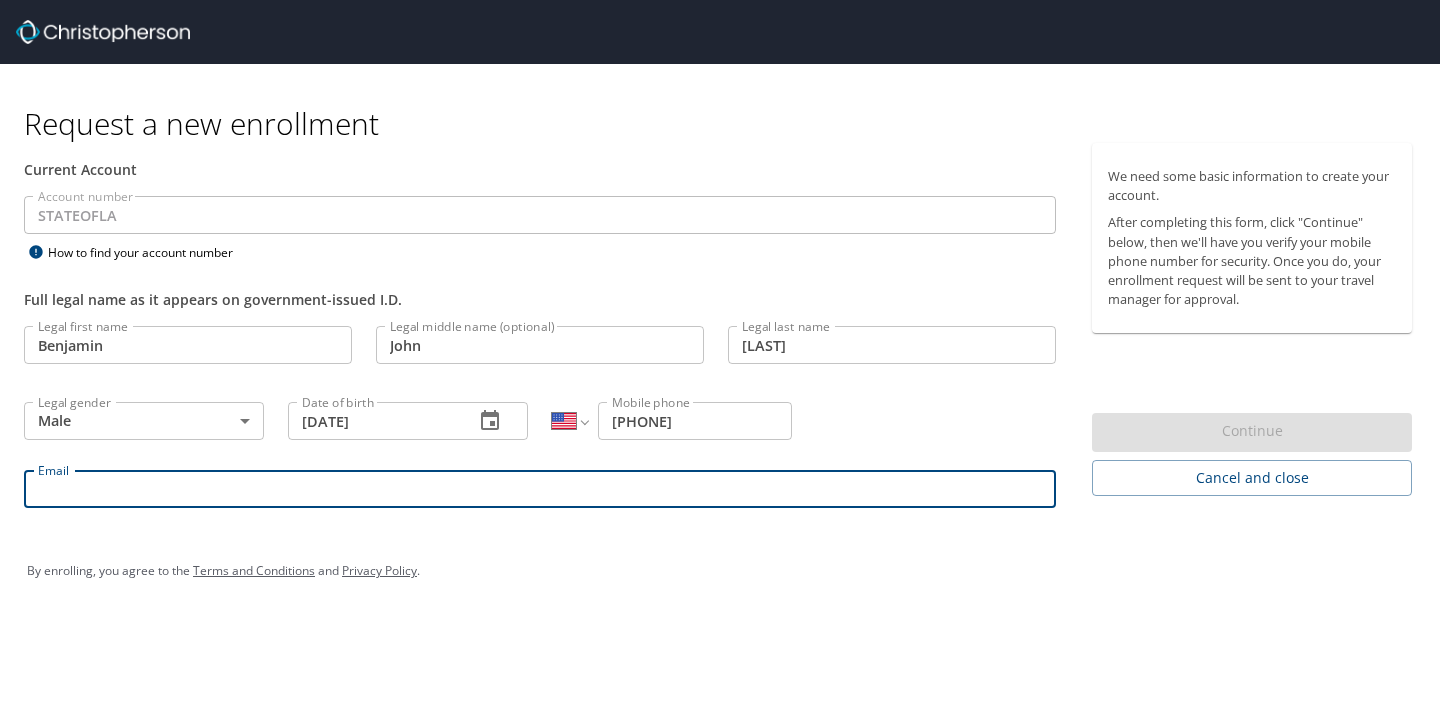 click on "Email" at bounding box center [540, 489] 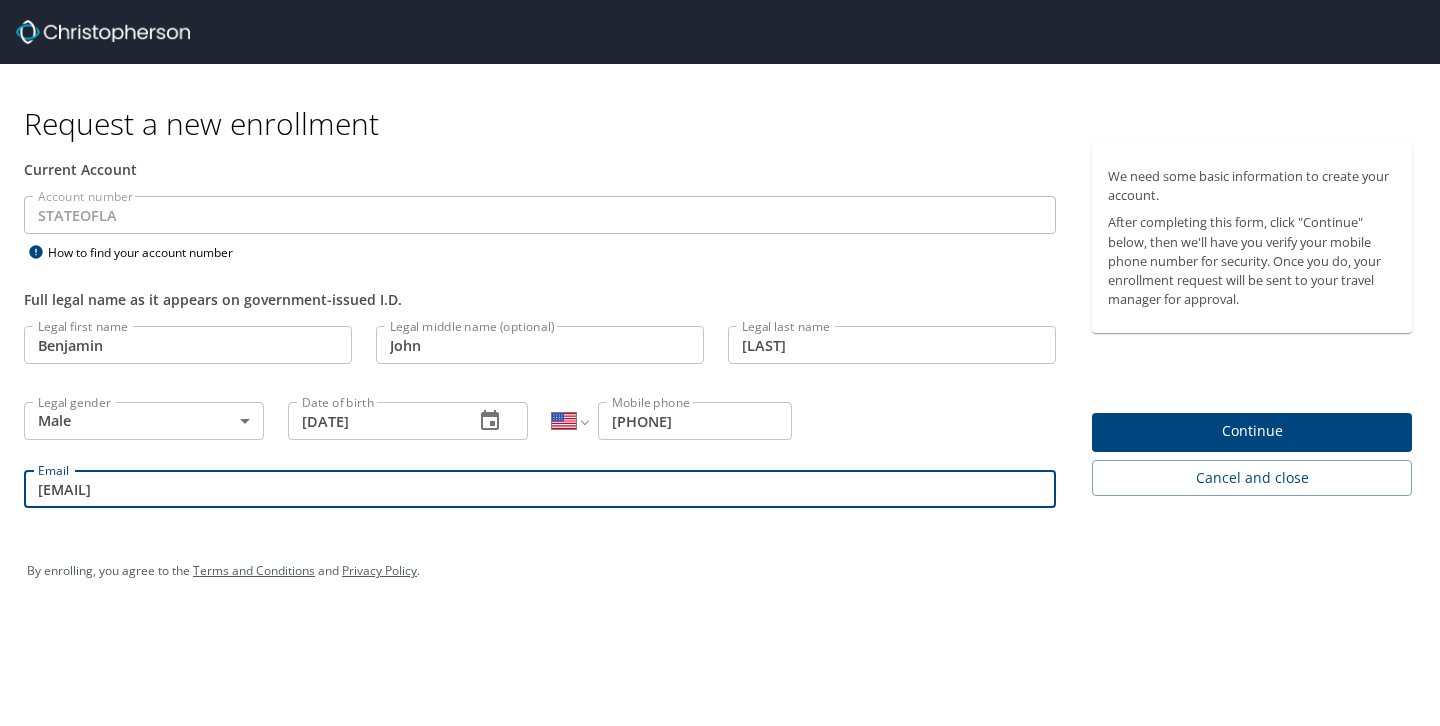 type on "bblan6@[EMAIL]" 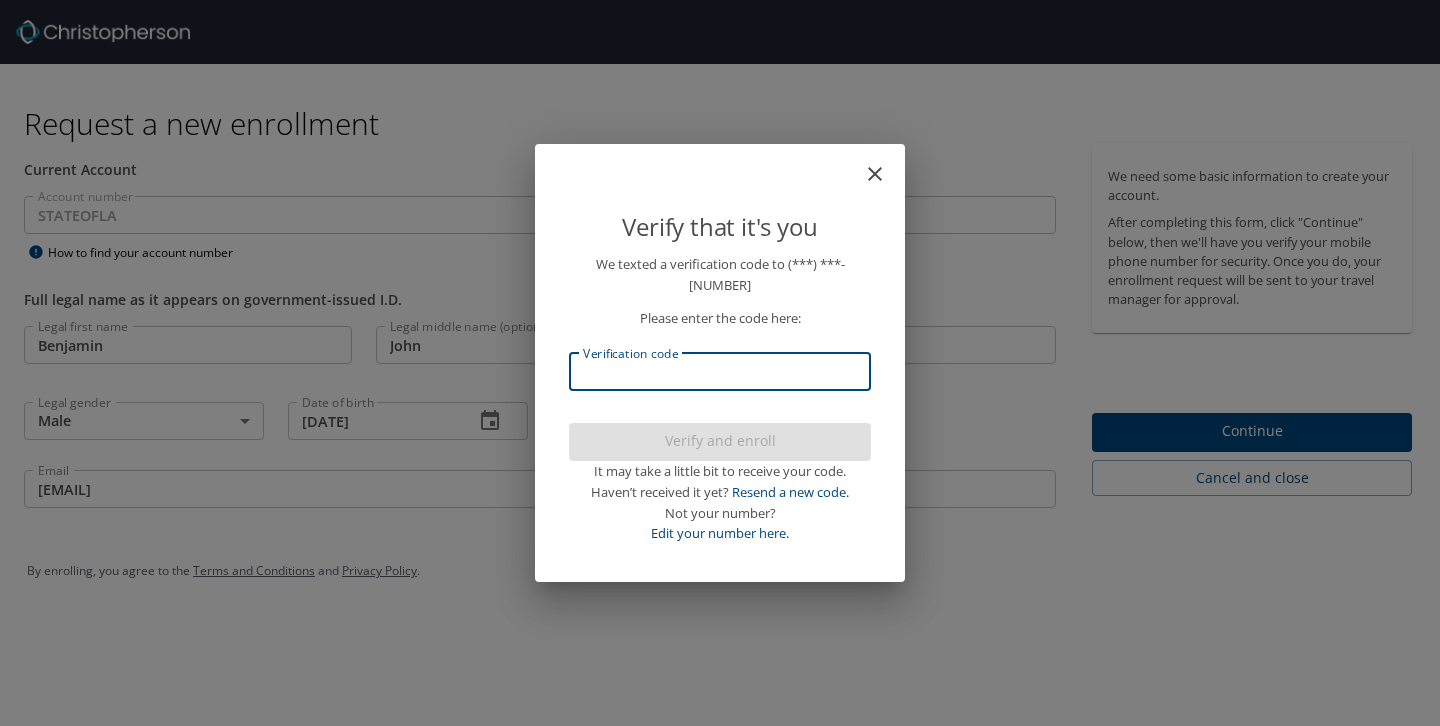 click on "Verification code" at bounding box center [720, 372] 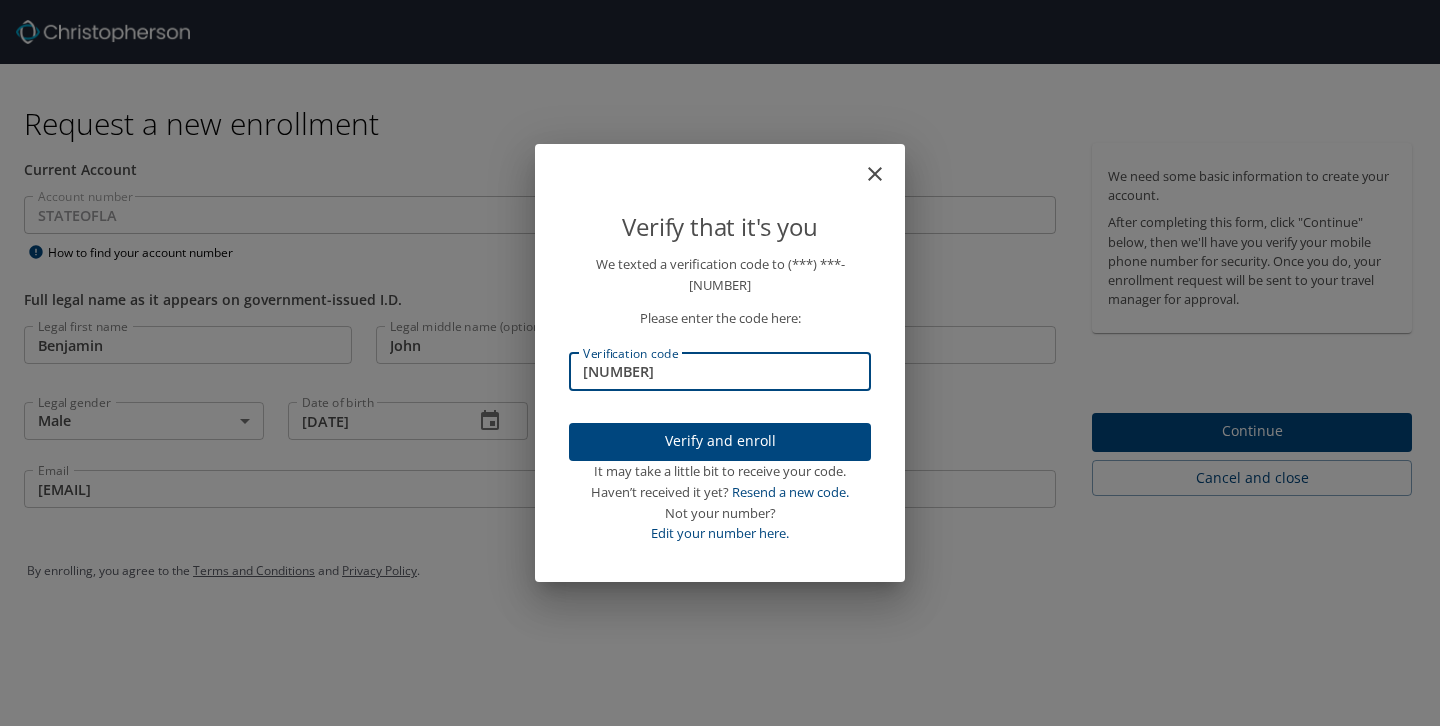 type on "693210" 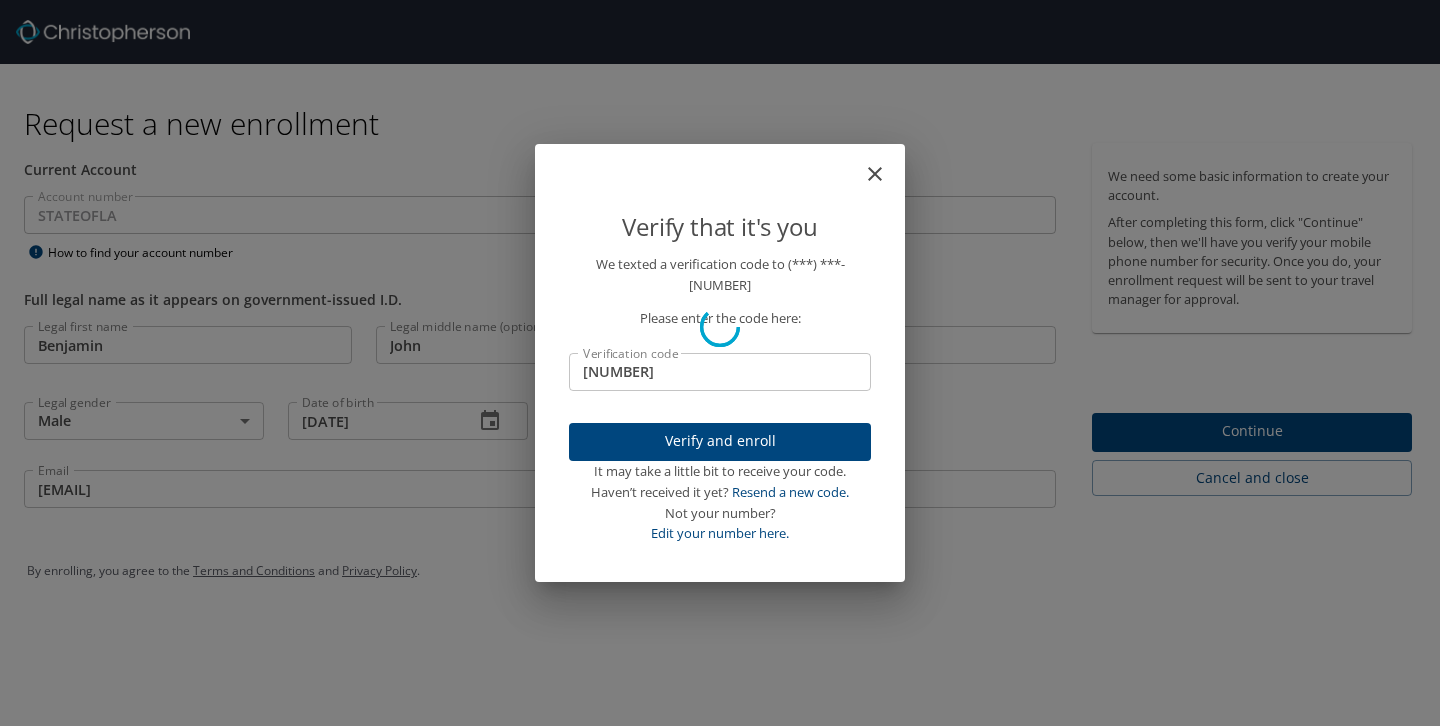 type 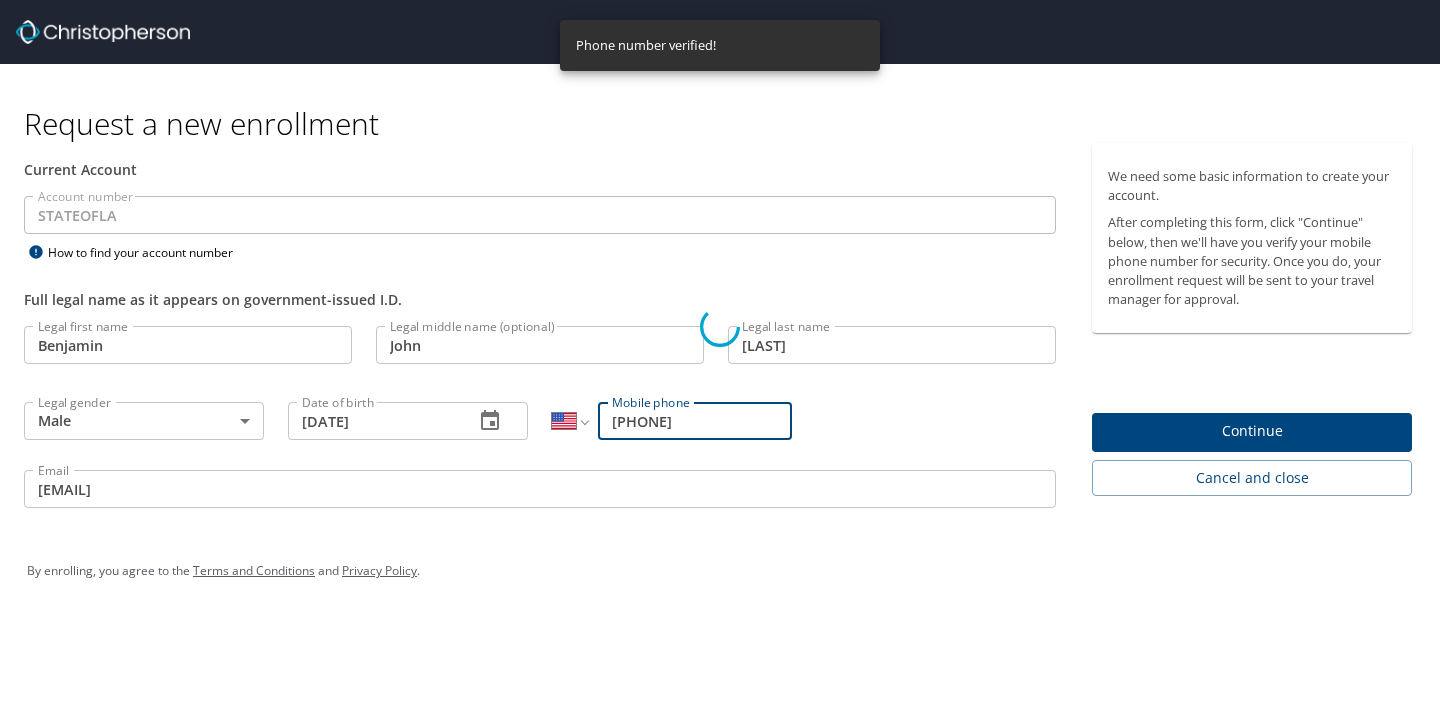 click on "Verify that it's you We texted a verification code to (***) ***- 7449 Please enter the code here: Verification code Verification code Verify and enroll It may take a little bit to receive your code. Haven’t received it yet?   Resend a new code. Not your number? Edit your number here." at bounding box center (720, 363) 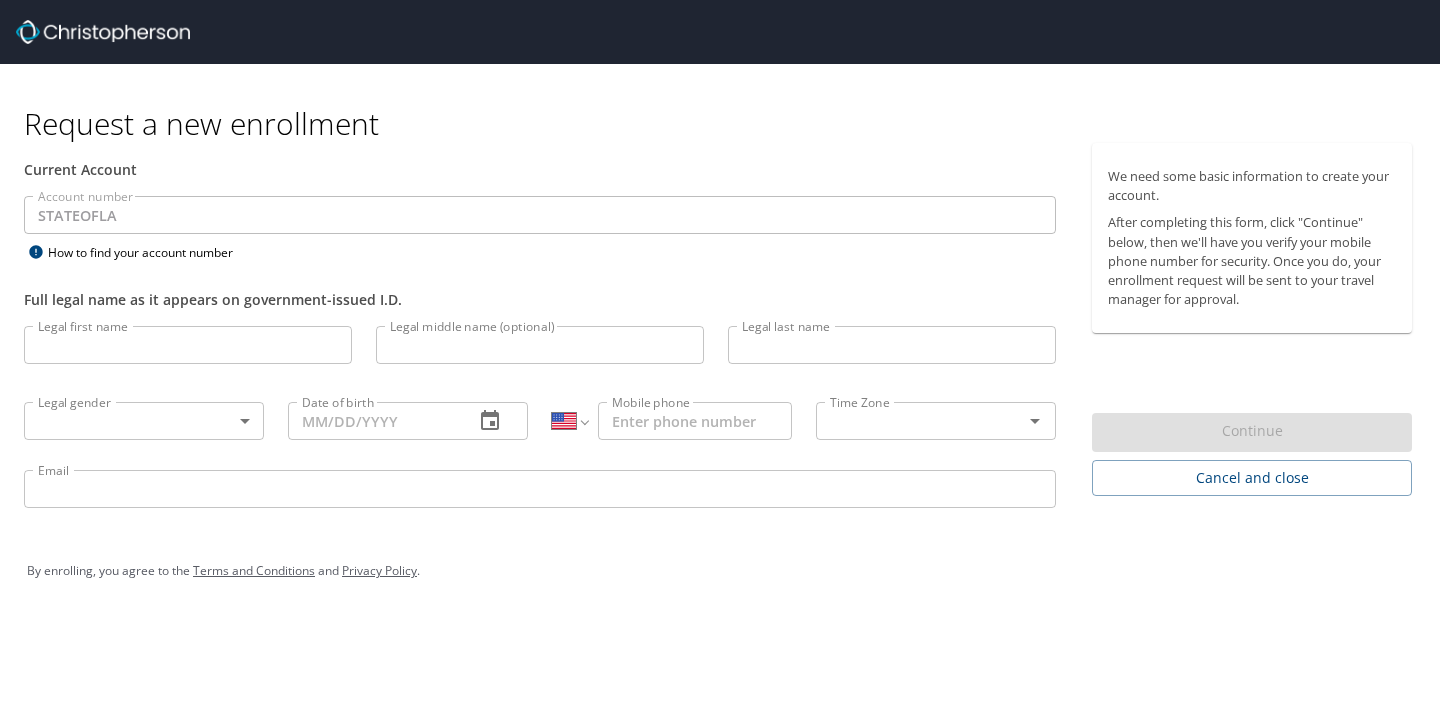 select on "US" 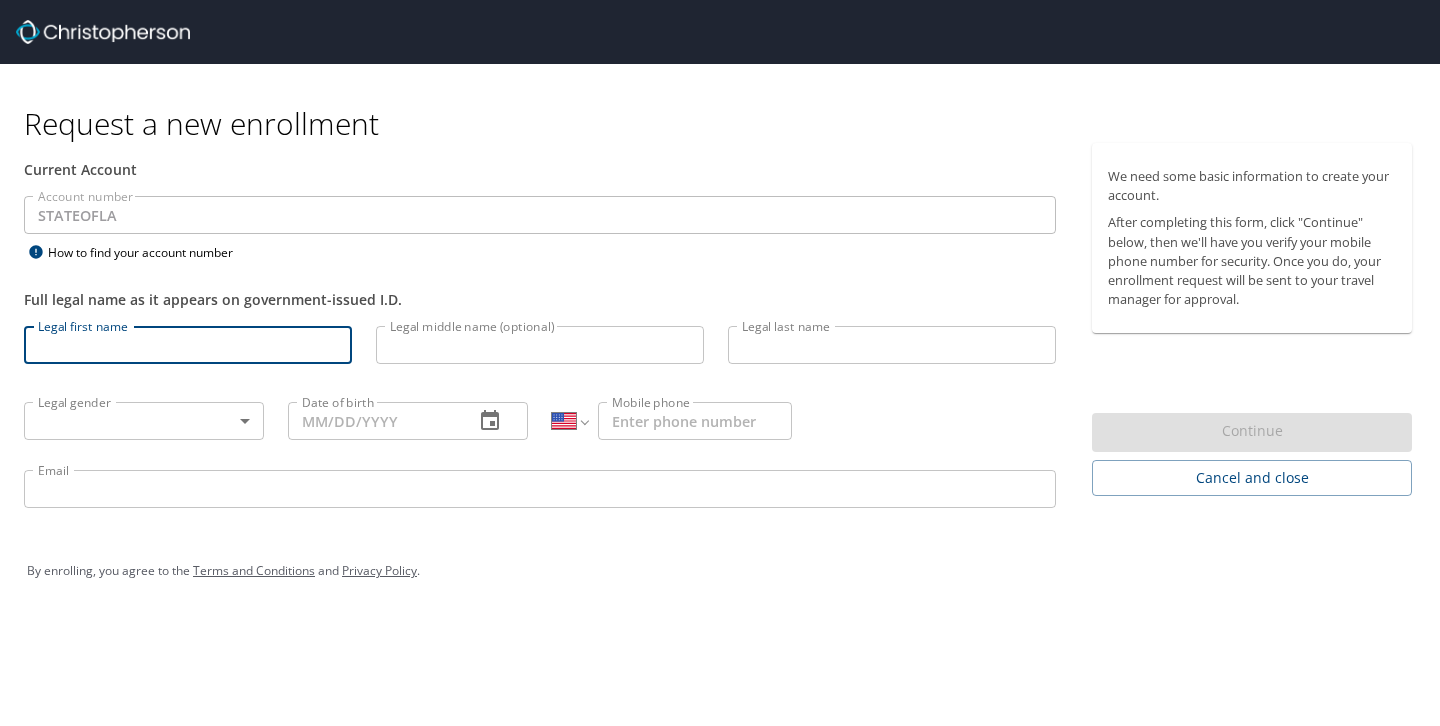 click on "Legal first name" at bounding box center [188, 345] 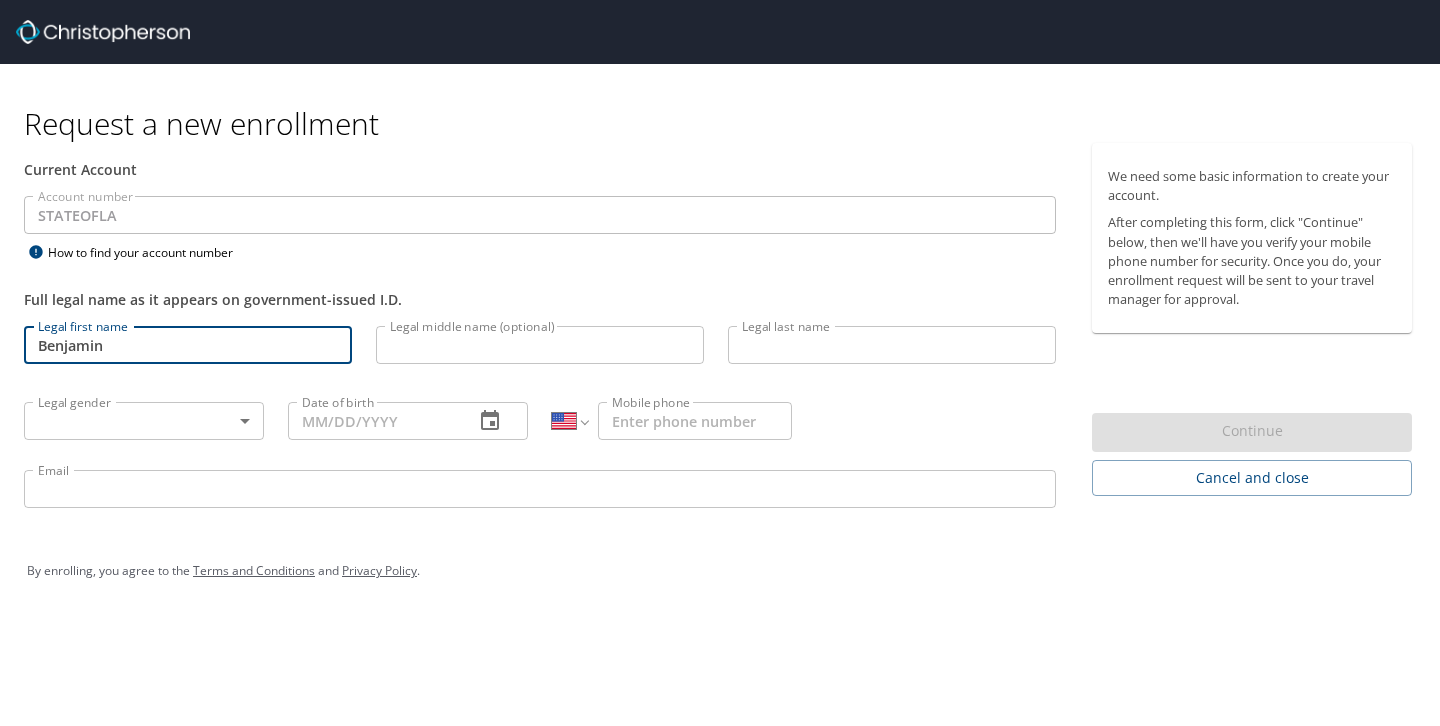 type on "John" 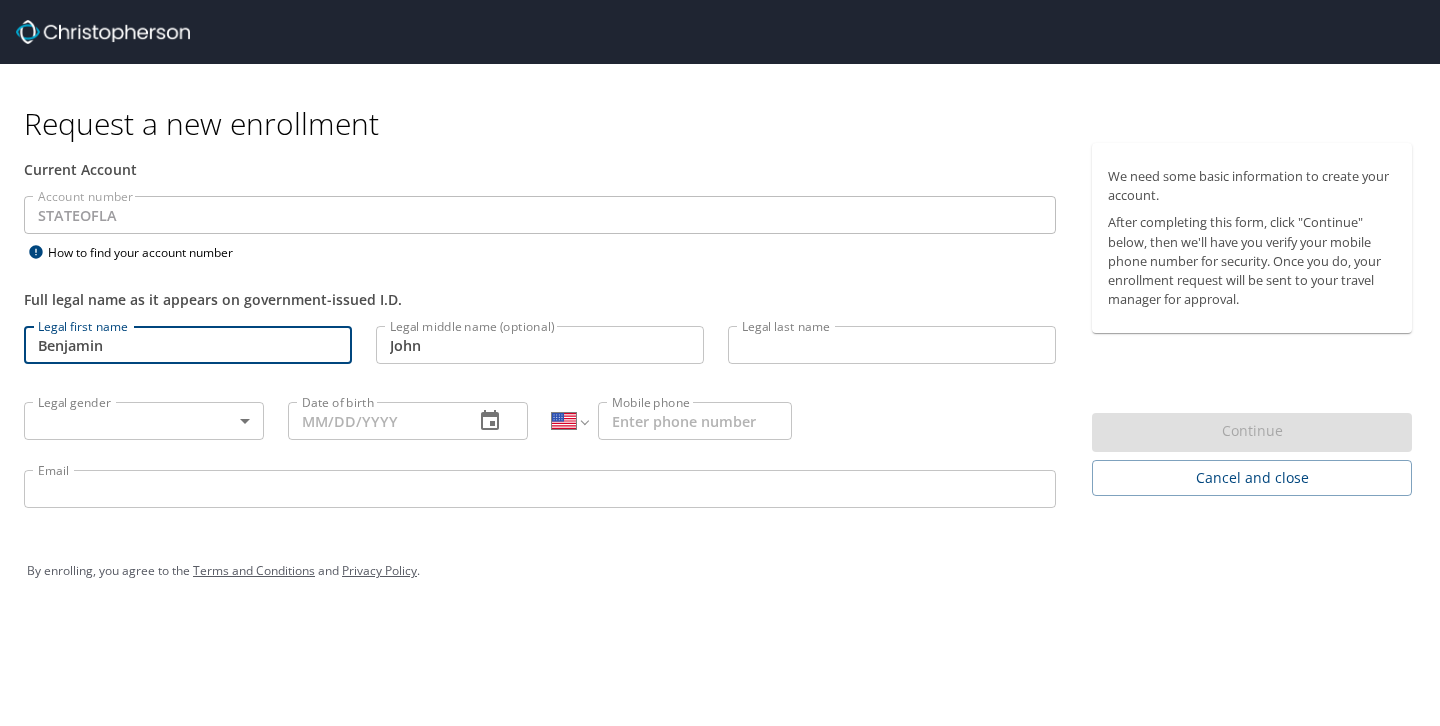 type on "[LAST]" 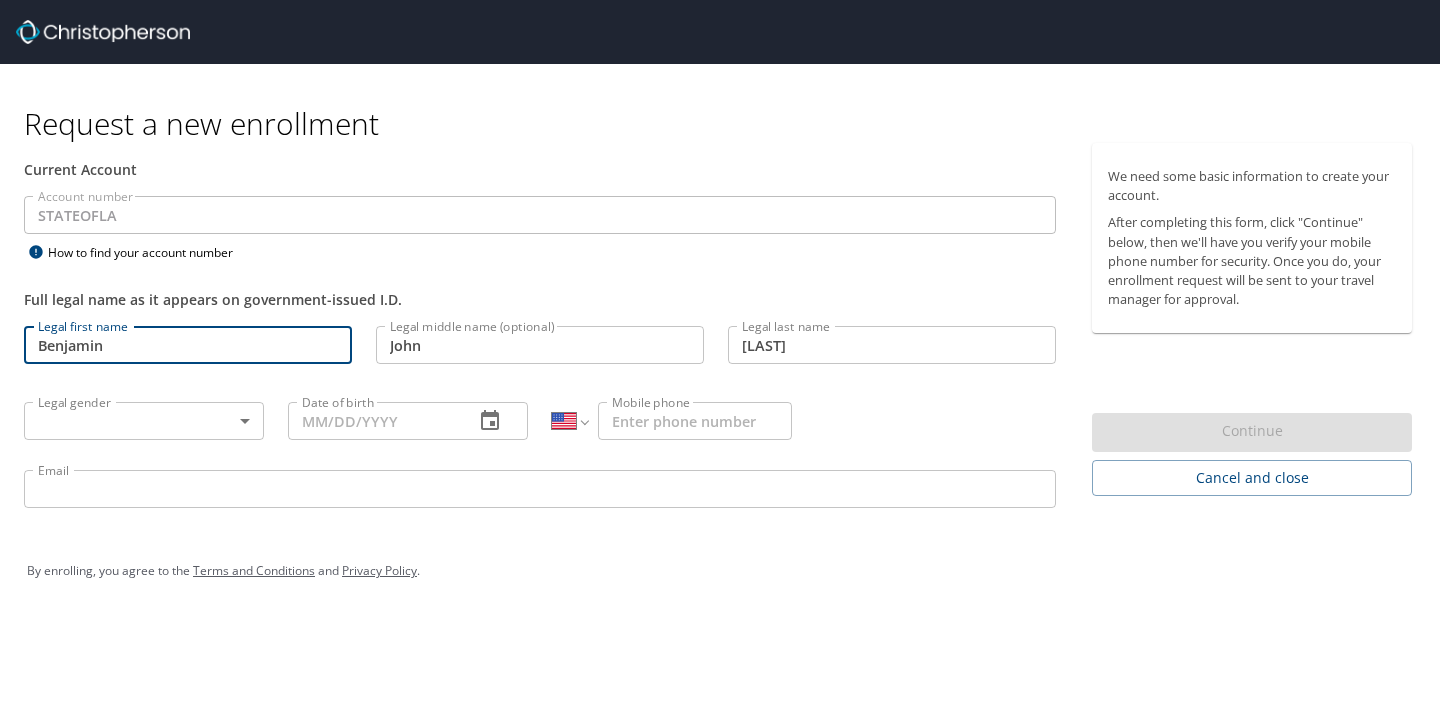 type on "1 (504) 782-7449" 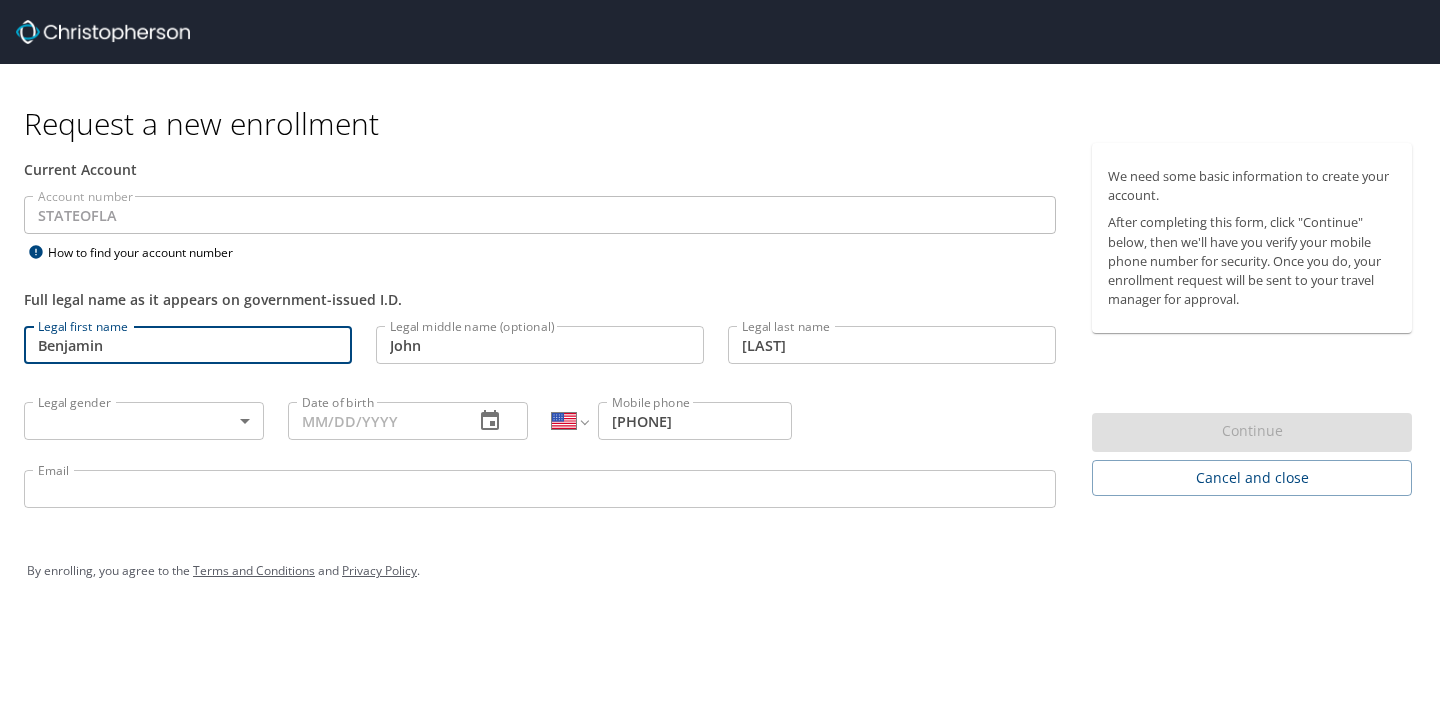 type on "benjjblanchard@gmail.com" 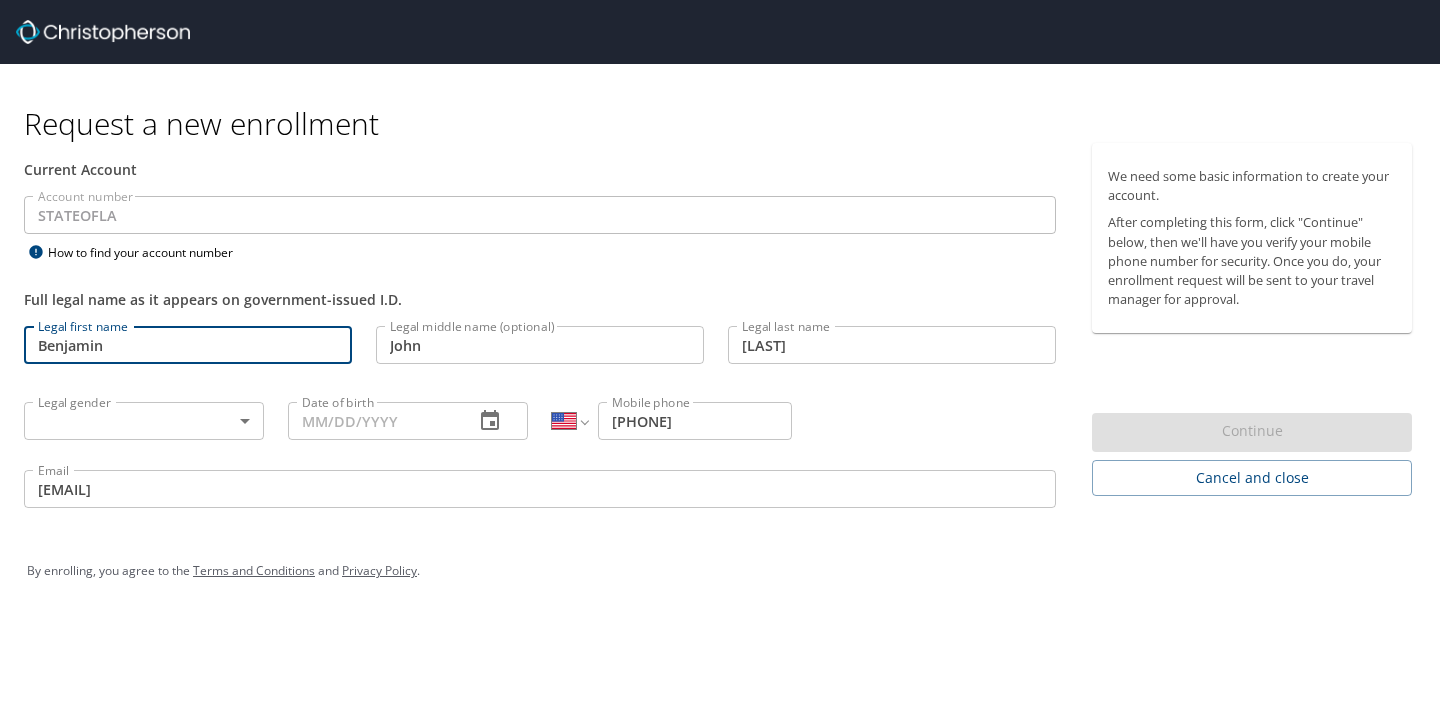 click on "Request a new enrollment Current Account Account number [STATE] Account number  How to find your account number Full legal name as it appears on government-issued I.D. Legal first name Benjamin Legal first name Legal middle name (optional) John Legal middle name (optional) Legal last name Blanchard Legal last name Legal gender ​ Legal gender Date of birth Date of birth International Afghanistan Åland Islands Albania Algeria American Samoa Andorra Angola Anguilla Antigua and Barbuda Argentina Armenia Aruba Ascension Island Australia Austria Azerbaijan Bahamas Bahrain Bangladesh Barbados Belarus Belgium Belize Benin Bermuda Bhutan Bolivia Bonaire, Sint Eustatius and Saba Bosnia and Herzegovina Botswana Brazil British Indian Ocean Territory Brunei Darussalam Bulgaria Burkina Faso Burma Burundi Cambodia Cameroon Canada Cape Verde Cayman Islands Central African Republic Chad Chile China Christmas Island Cocos (Keeling) Islands Colombia Comoros Congo Congo, Democratic Republic of the Cook Islands Costa Rica" at bounding box center [720, 363] 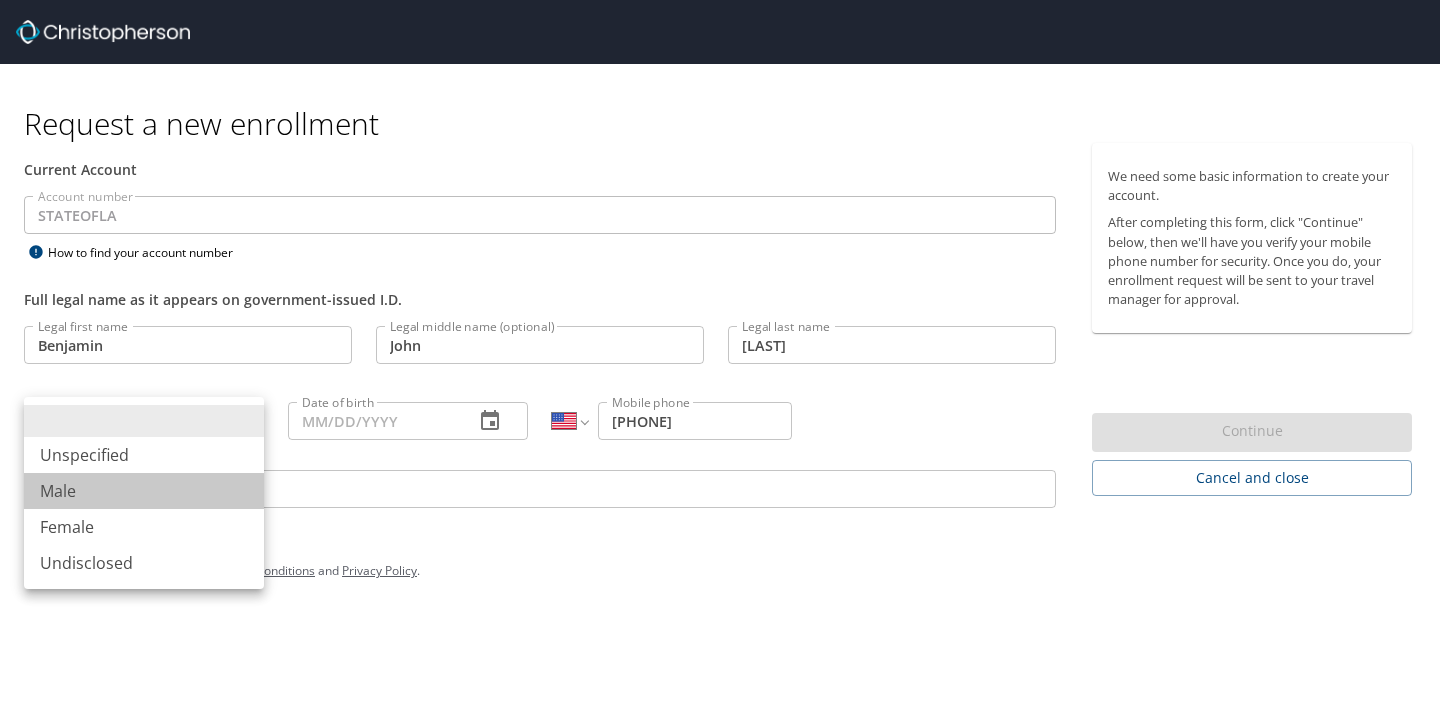 click on "Male" at bounding box center [144, 491] 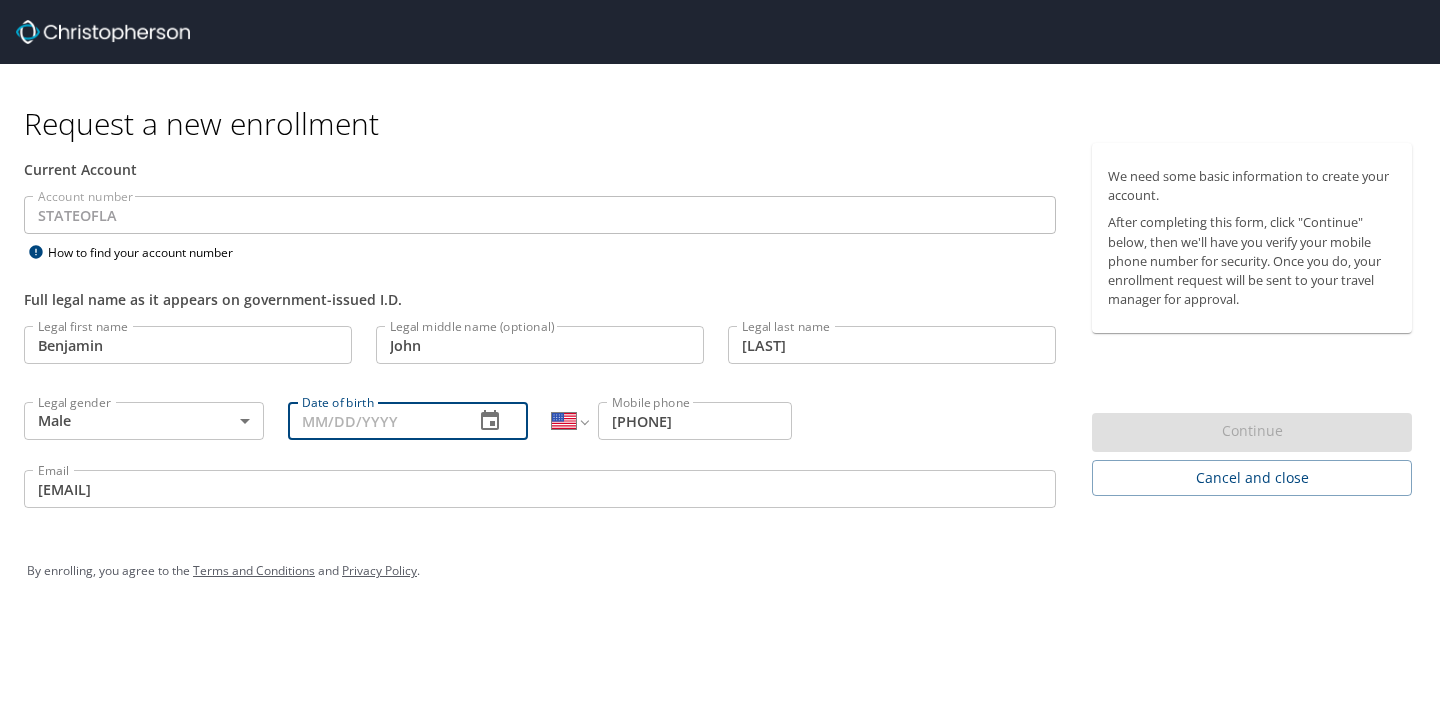 click on "Date of birth" at bounding box center [373, 421] 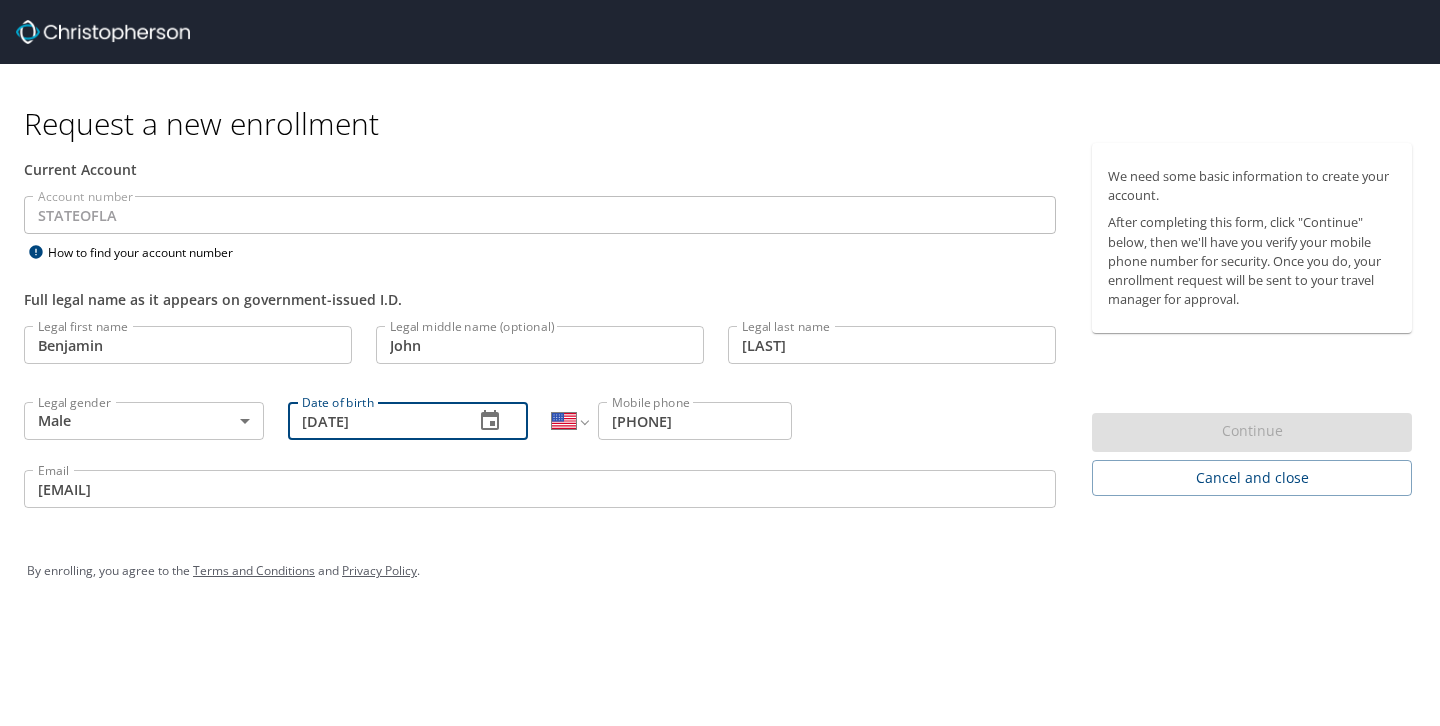 type on "10/12/2001" 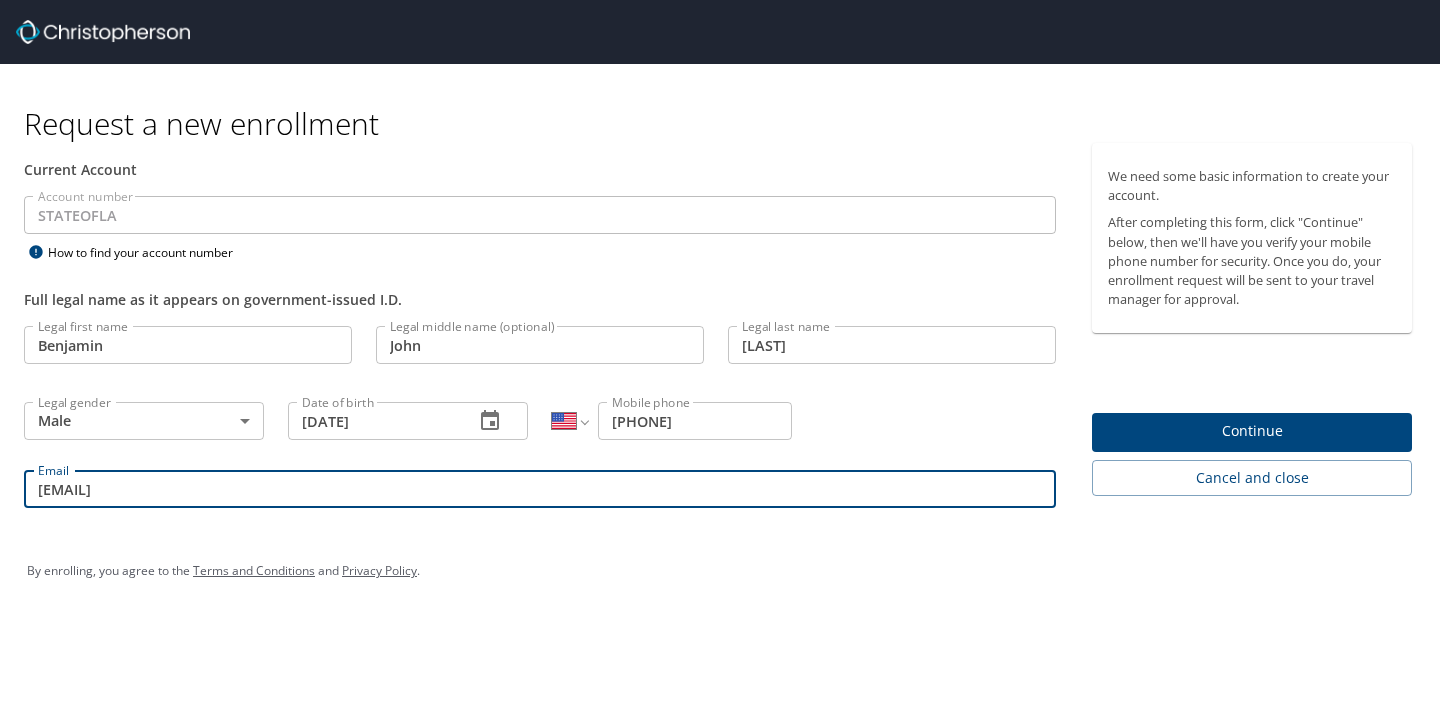 drag, startPoint x: 314, startPoint y: 477, endPoint x: 263, endPoint y: 492, distance: 53.160137 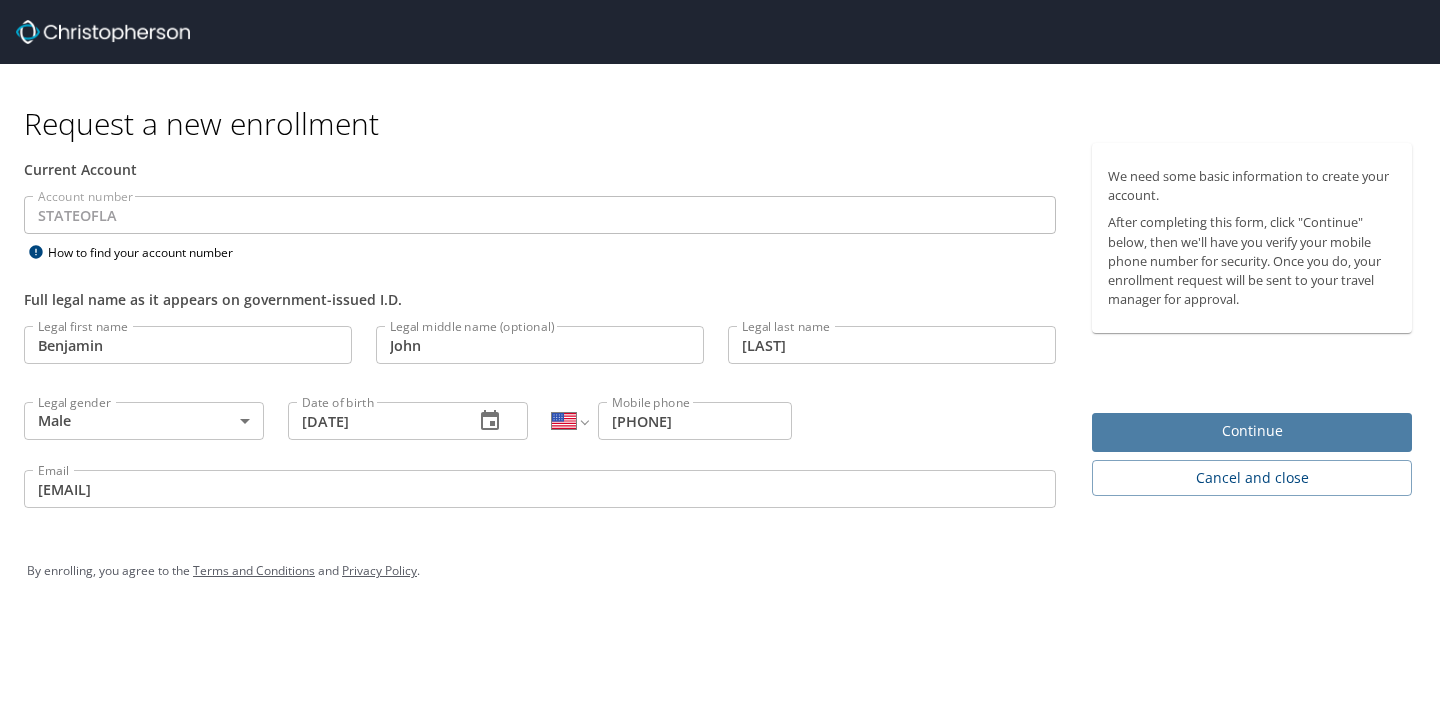 click on "Continue" at bounding box center (1252, 431) 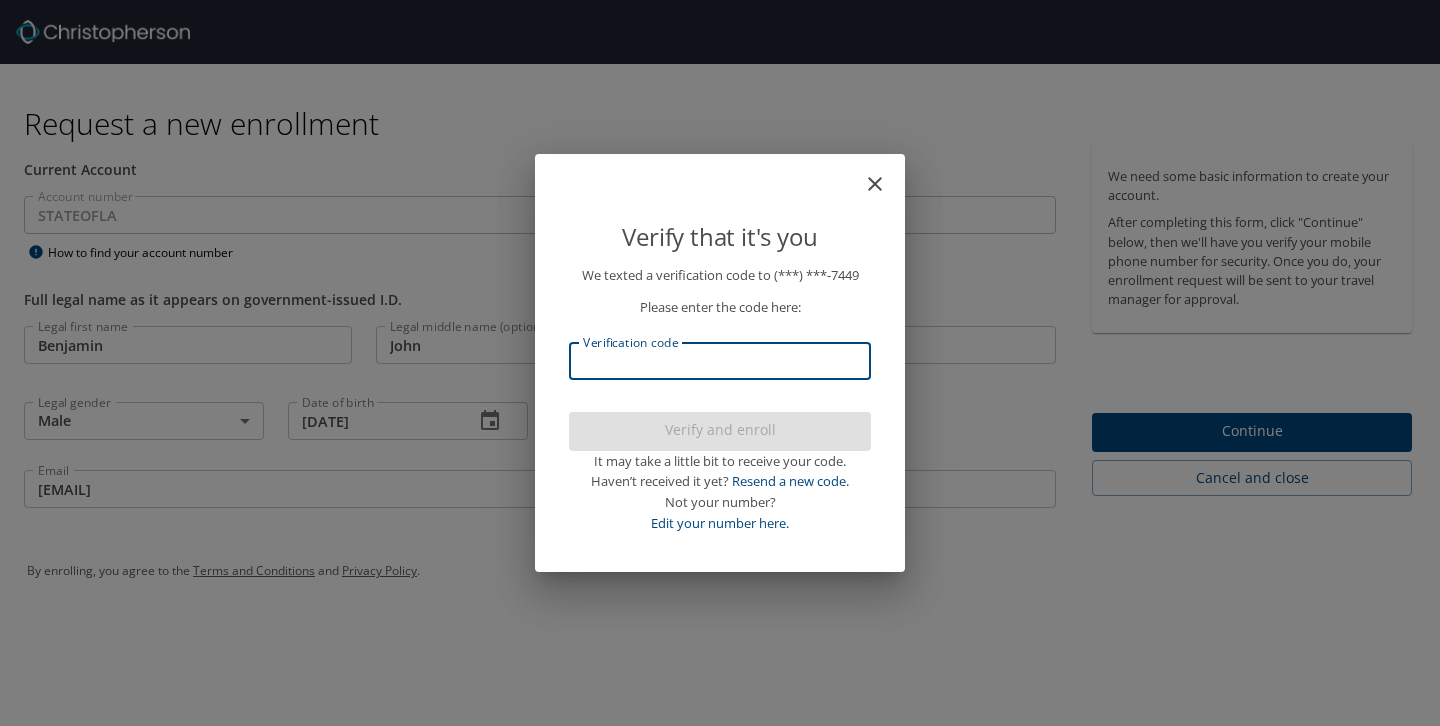 click on "Verification code" at bounding box center (720, 361) 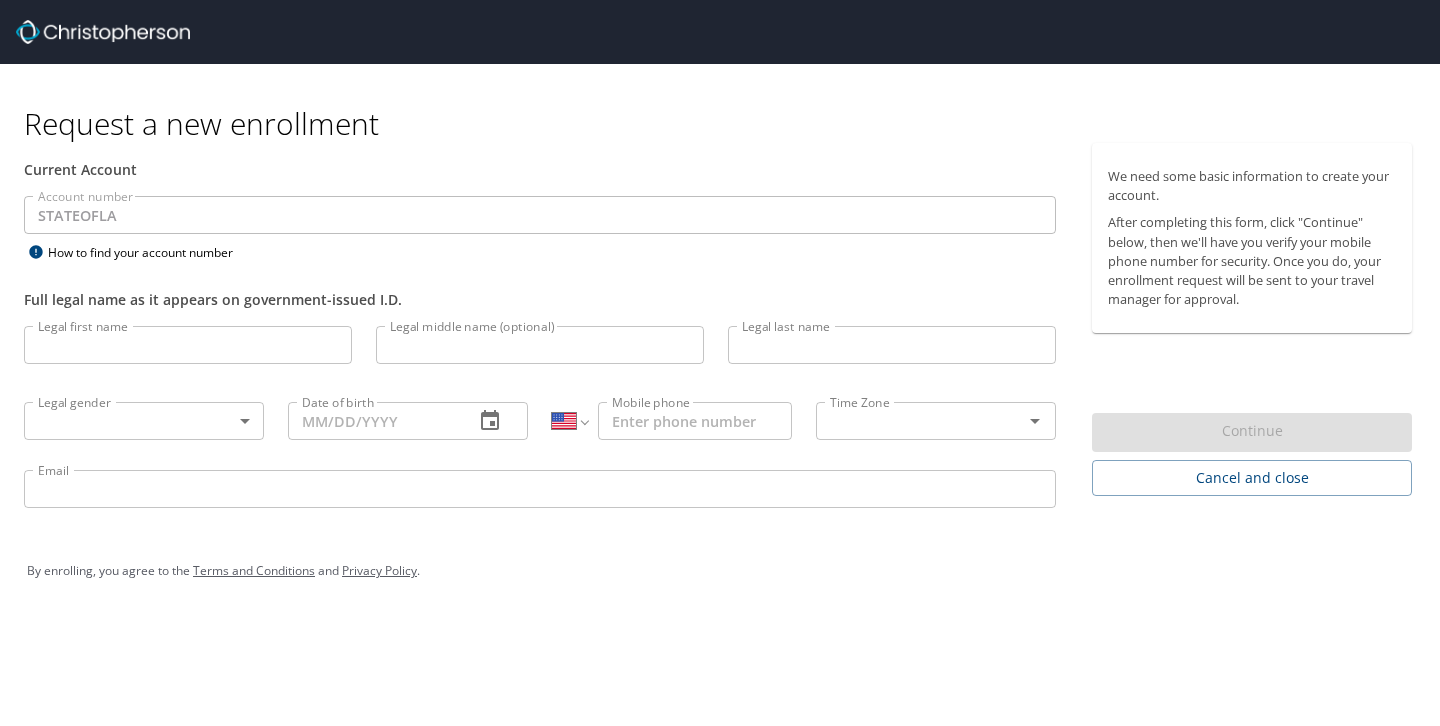select on "US" 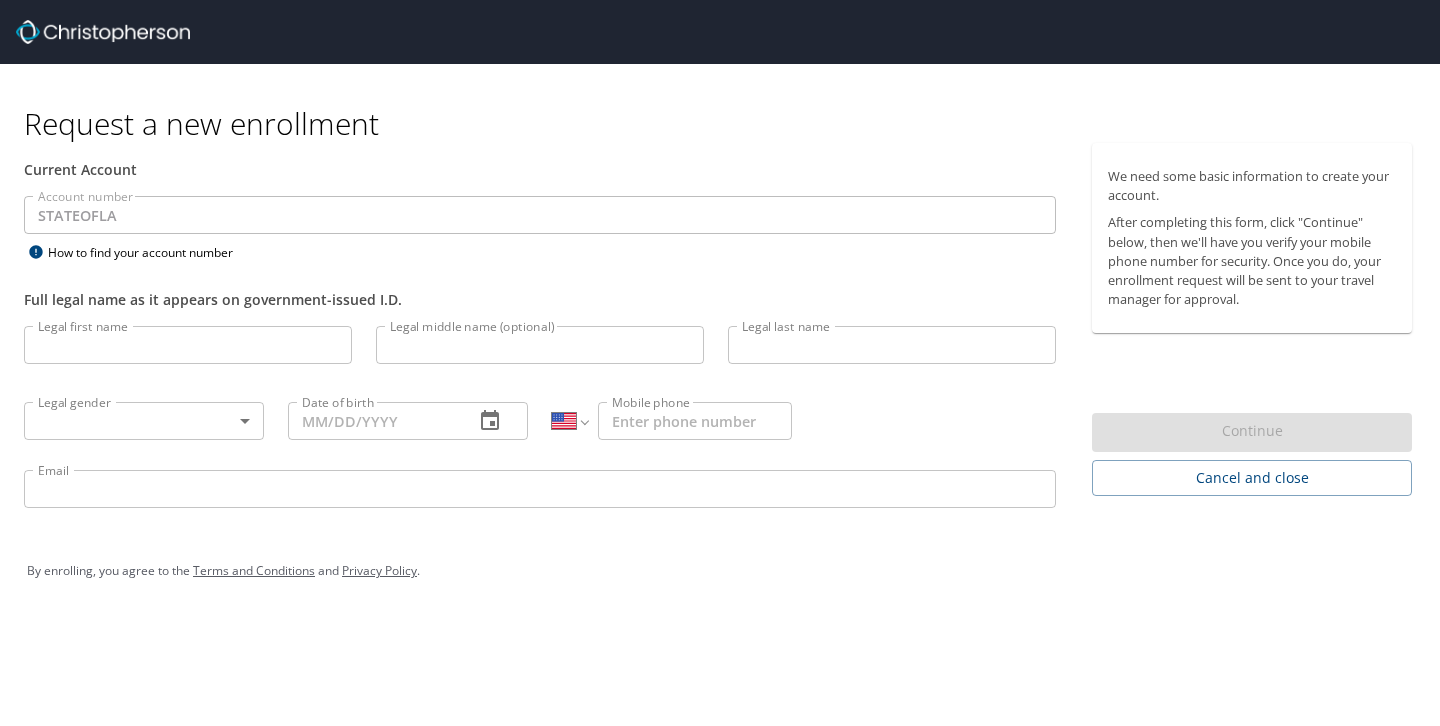 click on "How to find your account number" at bounding box center (149, 252) 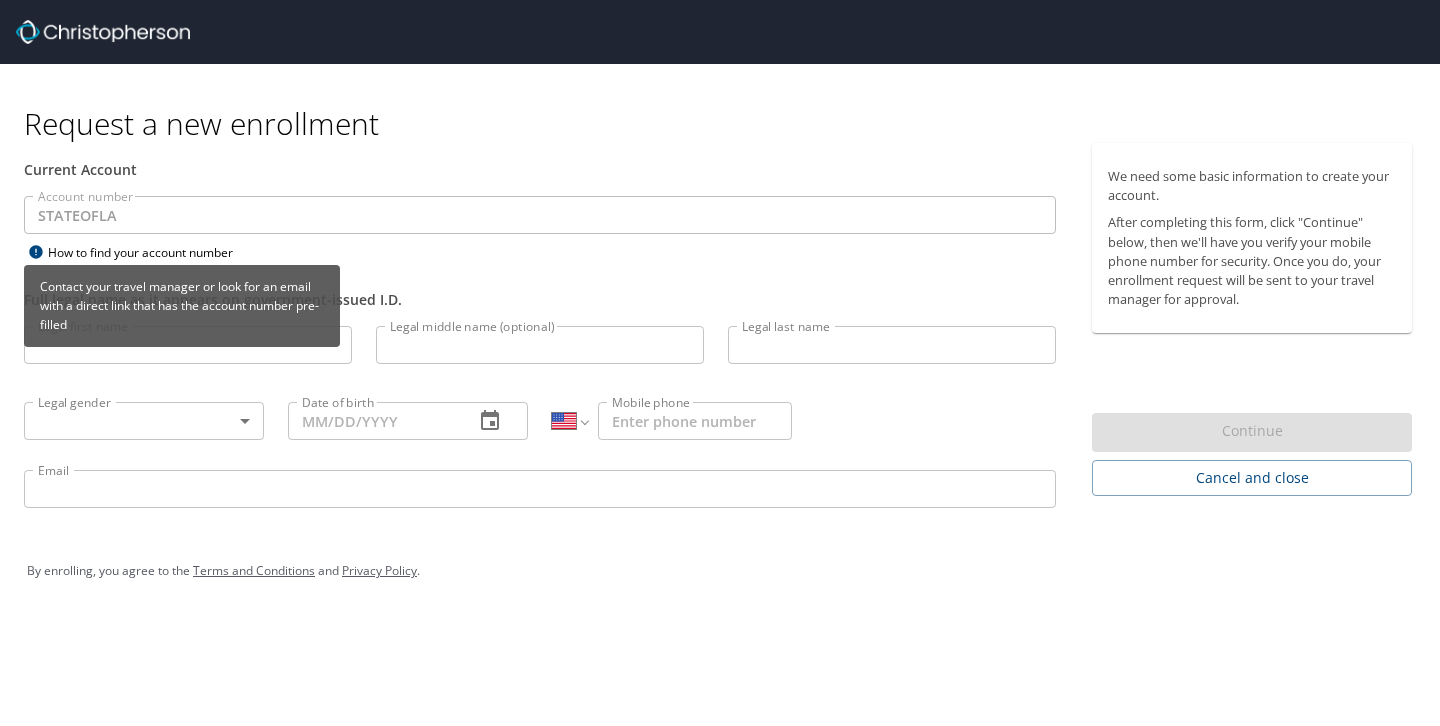 click on "How to find your account number" at bounding box center [149, 252] 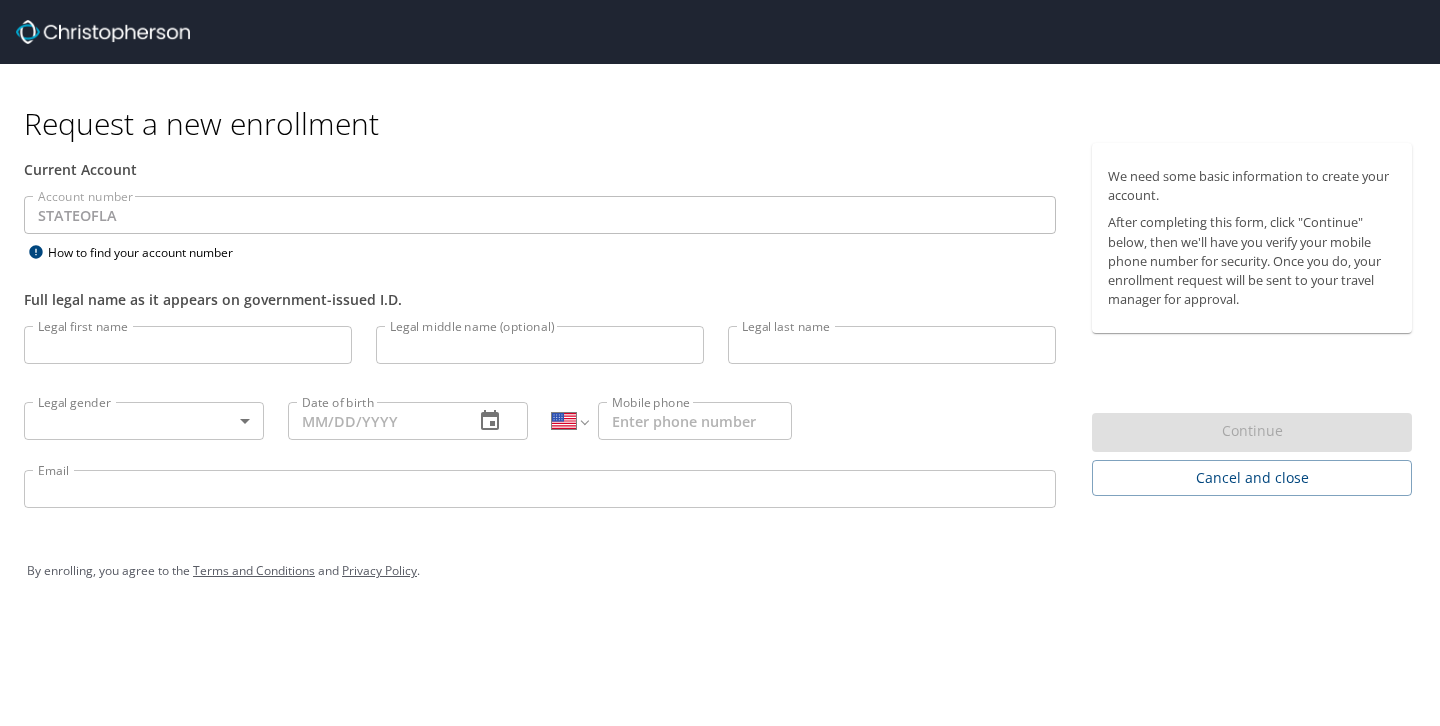click on "Legal first name" at bounding box center [188, 345] 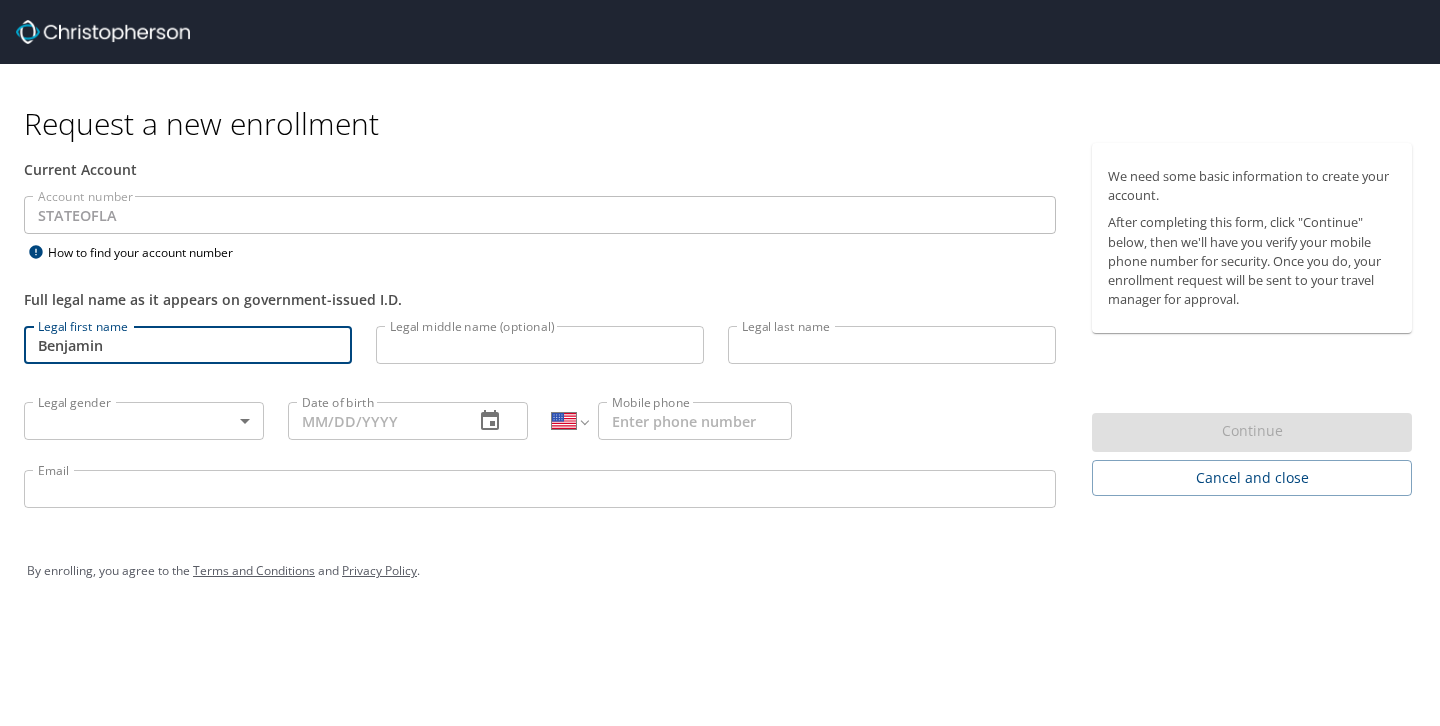 type on "Benjamin" 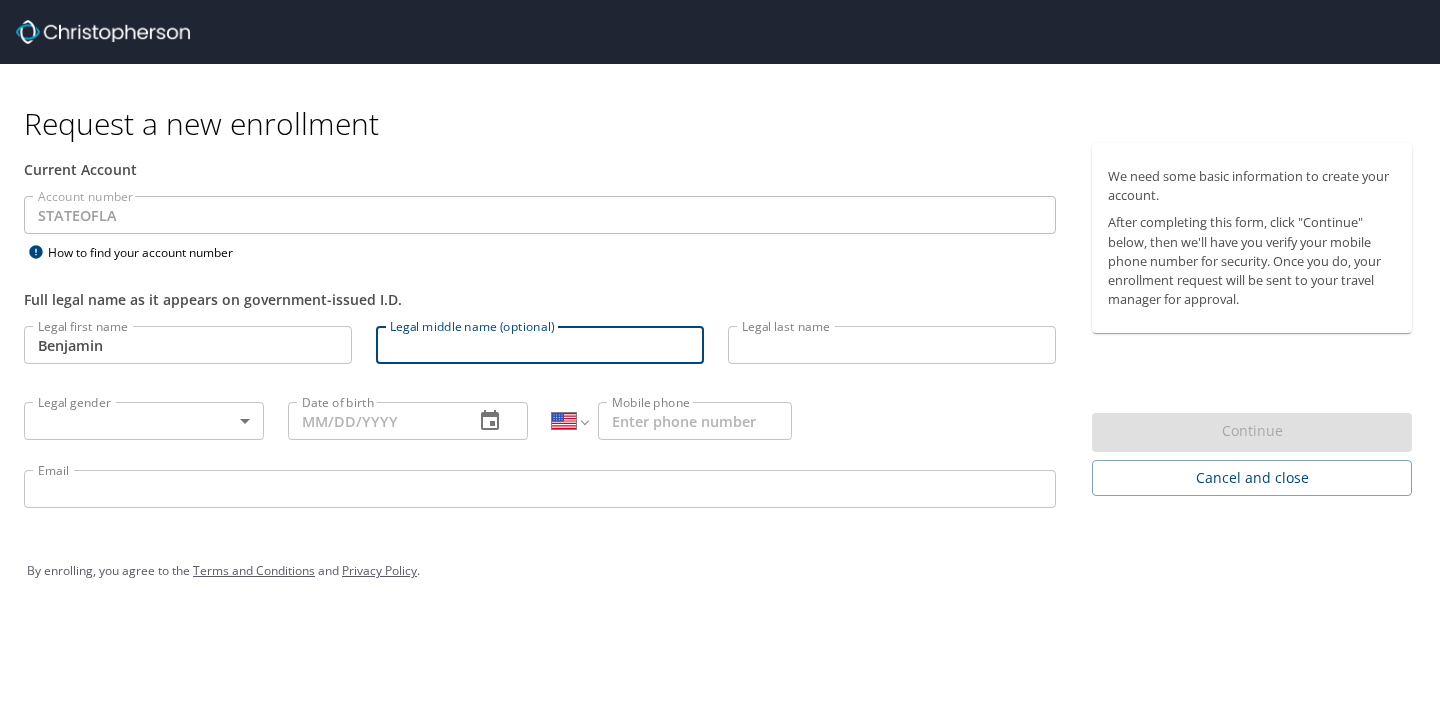 click on "Legal middle name (optional)" at bounding box center [540, 345] 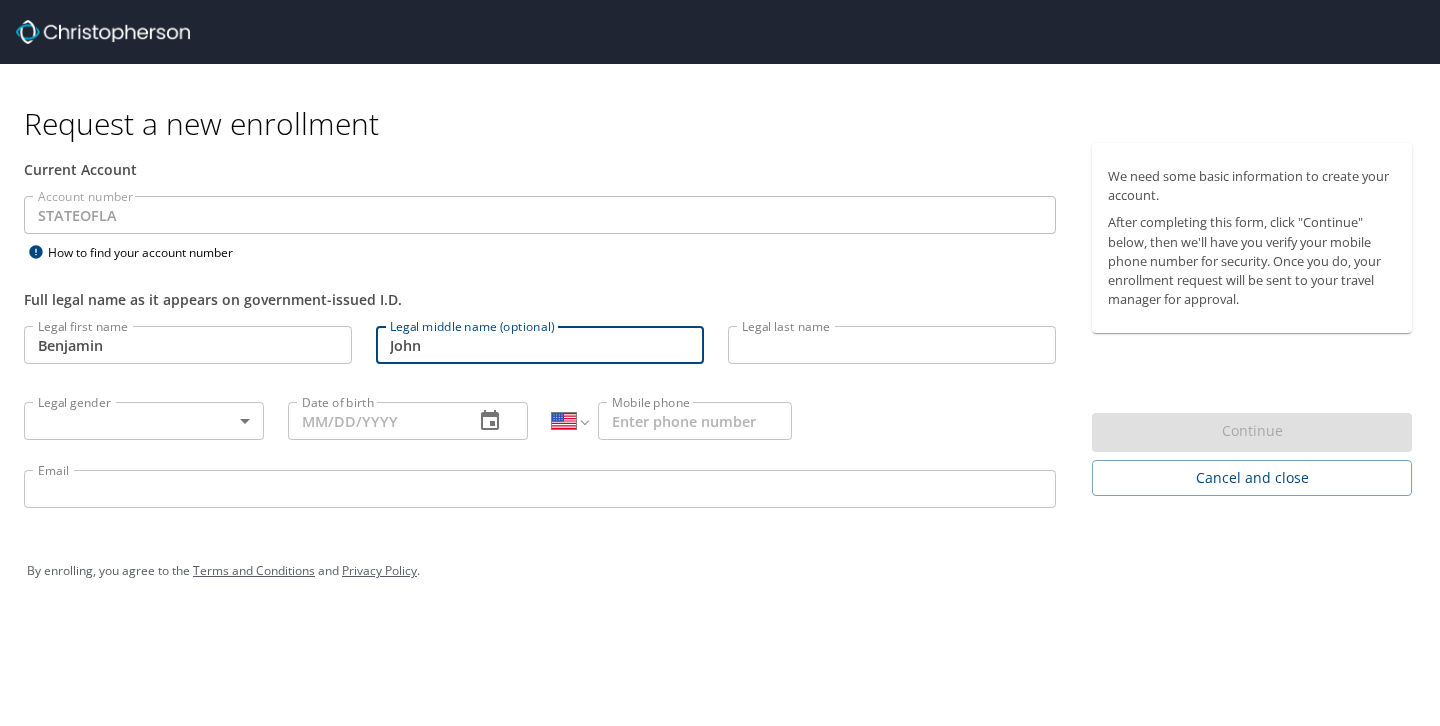 type on "John" 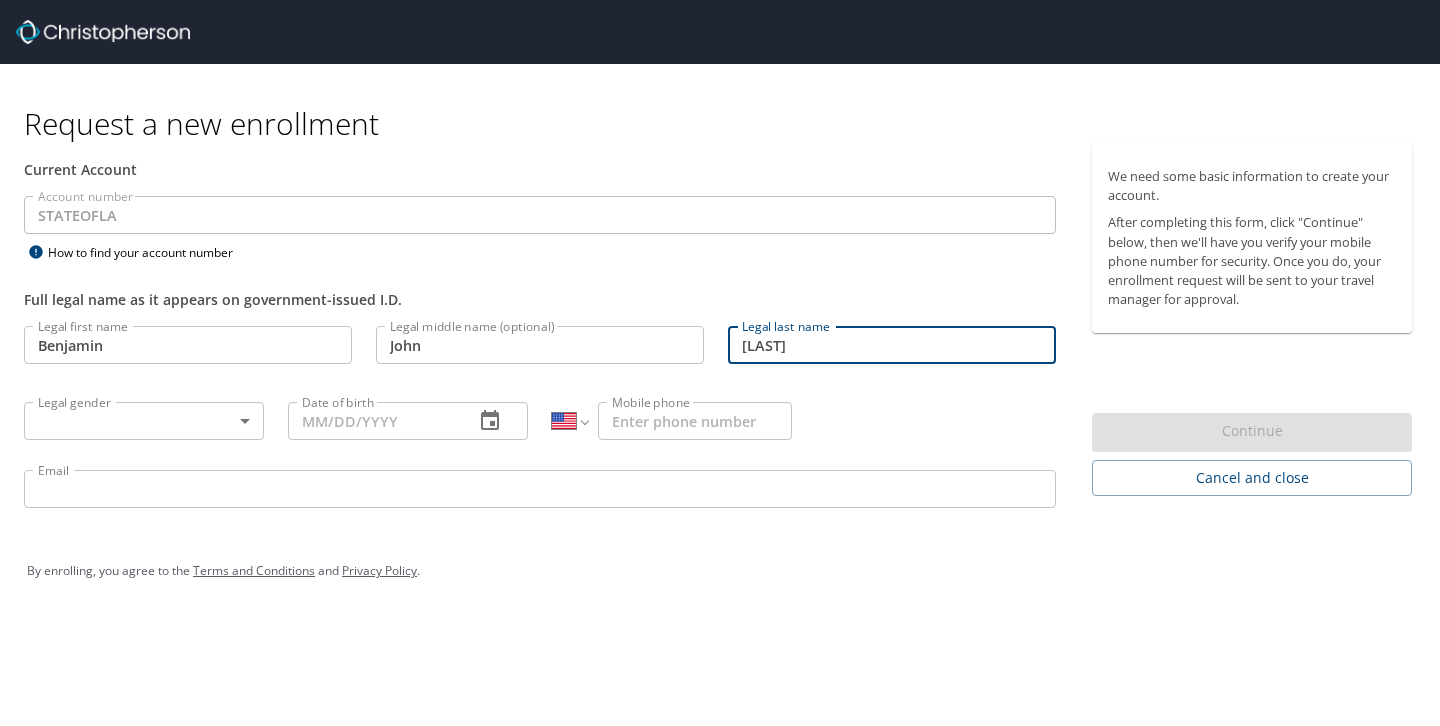 type on "[LAST]" 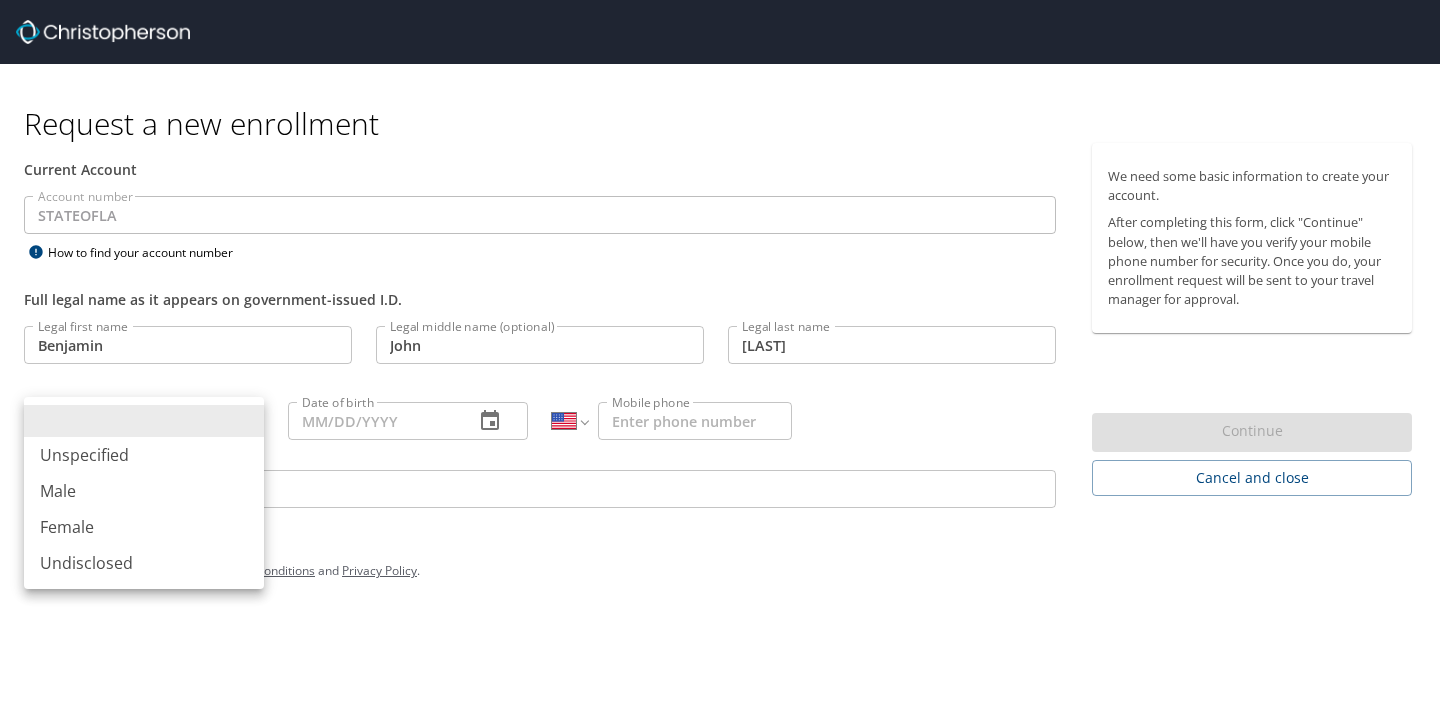 click on "Request a new enrollment Current Account Account number [STATE] Account number  How to find your account number Full legal name as it appears on government-issued I.D. Legal first name Benjamin Legal first name Legal middle name (optional) John Legal middle name (optional) Legal last name Blanchard Legal last name Legal gender ​ Legal gender Date of birth Date of birth International Afghanistan Åland Islands Albania Algeria American Samoa Andorra Angola Anguilla Antigua and Barbuda Argentina Armenia Aruba Ascension Island Australia Austria Azerbaijan Bahamas Bahrain Bangladesh Barbados Belarus Belgium Belize Benin Bermuda Bhutan Bolivia Bonaire, Sint Eustatius and Saba Bosnia and Herzegovina Botswana Brazil British Indian Ocean Territory Brunei Darussalam Bulgaria Burkina Faso Burma Burundi Cambodia Cameroon Canada Cape Verde Cayman Islands Central African Republic Chad Chile China Christmas Island Cocos (Keeling) Islands Colombia Comoros Congo Congo, Democratic Republic of the Cook Islands Costa Rica" at bounding box center (720, 363) 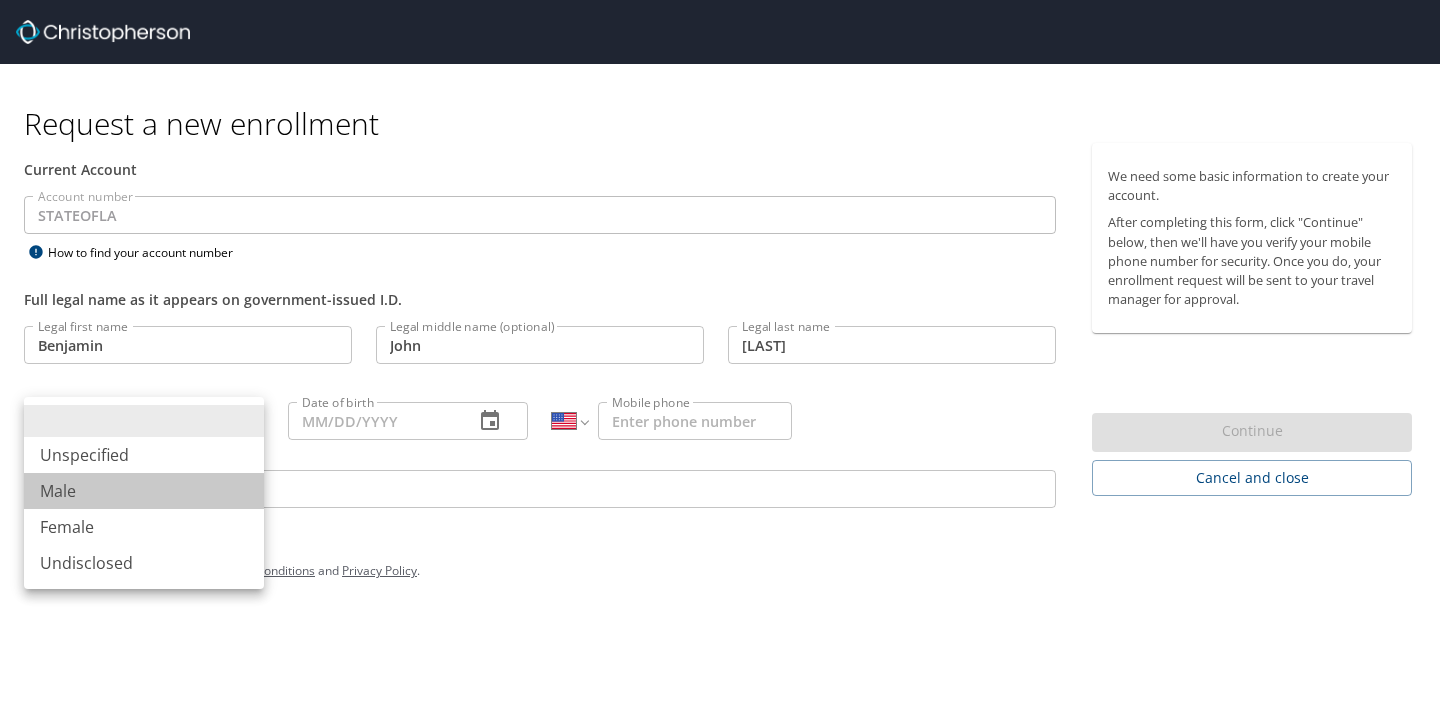 click on "Male" at bounding box center (144, 491) 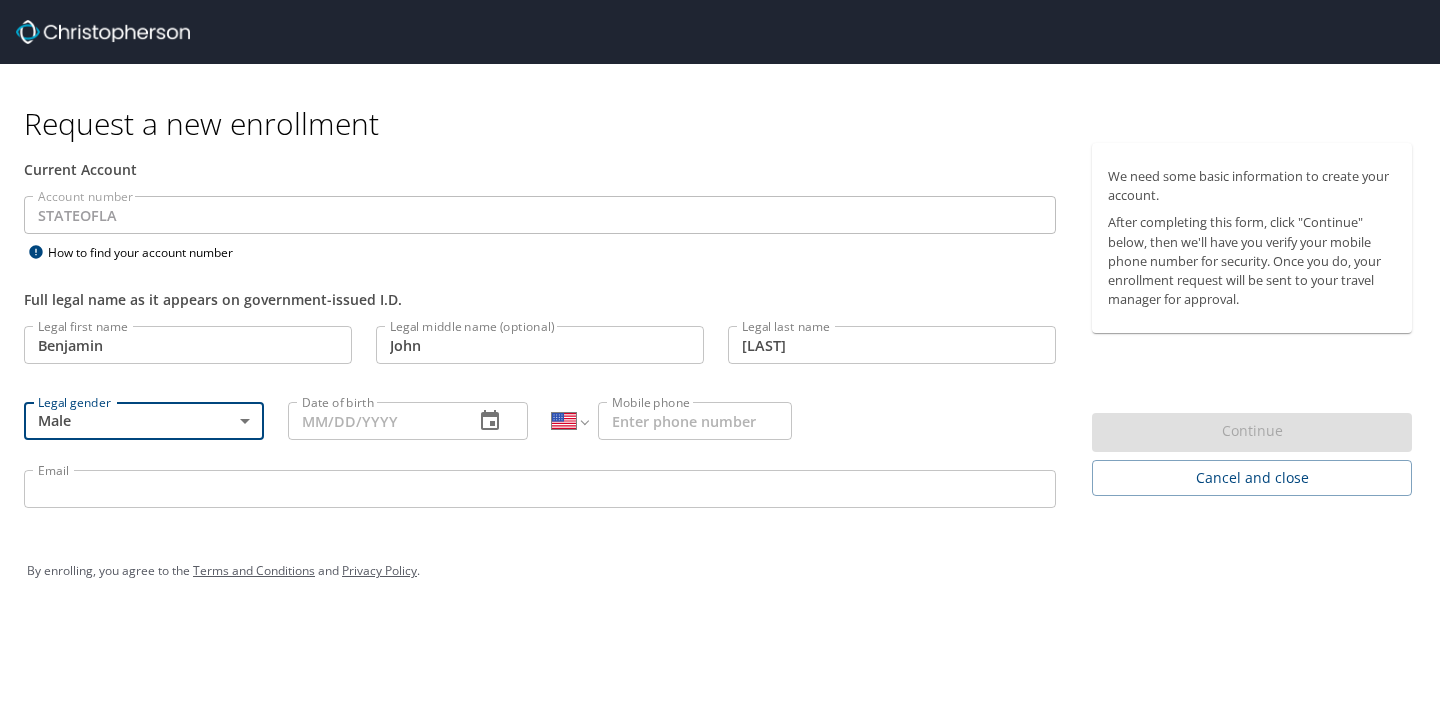 click on "Date of birth" at bounding box center (373, 421) 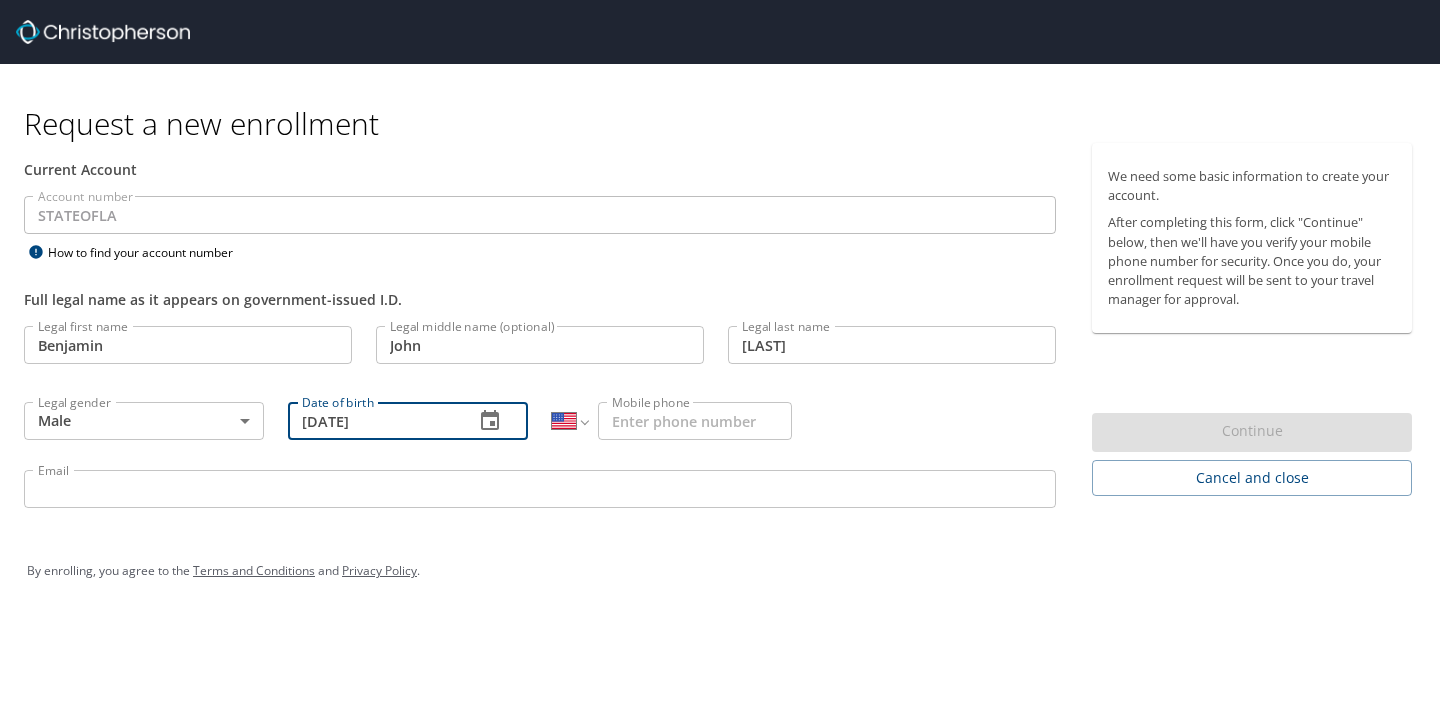 type on "10/12/2001" 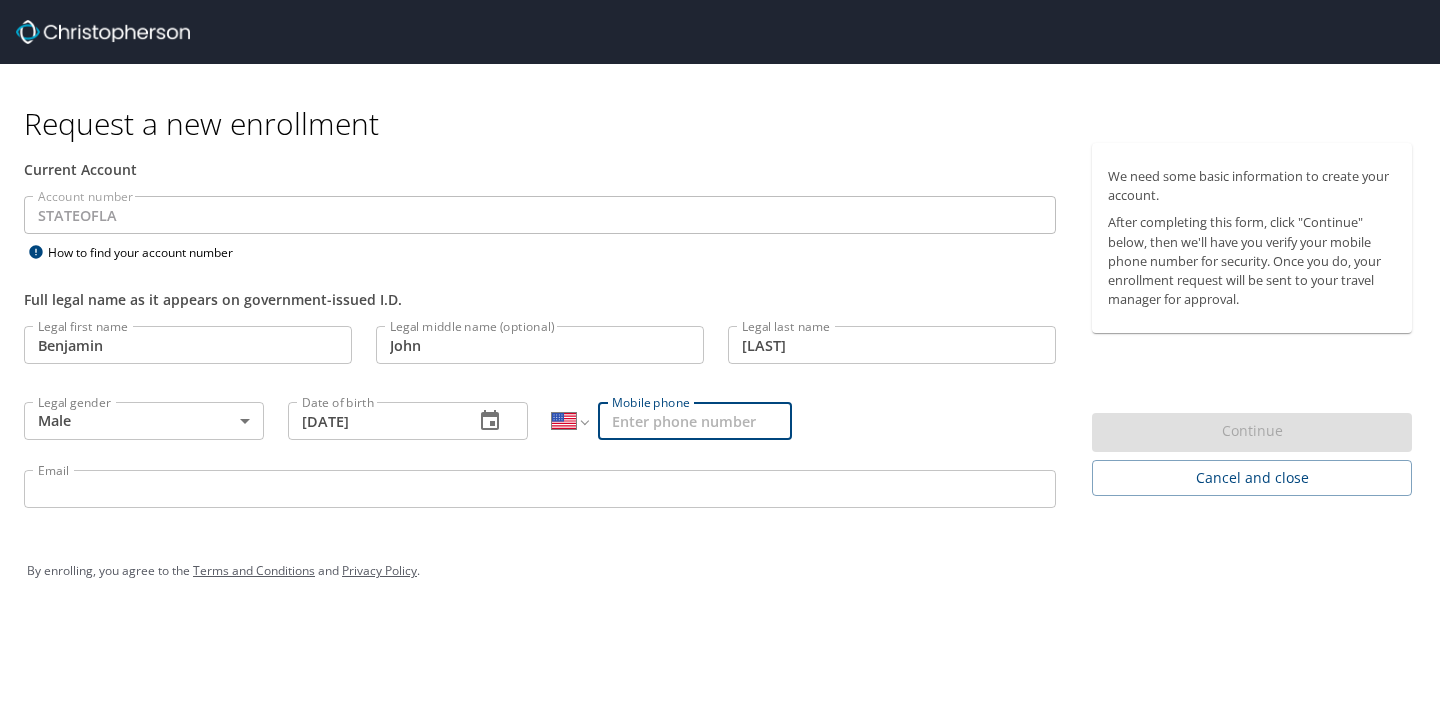 click on "Mobile phone" at bounding box center [695, 421] 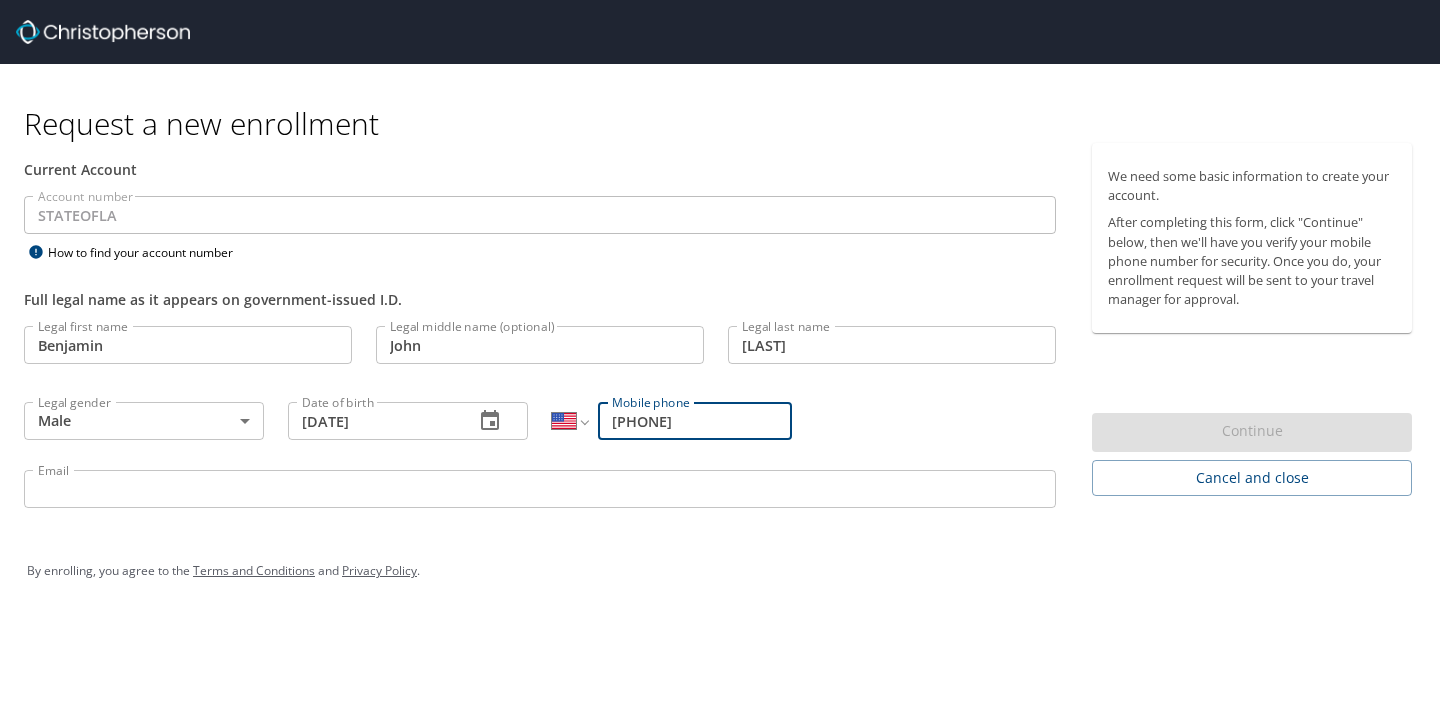 type on "(504) 782-7449" 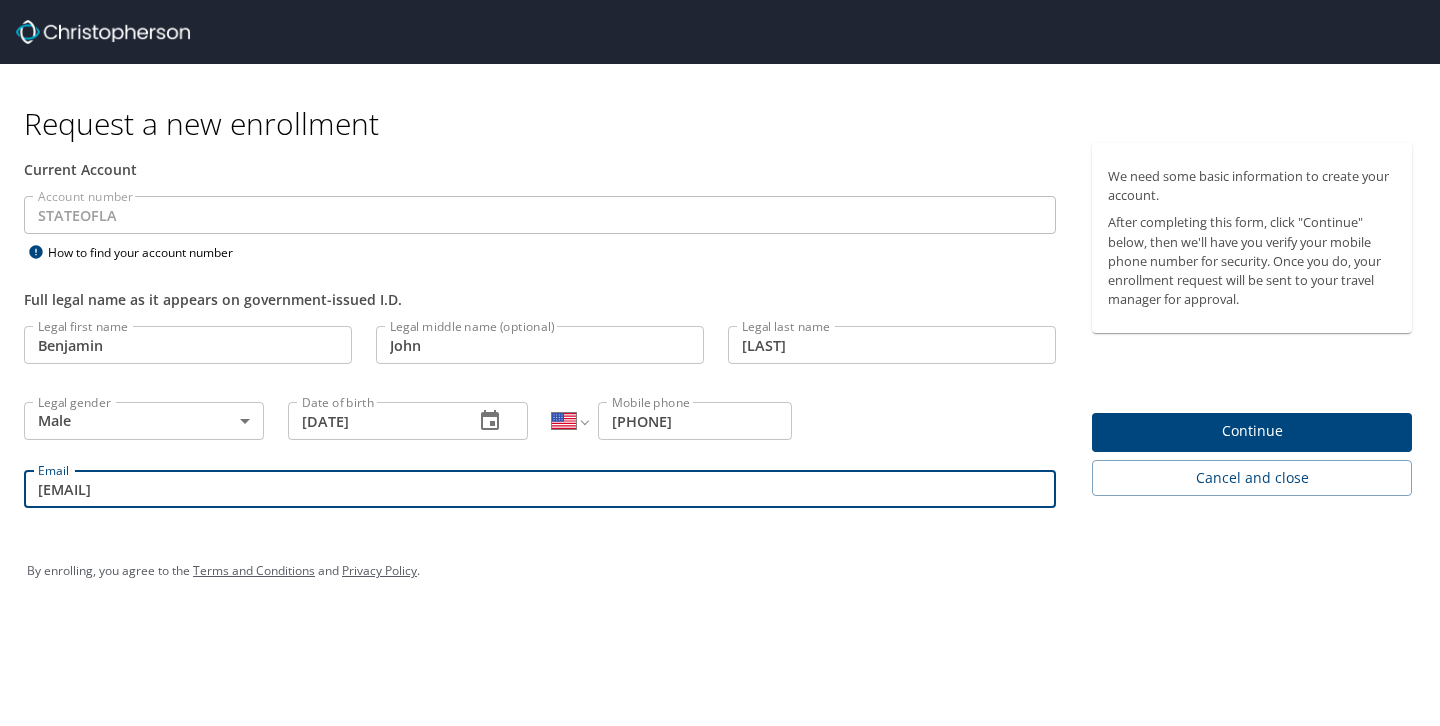 type on "bblan@lsuhsc.edu" 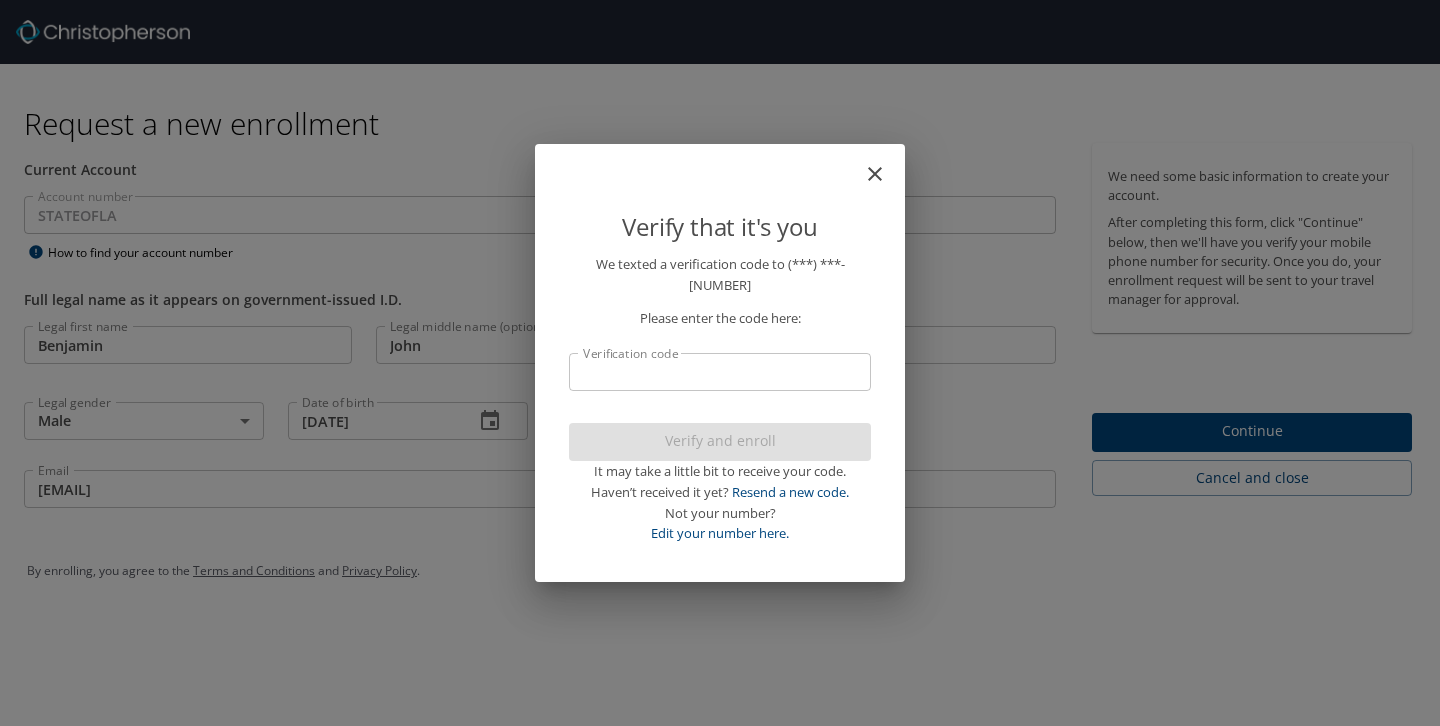 click on "Verification code" at bounding box center (720, 372) 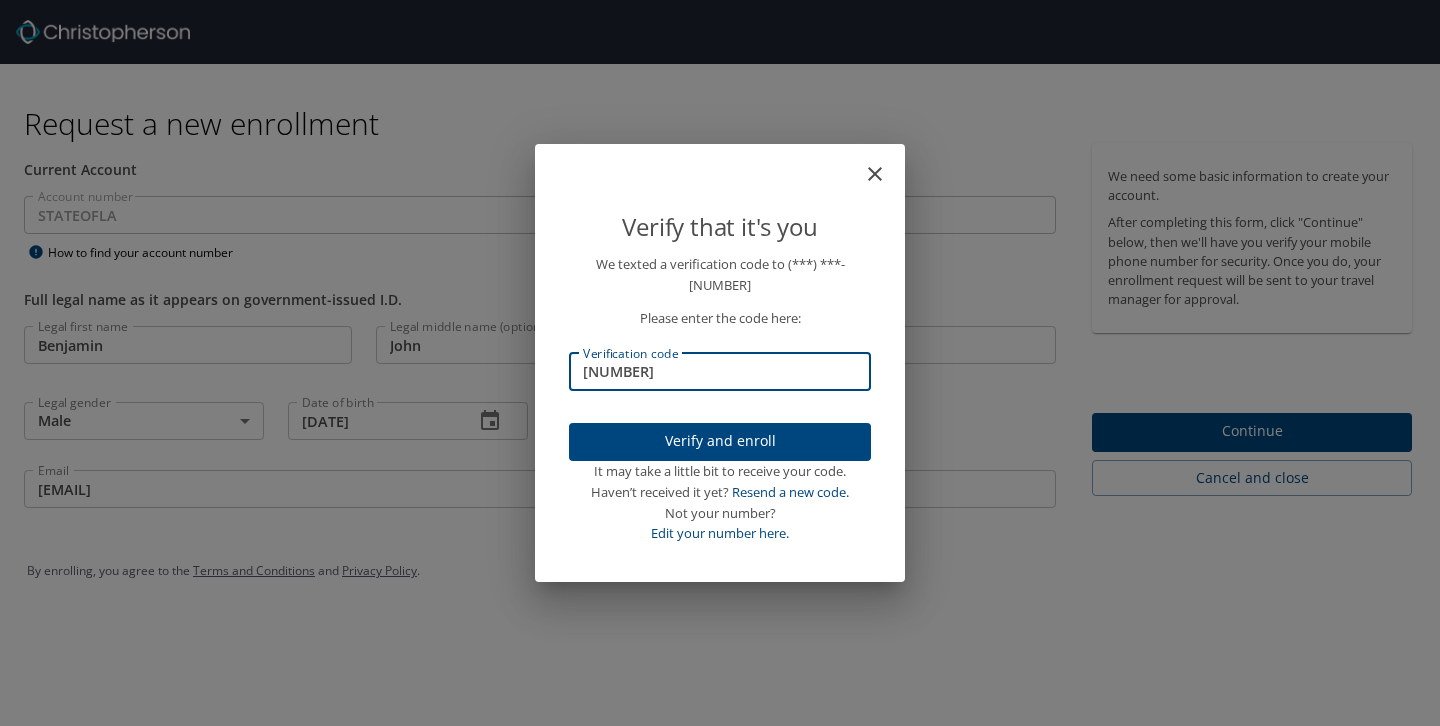 type on "377117" 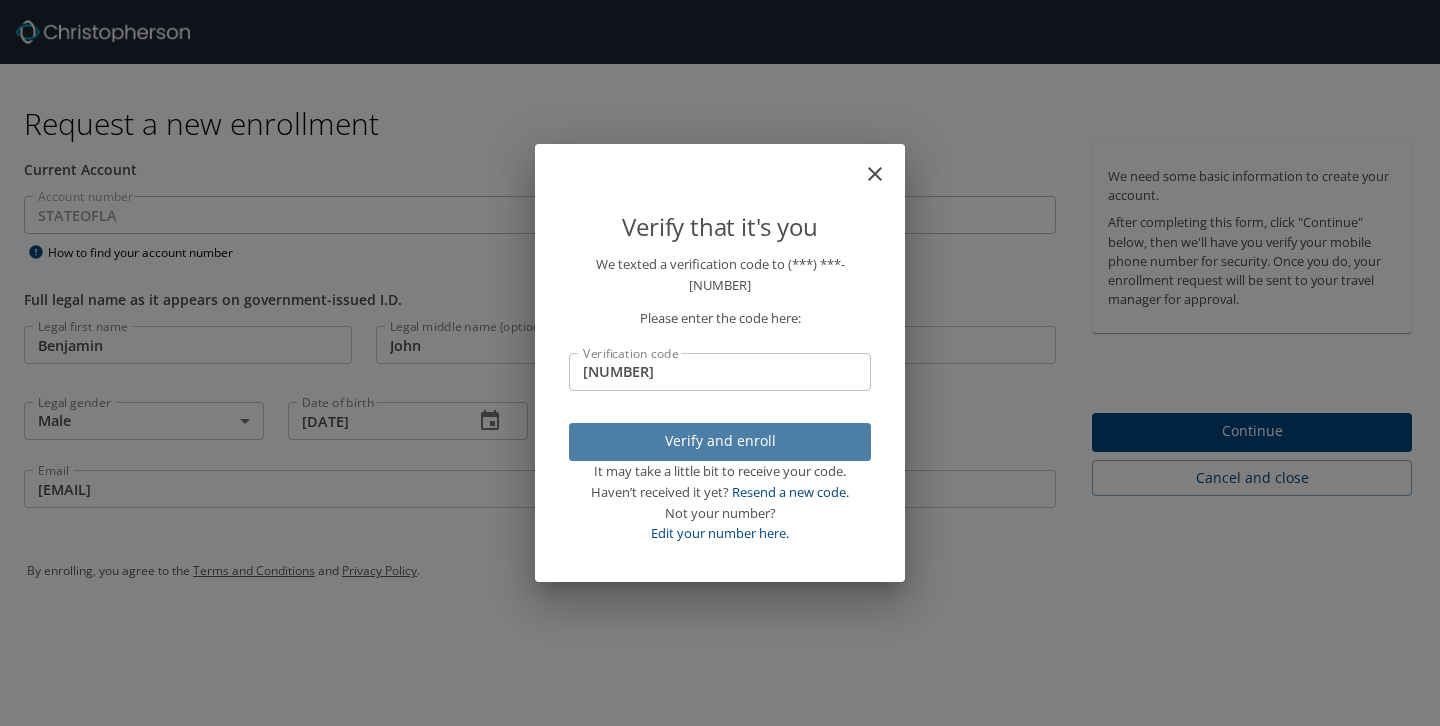 click on "Verify and enroll" at bounding box center [720, 441] 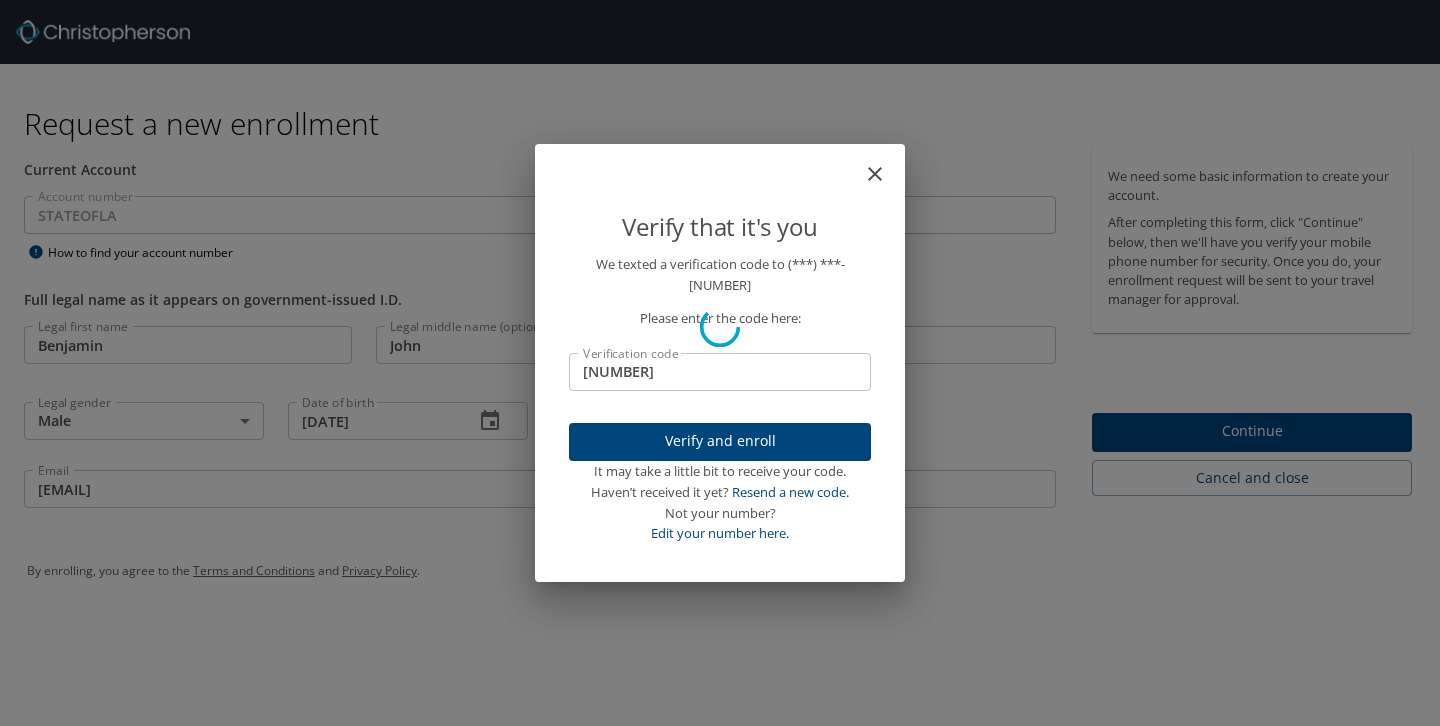 type 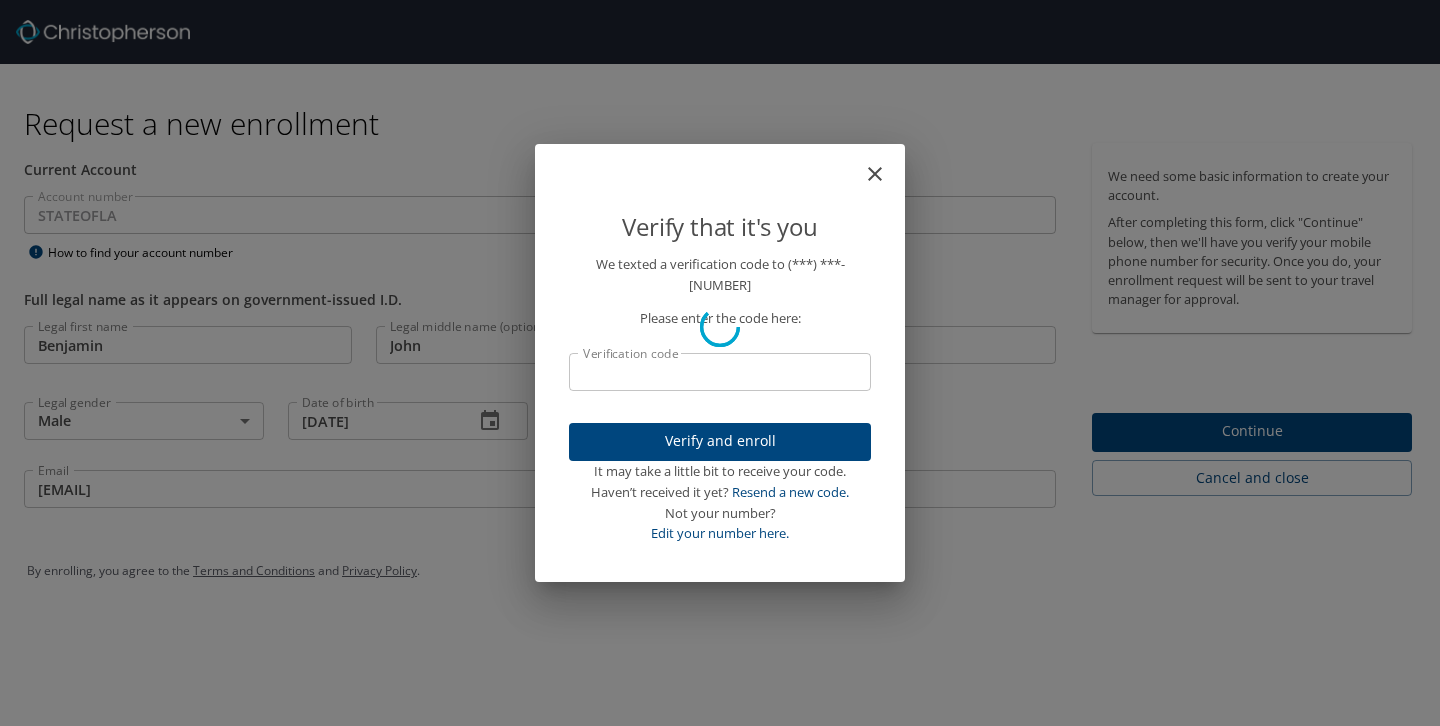 click on "Verify that it's you We texted a verification code to (***) ***- 7449 Please enter the code here: Verification code Verification code Verify and enroll It may take a little bit to receive your code. Haven’t received it yet?   Resend a new code. Not your number? Edit your number here." at bounding box center (720, 363) 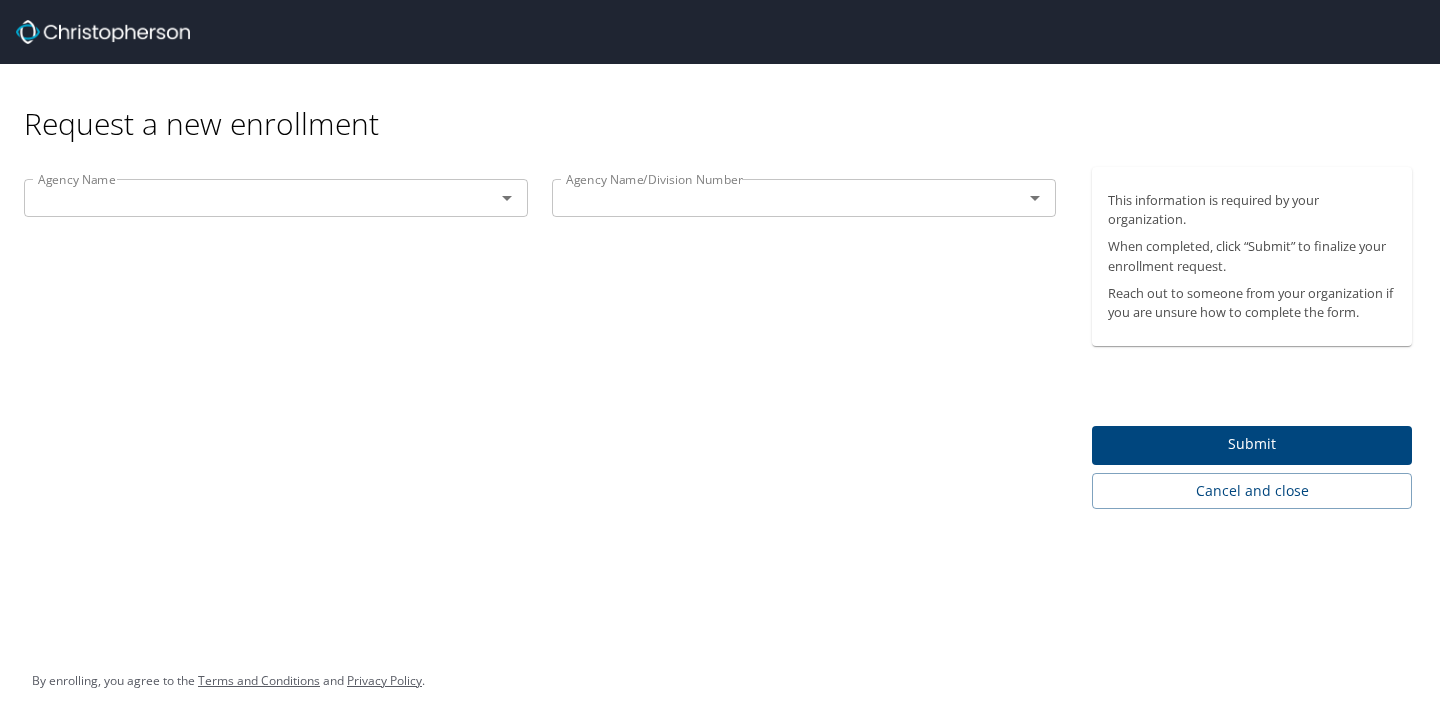 click at bounding box center [493, 198] 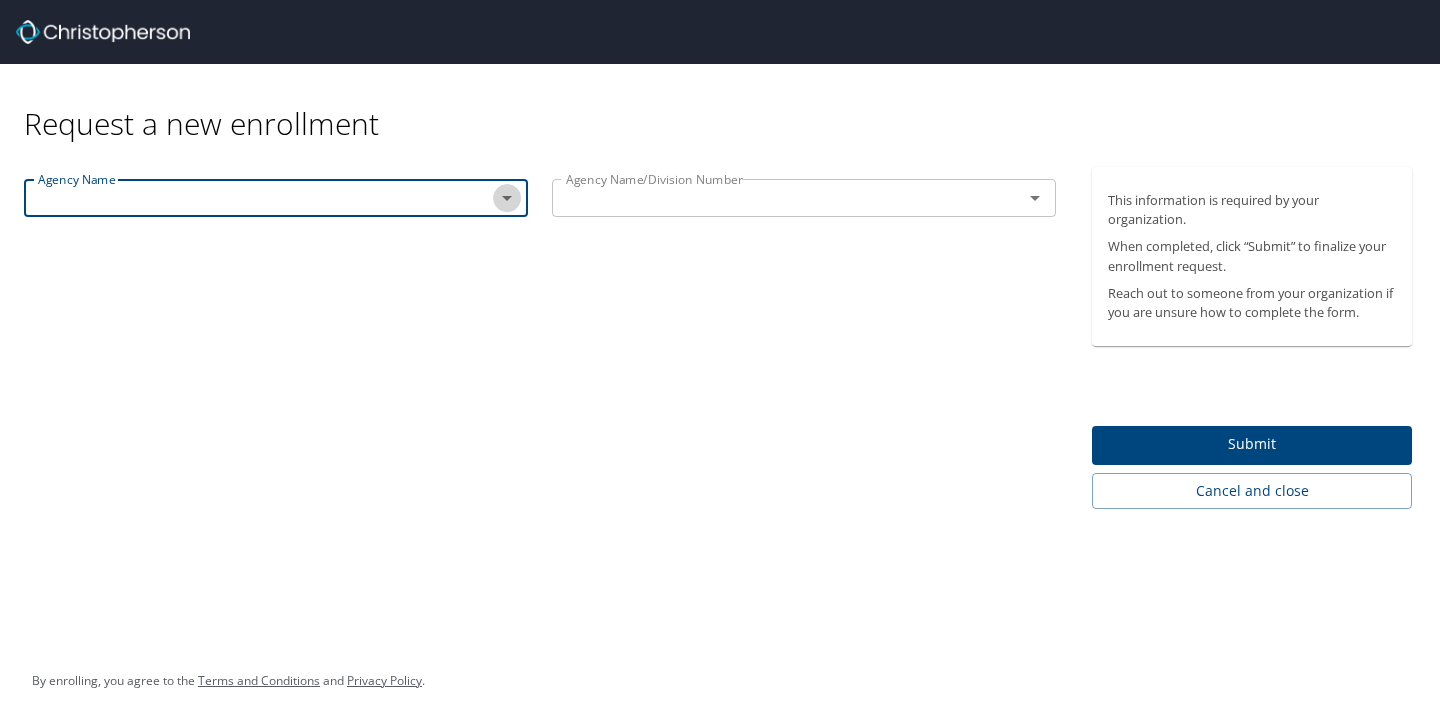 click 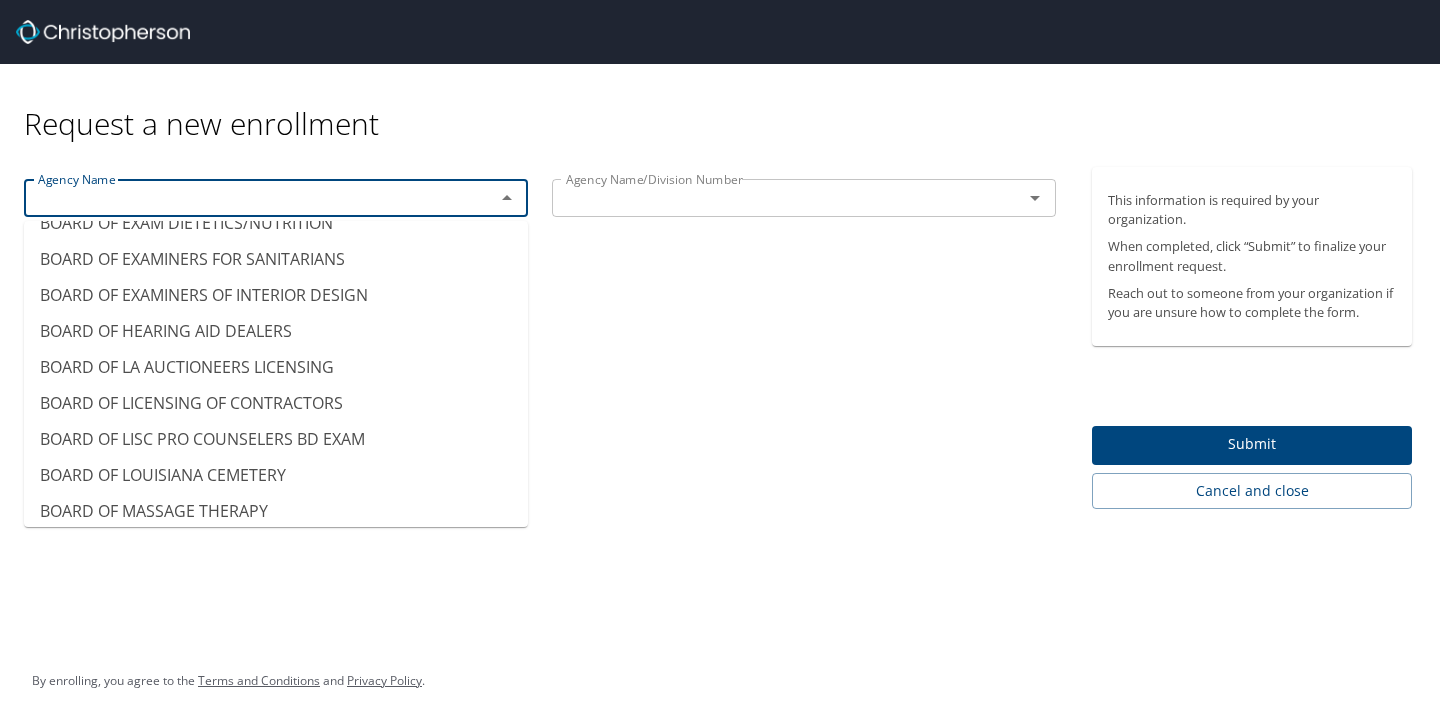 scroll, scrollTop: 0, scrollLeft: 0, axis: both 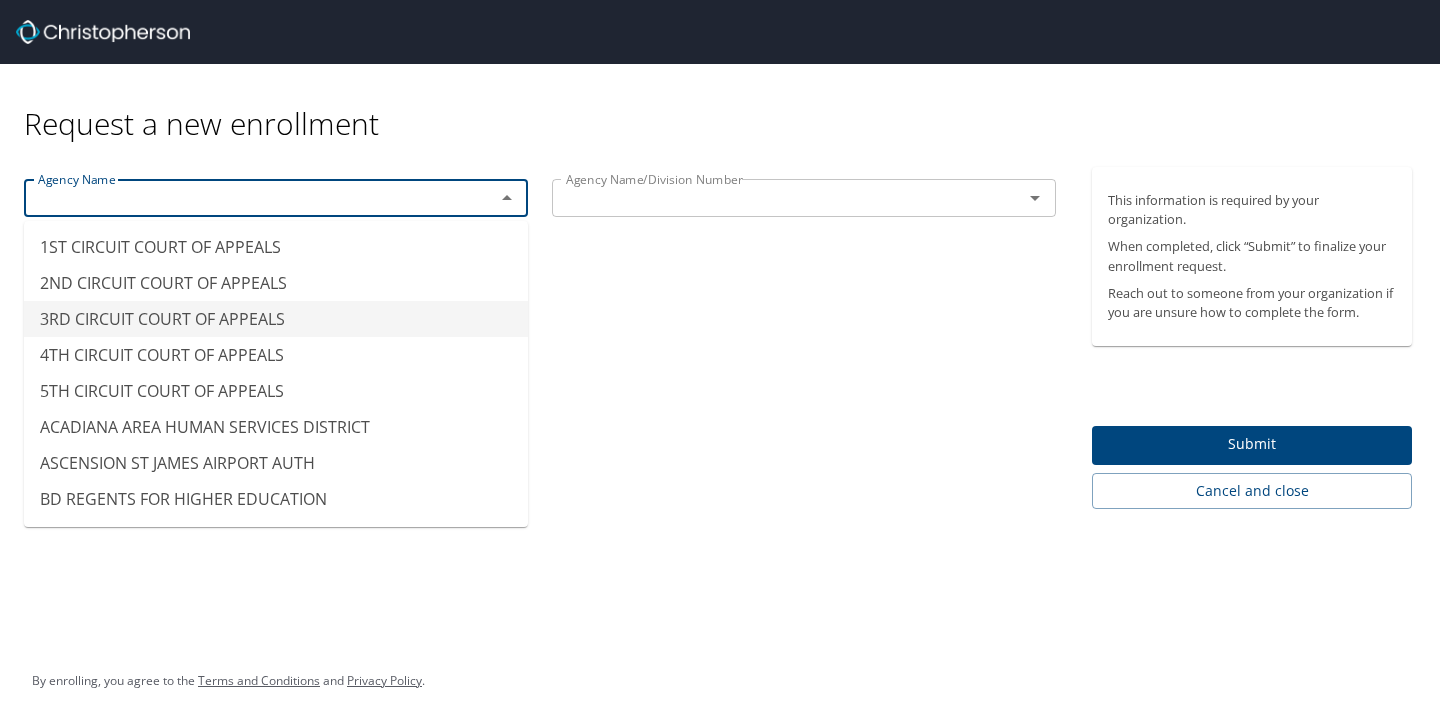 type on "3RD CIRCUIT COURT OF APPEALS" 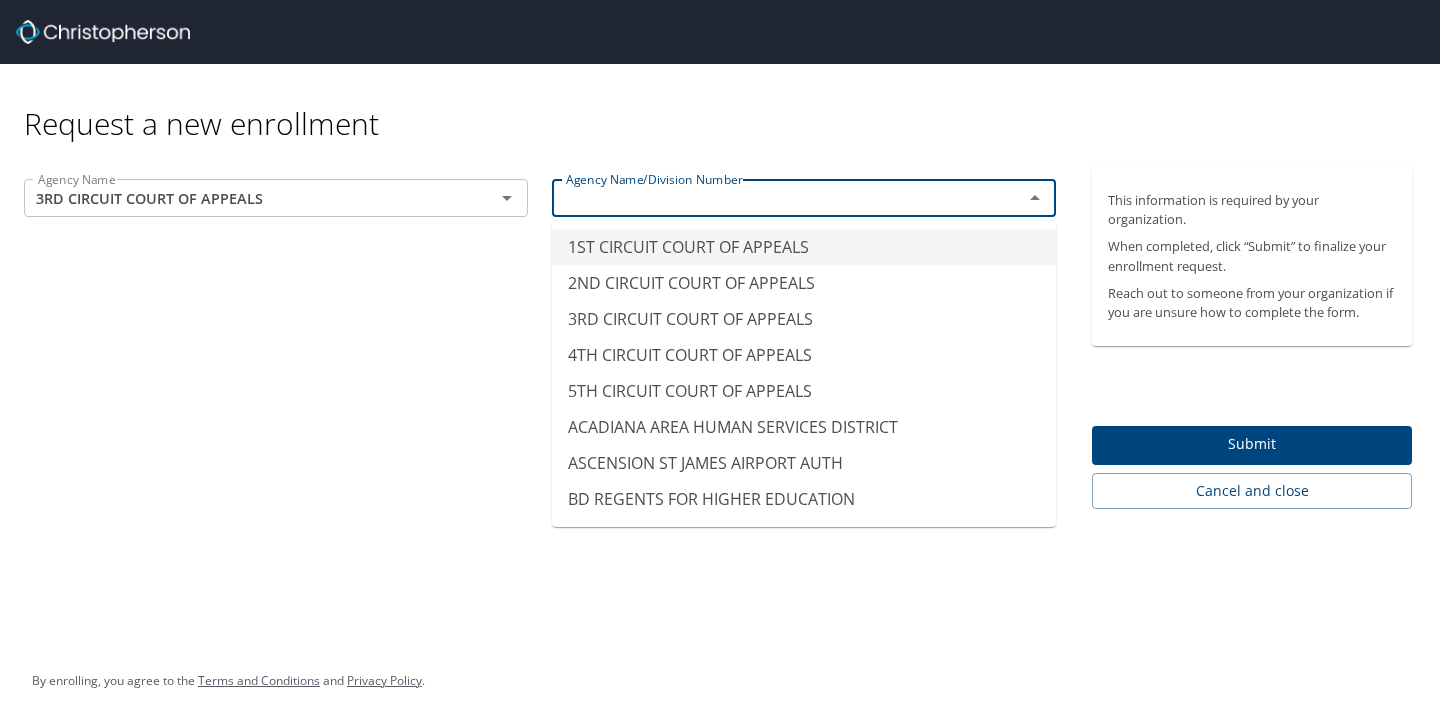 click at bounding box center [774, 198] 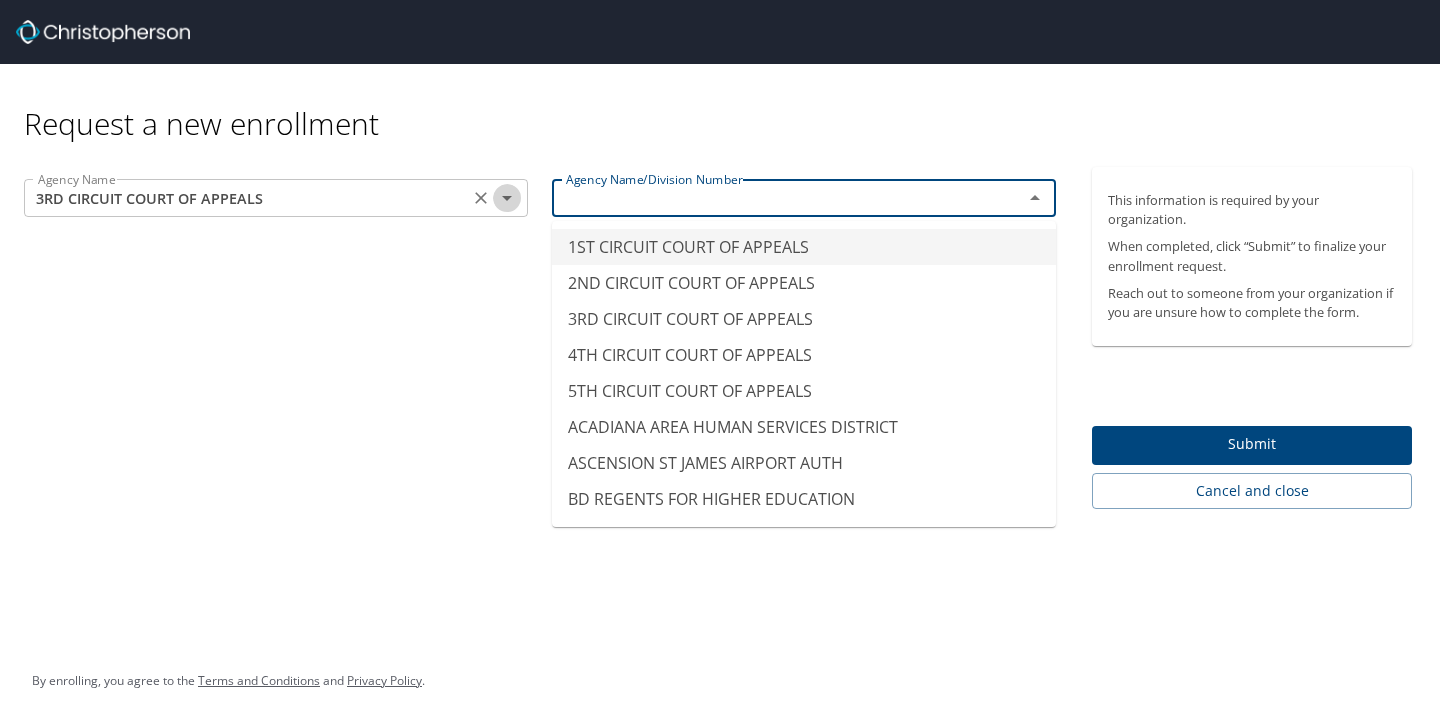 click 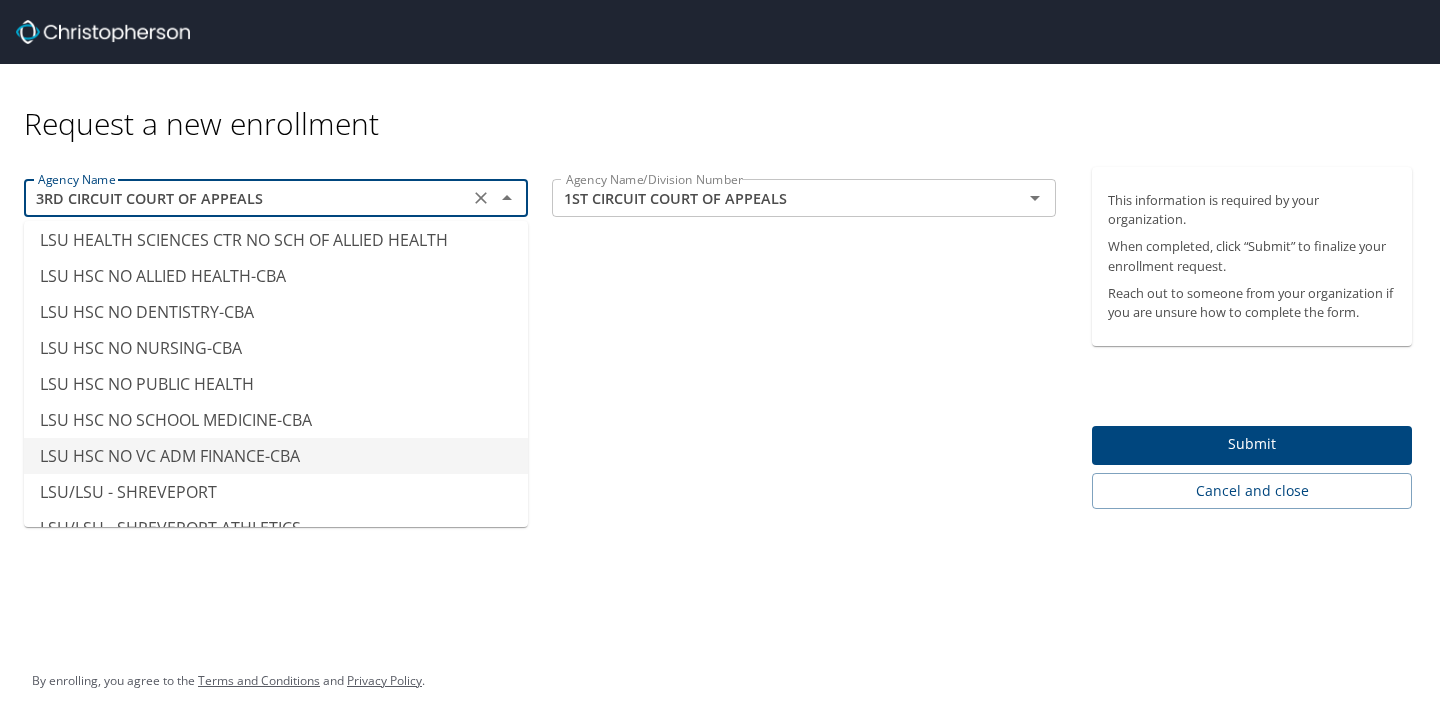 scroll, scrollTop: 9704, scrollLeft: 0, axis: vertical 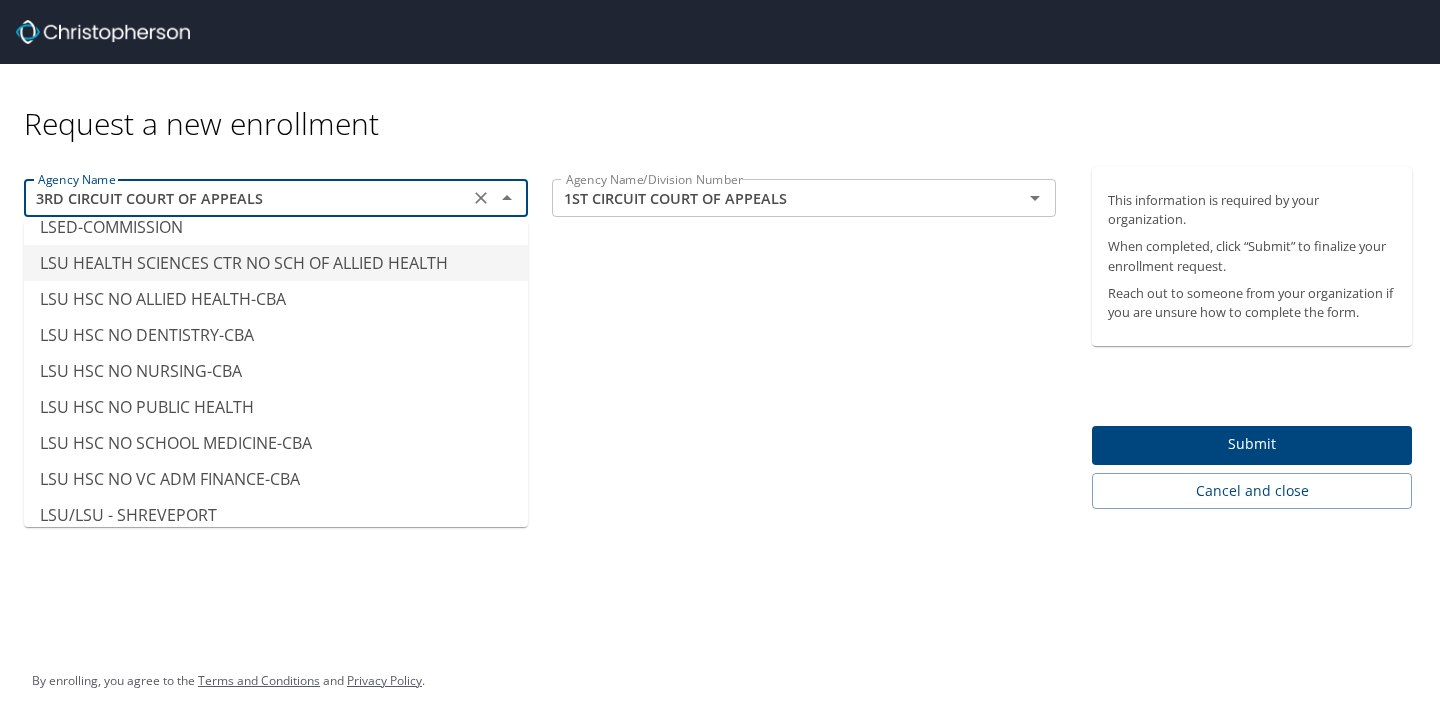 click on "LSU HEALTH SCIENCES CTR NO SCH OF ALLIED HEALTH" at bounding box center (276, 263) 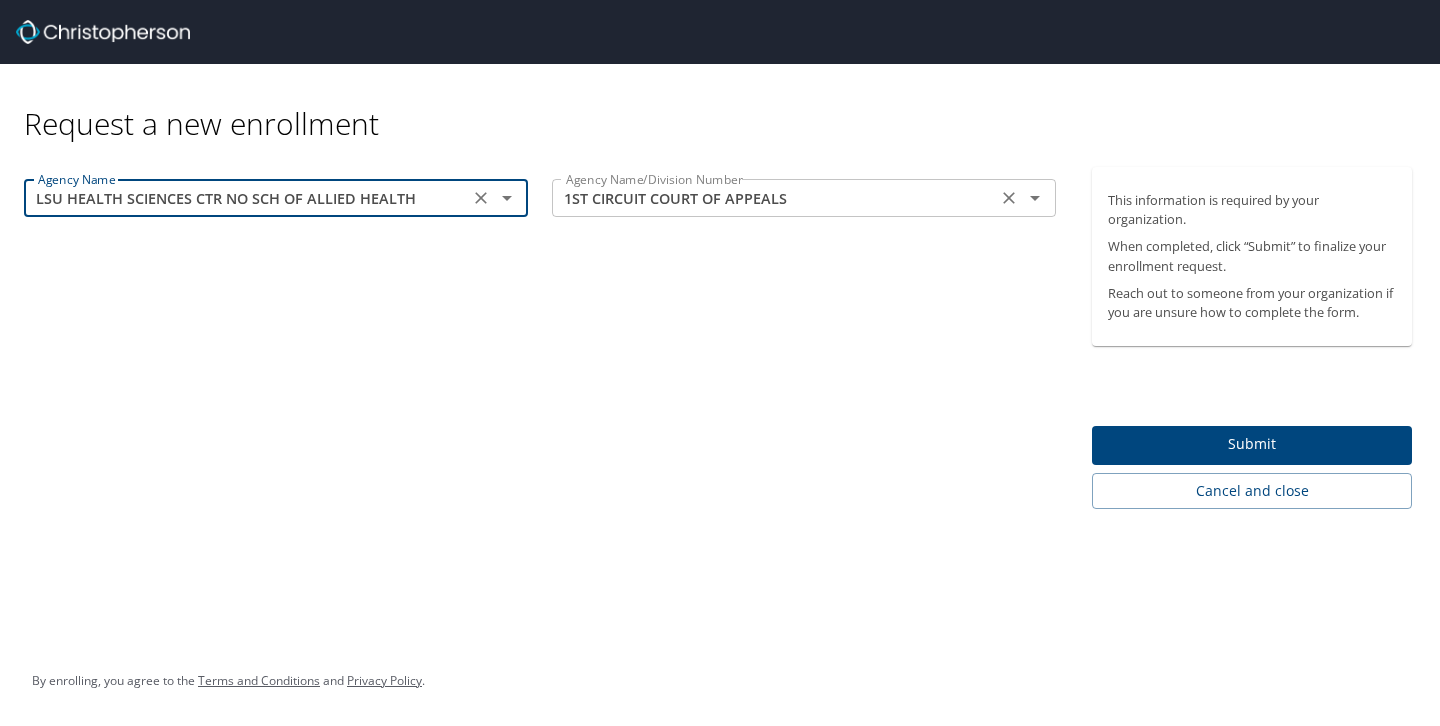 click 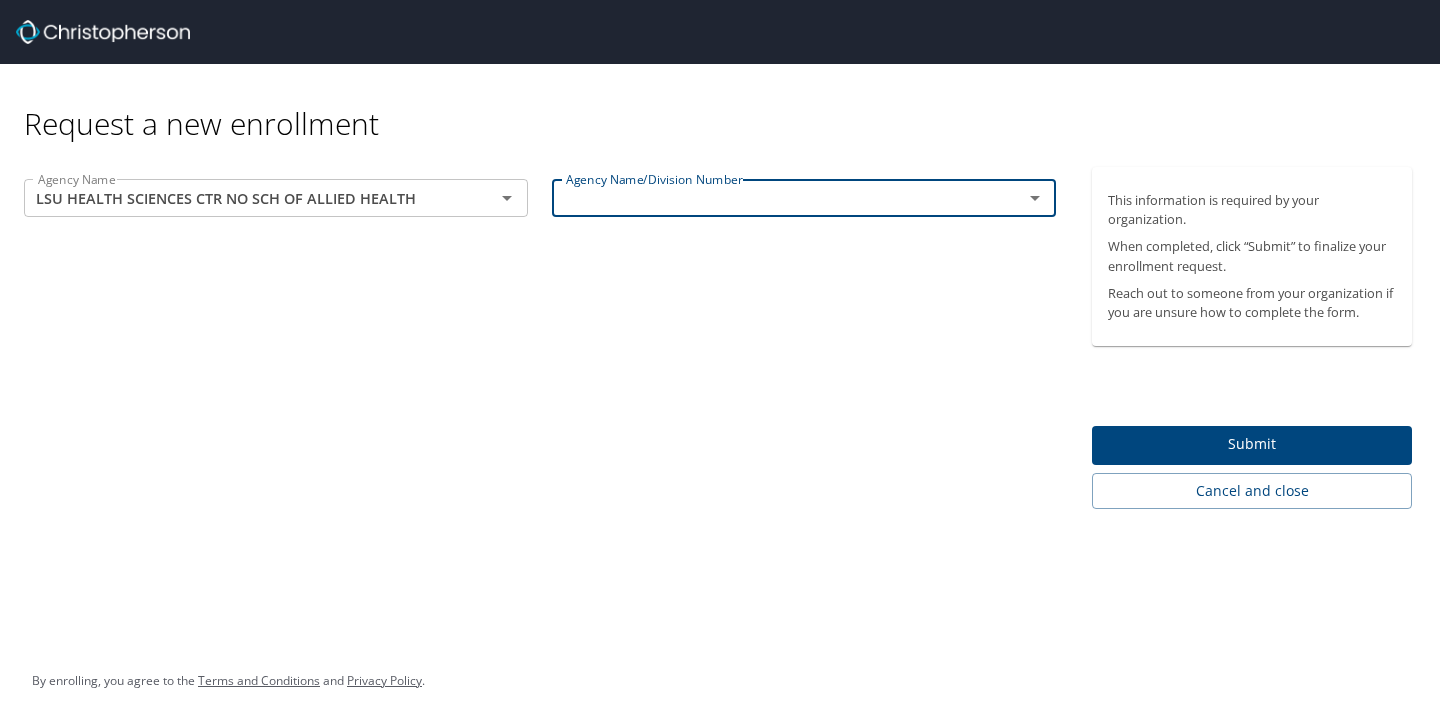 click on "Submit" at bounding box center [1252, 444] 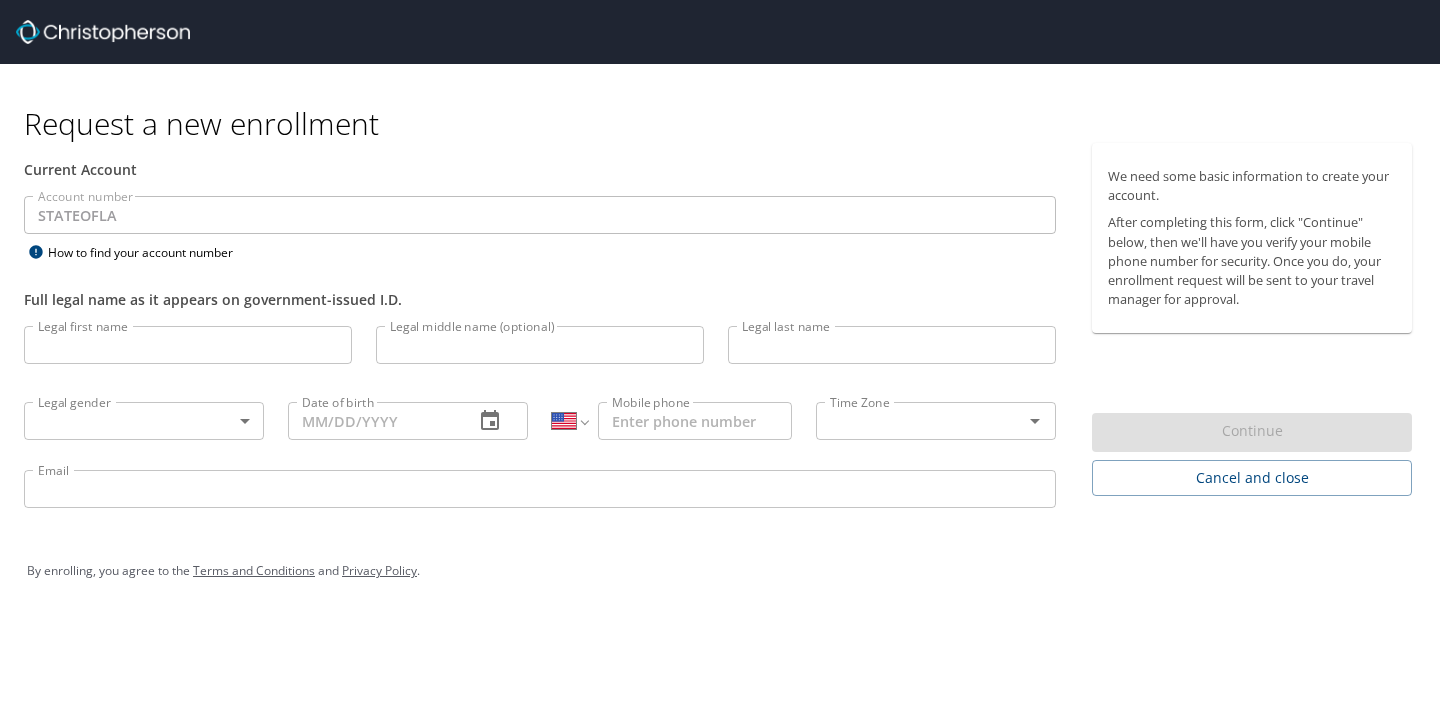 select on "US" 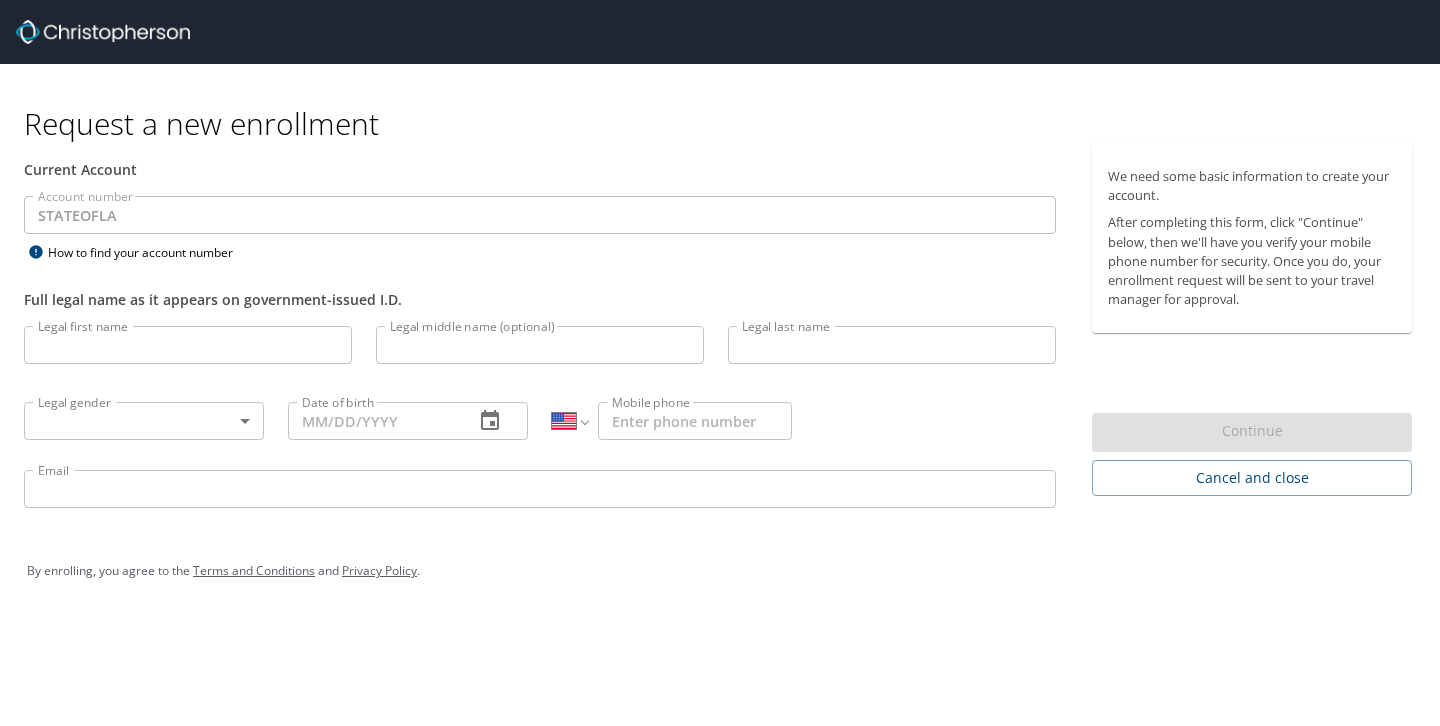 click at bounding box center [103, 32] 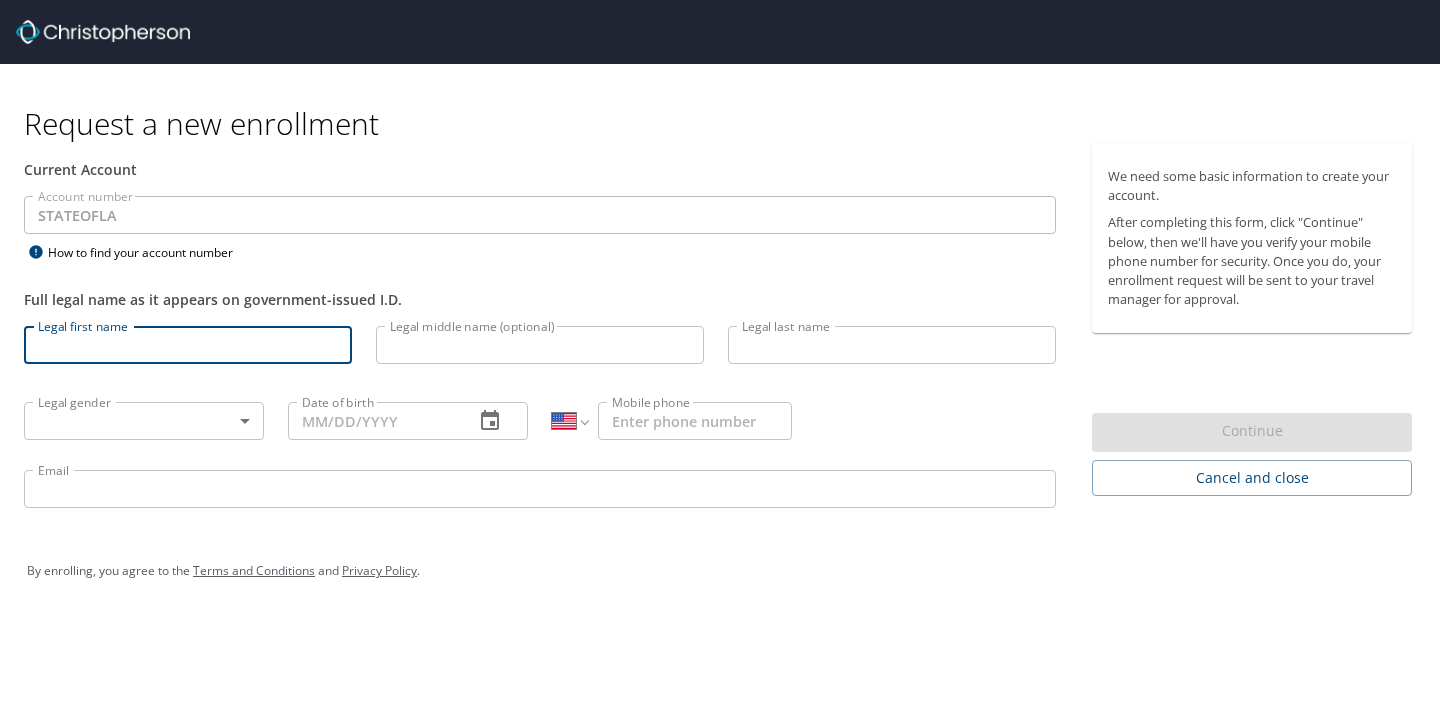 click on "Legal first name" at bounding box center (188, 345) 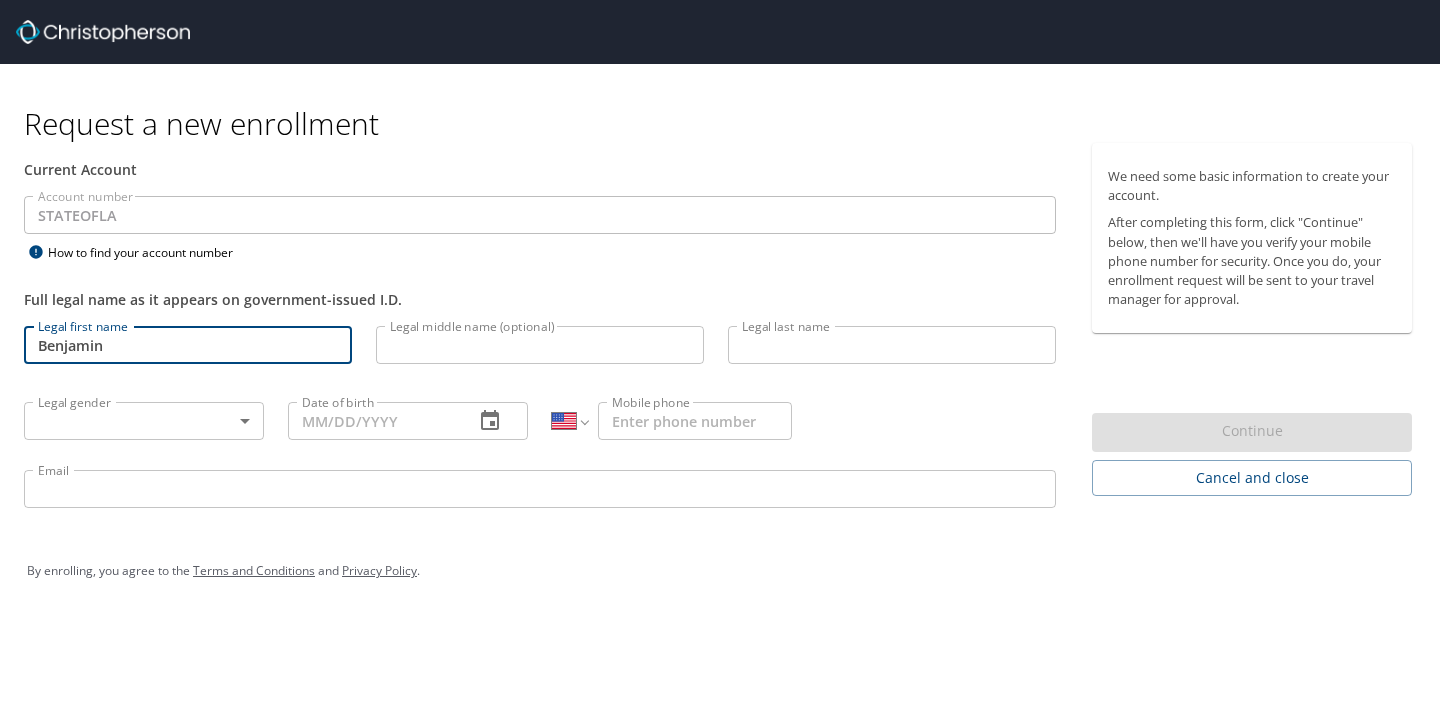 type on "John" 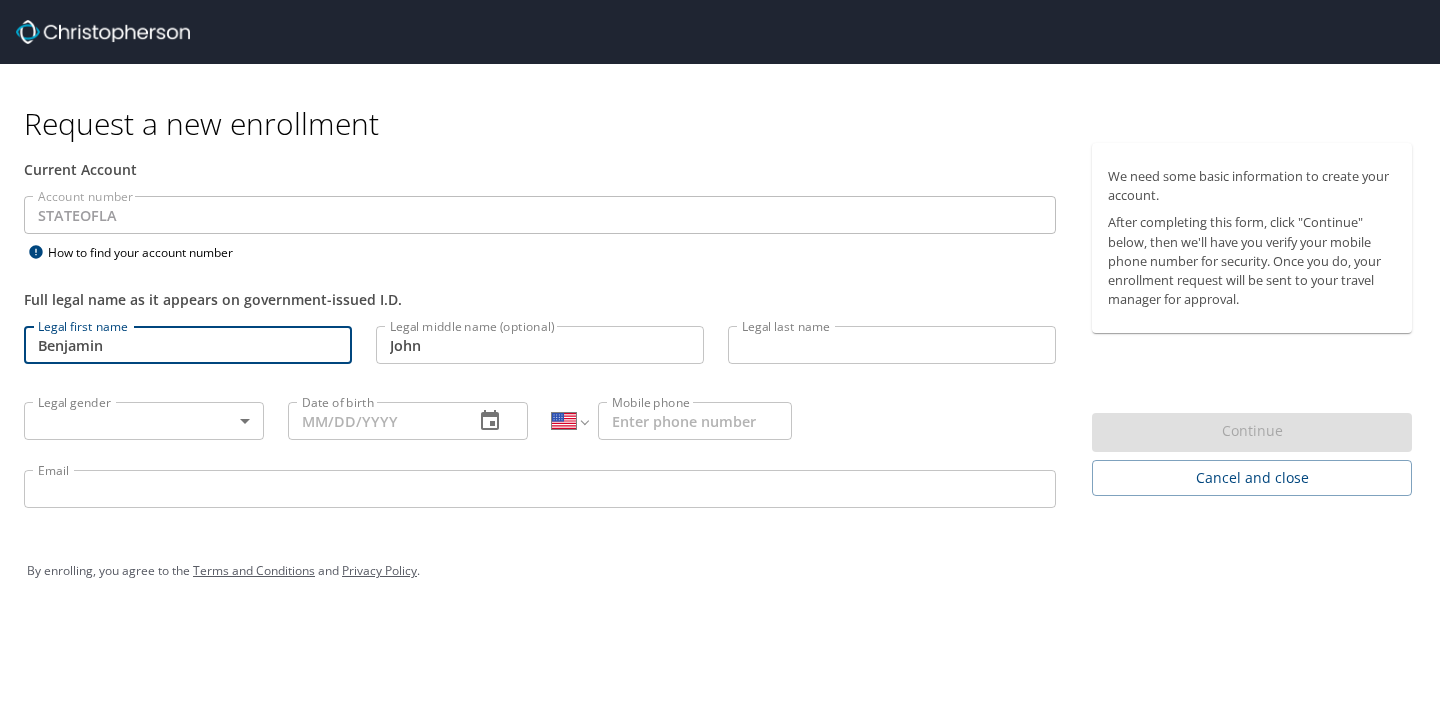 type on "[LAST]" 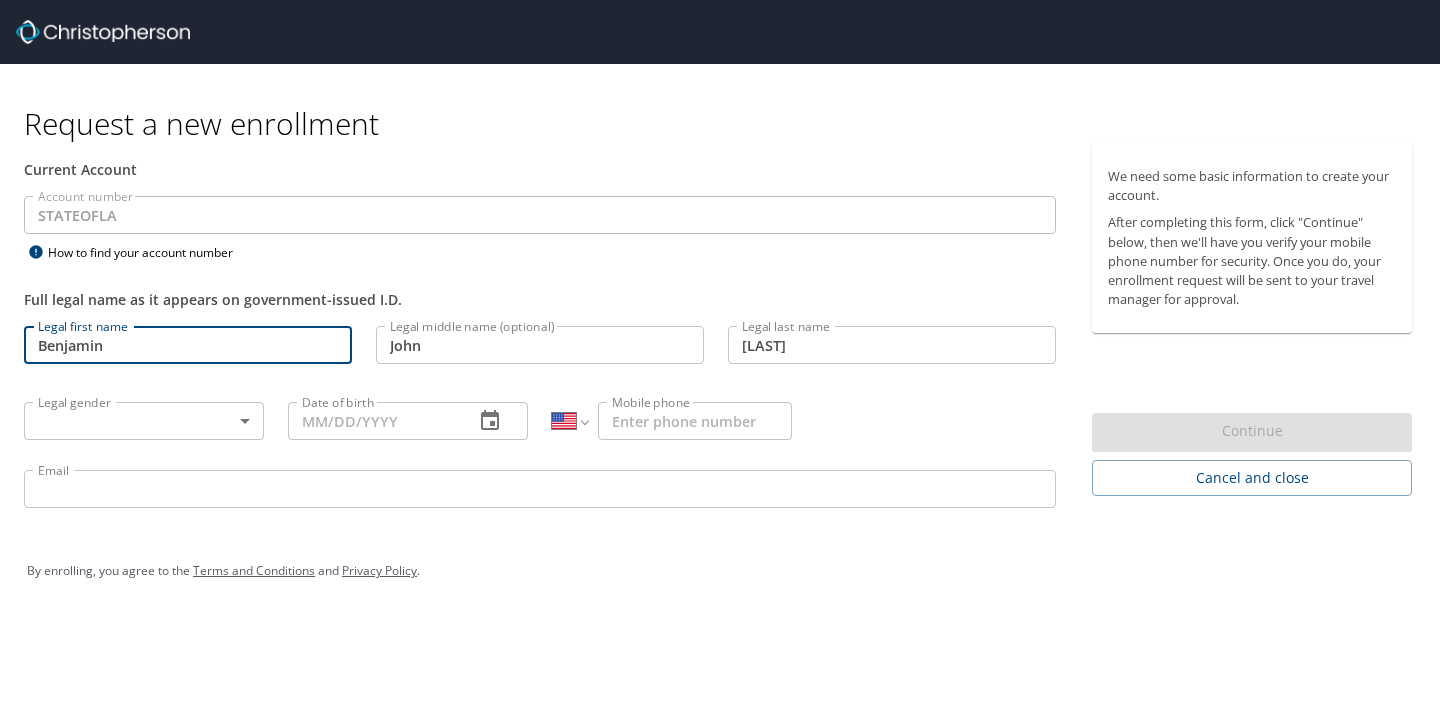 type on "[PHONE]" 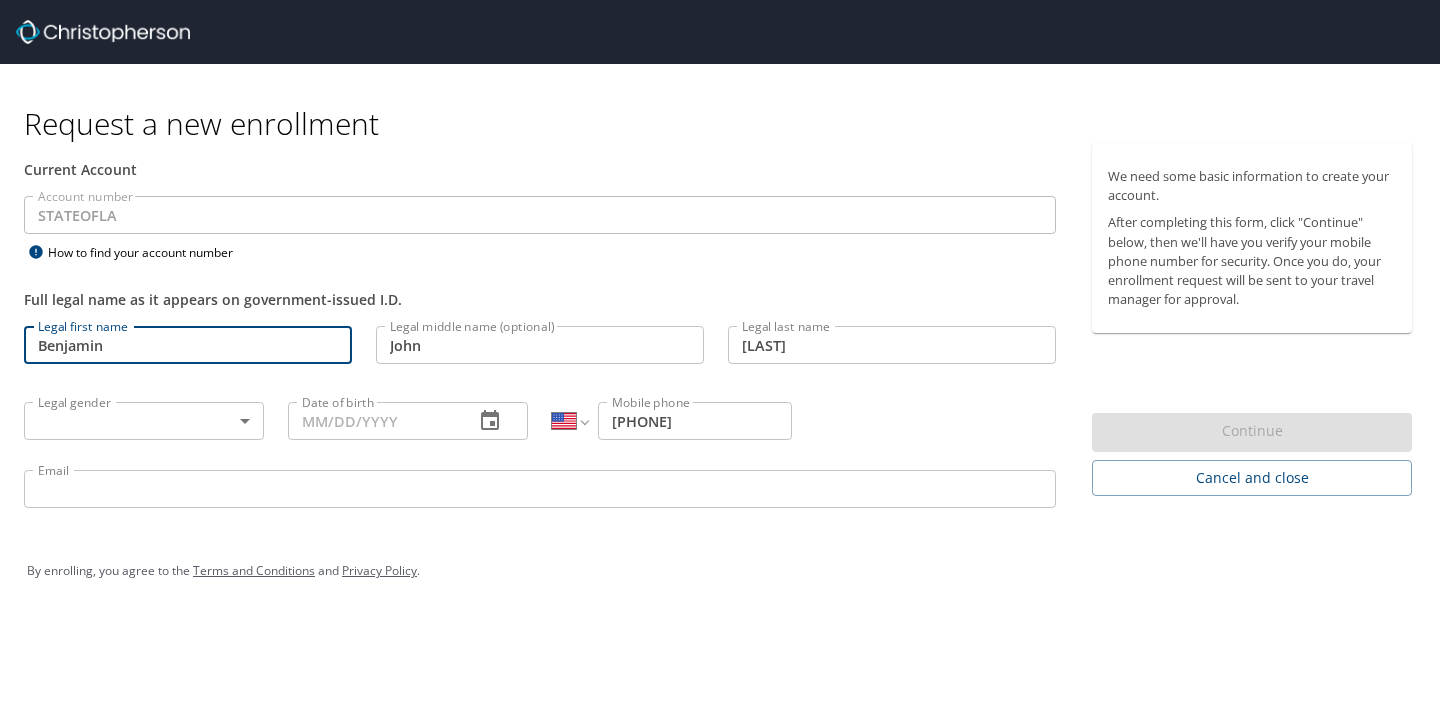 click on "Request a new enrollment Current Account Account number [STATE] Account number  How to find your account number Full legal name as it appears on government-issued I.D. Legal first name Benjamin Legal first name Legal middle name (optional) John Legal middle name (optional) Legal last name Blanchard Legal last name Legal gender ​ Legal gender Date of birth Date of birth International Afghanistan Åland Islands Albania Algeria American Samoa Andorra Angola Anguilla Antigua and Barbuda Argentina Armenia Aruba Ascension Island Australia Austria Azerbaijan Bahamas Bahrain Bangladesh Barbados Belarus Belgium Belize Benin Bermuda Bhutan Bolivia Bonaire, Sint Eustatius and Saba Bosnia and Herzegovina Botswana Brazil British Indian Ocean Territory Brunei Darussalam Bulgaria Burkina Faso Burma Burundi Cambodia Cameroon Canada Cape Verde Cayman Islands Central African Republic Chad Chile China Christmas Island Cocos (Keeling) Islands Colombia Comoros Congo Congo, Democratic Republic of the Cook Islands Costa Rica" at bounding box center [720, 363] 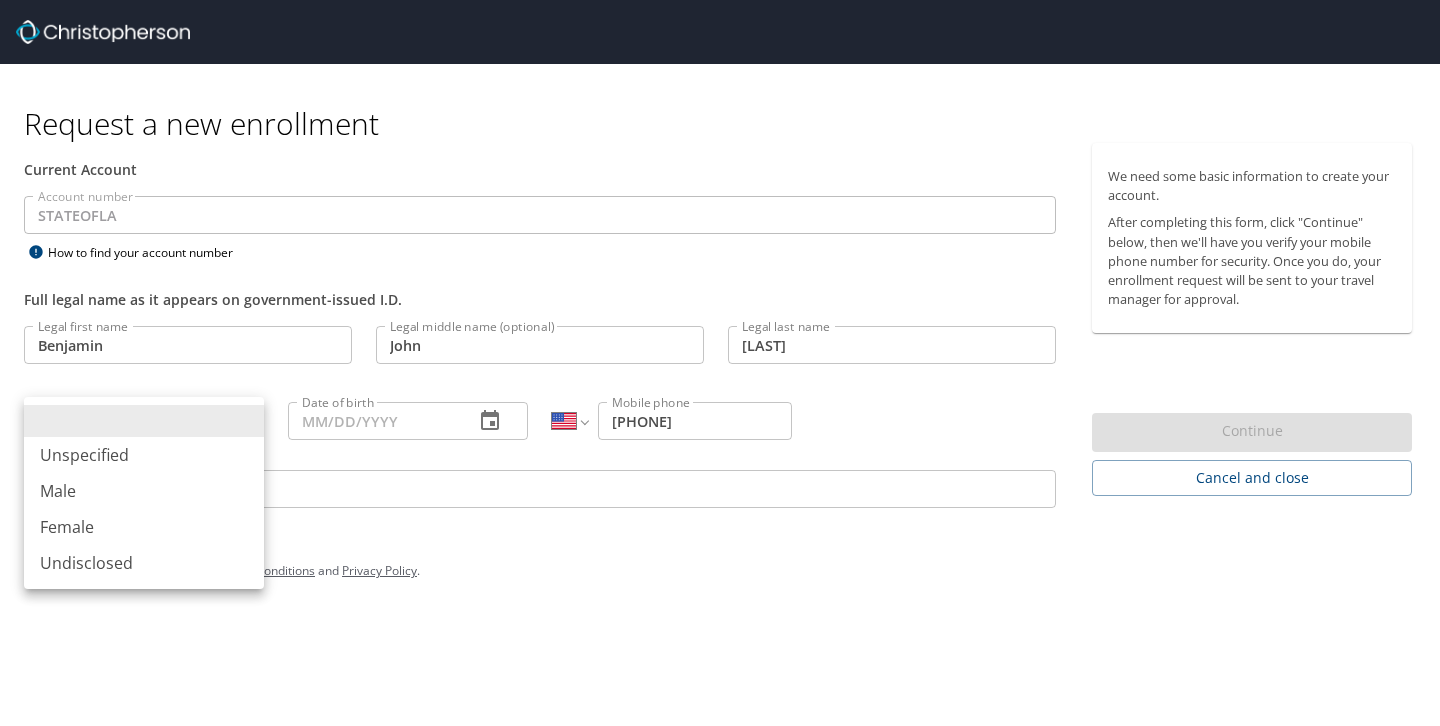 click on "Male" at bounding box center (144, 491) 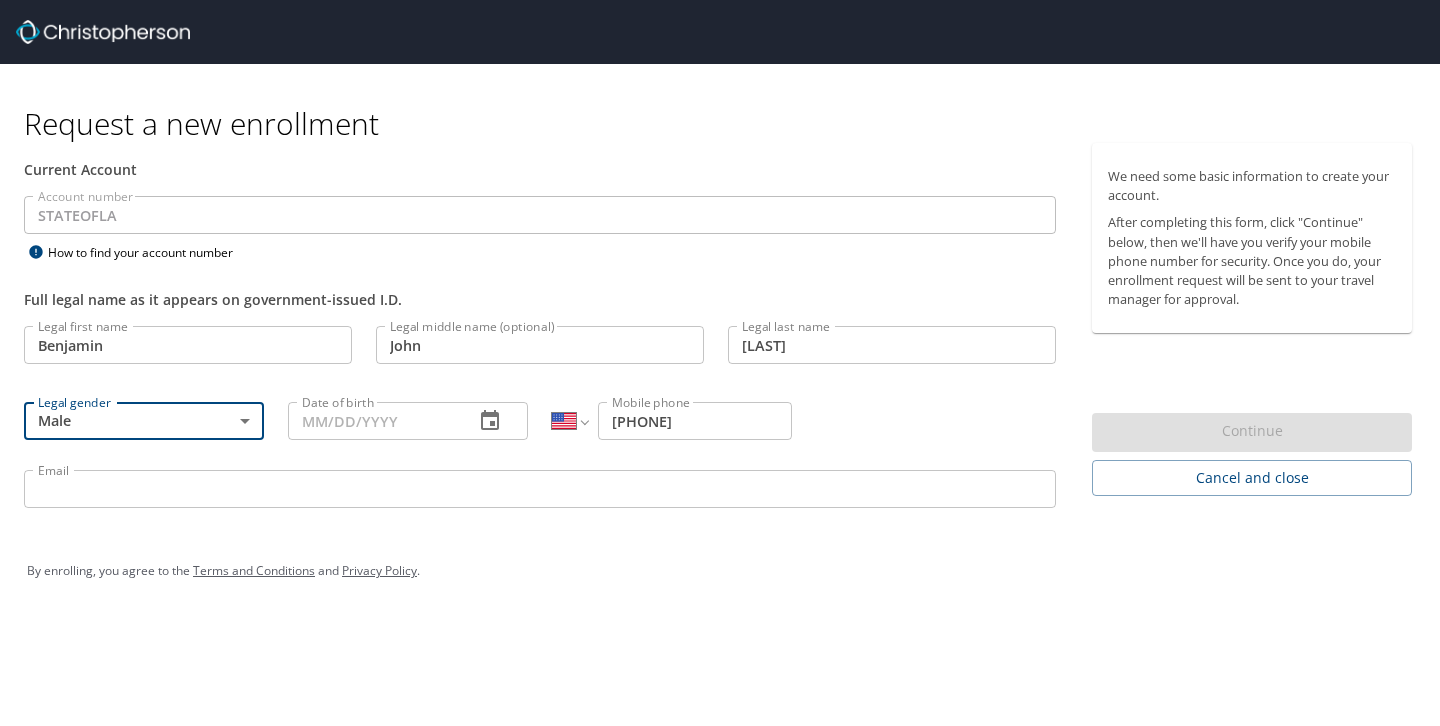click on "Date of birth" at bounding box center [373, 421] 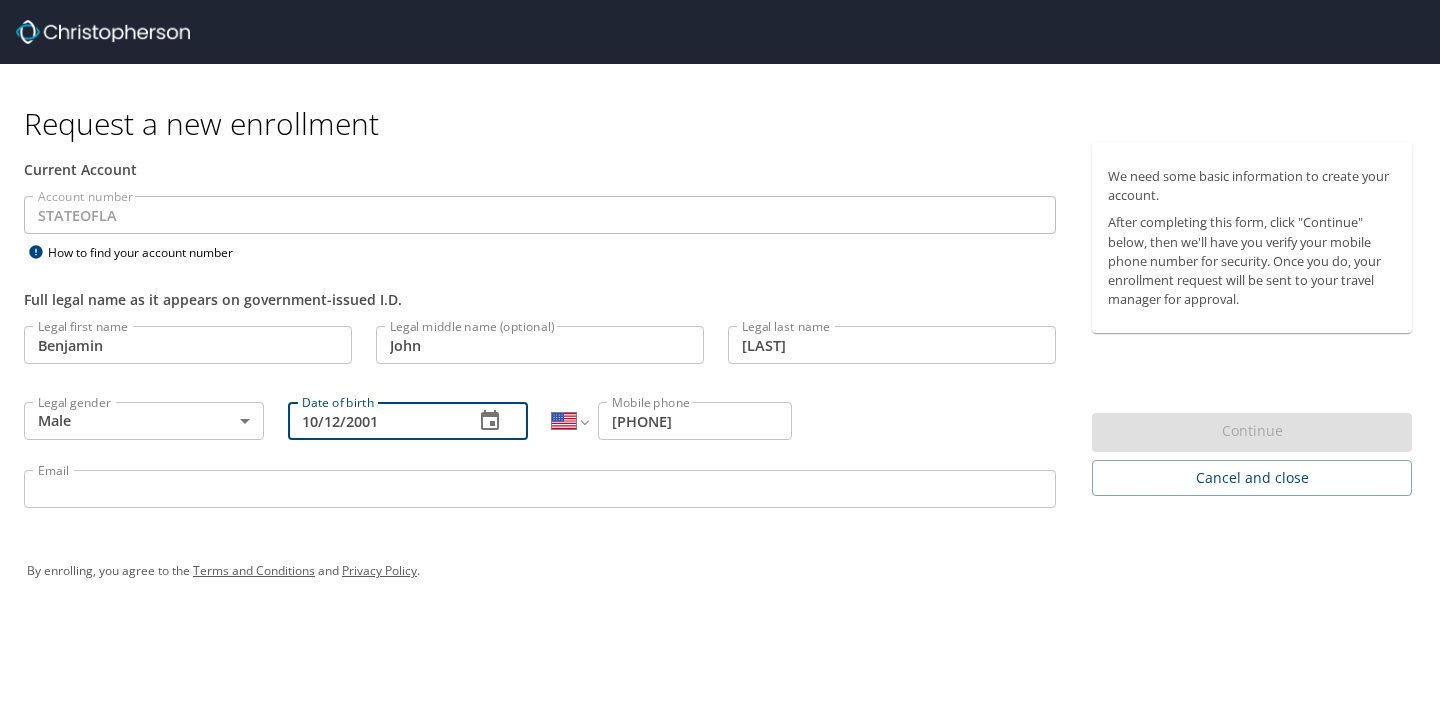 type on "10/12/2001" 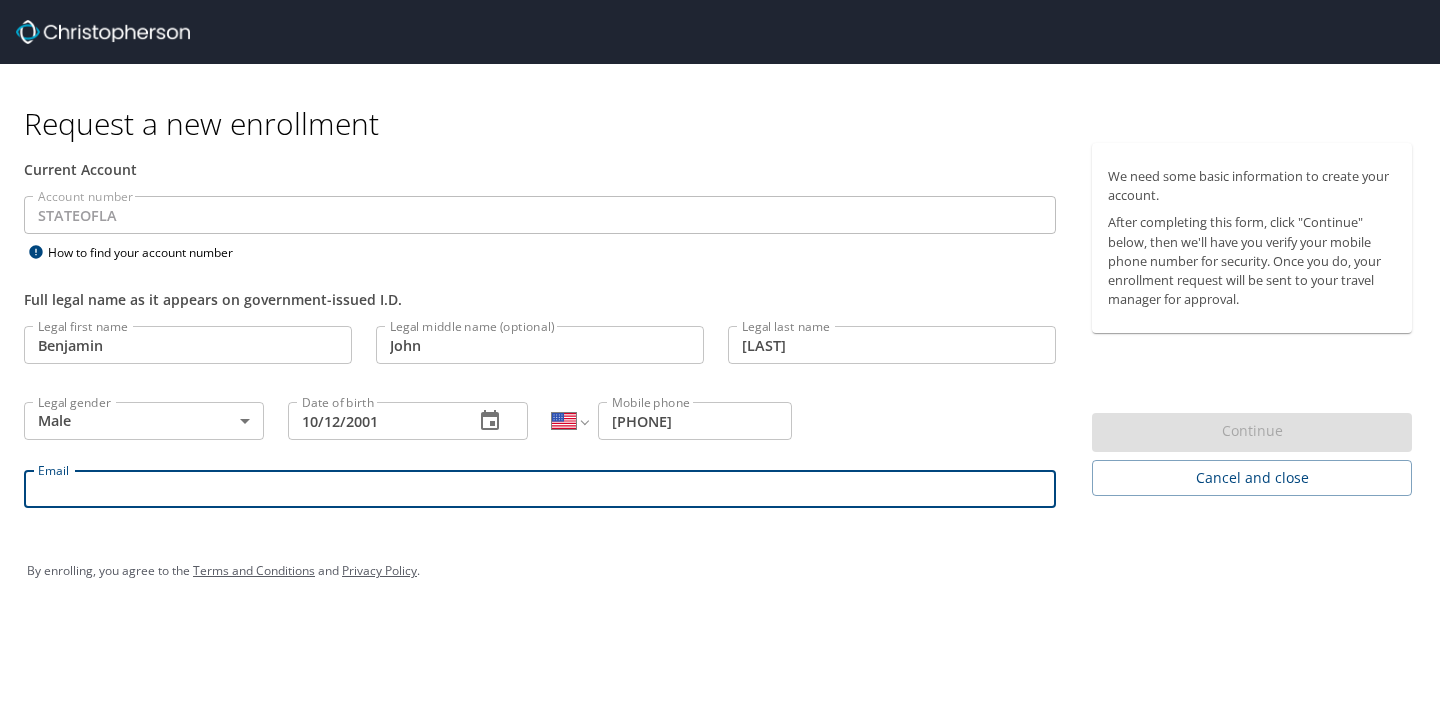 click on "Email" at bounding box center (540, 489) 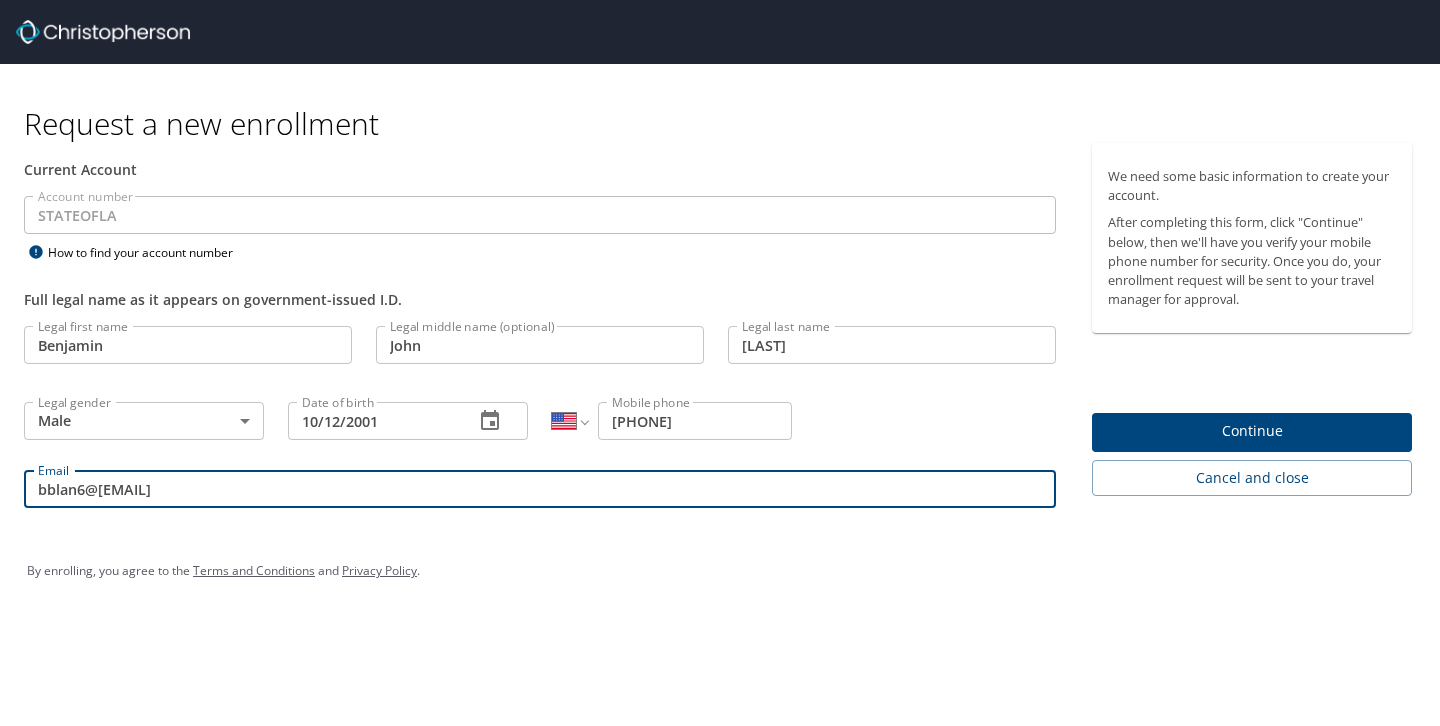 type on "bblan6@[EMAIL]" 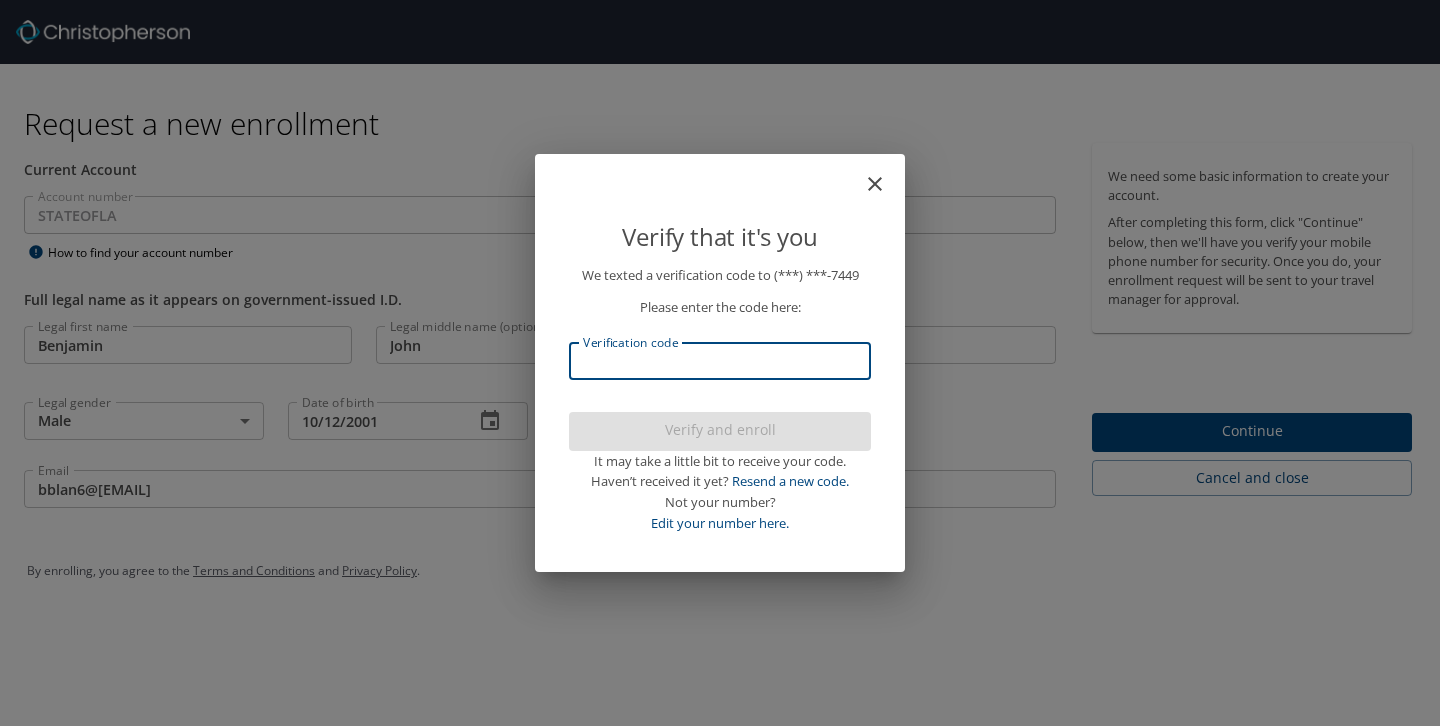 click on "Verification code" at bounding box center (720, 361) 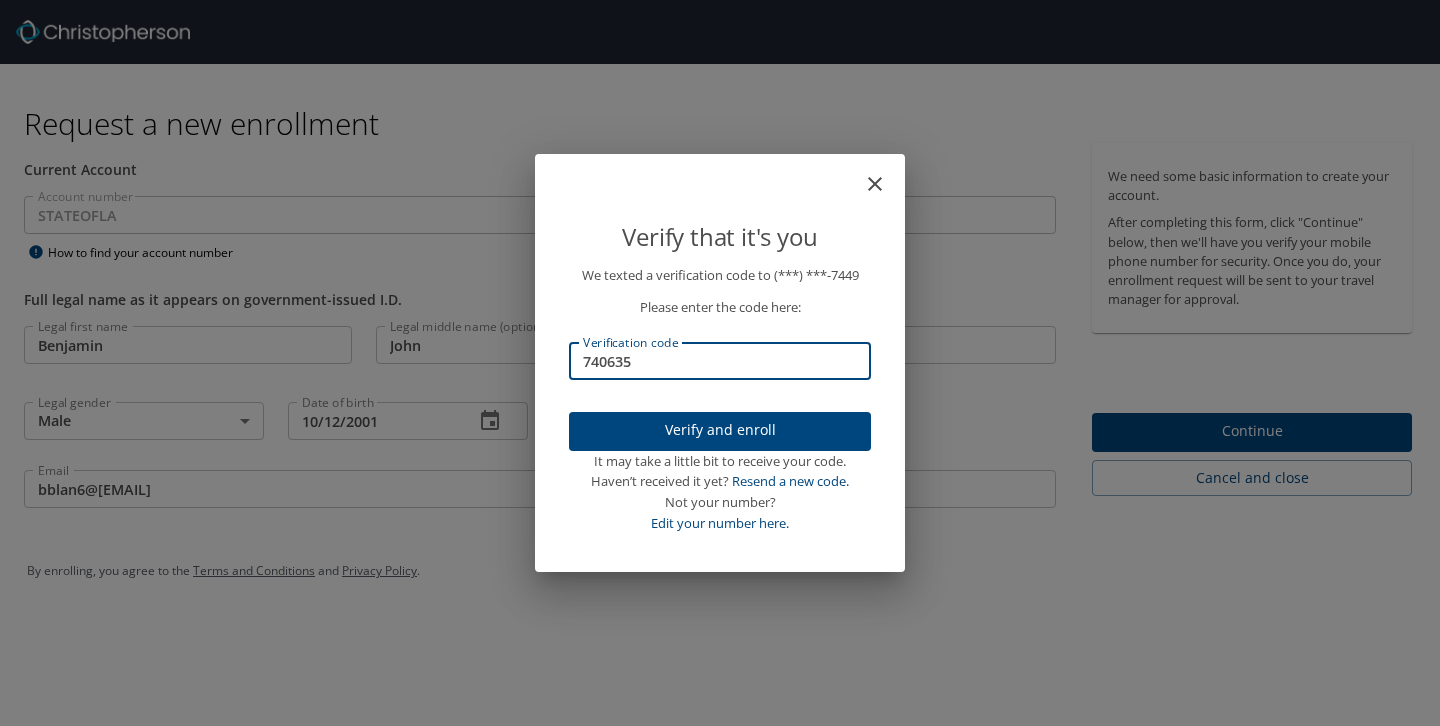 type on "740635" 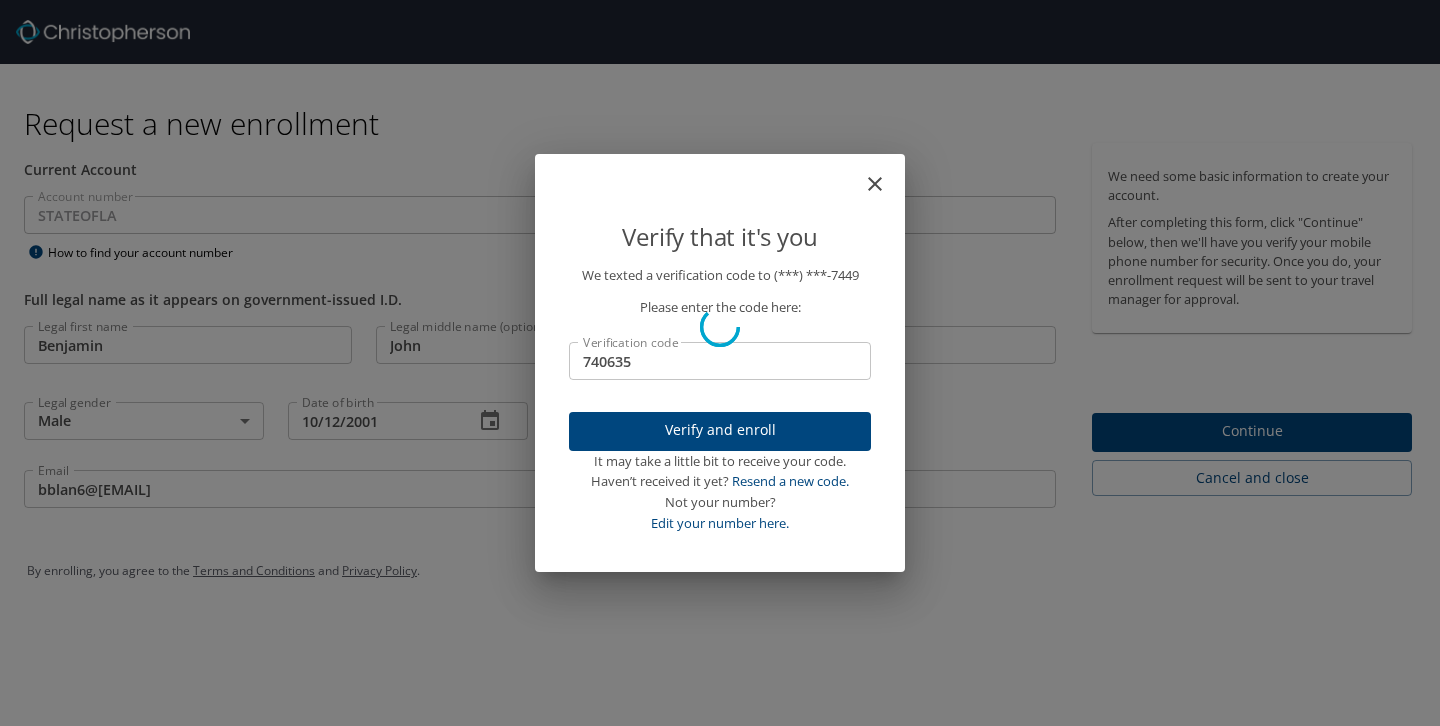 type 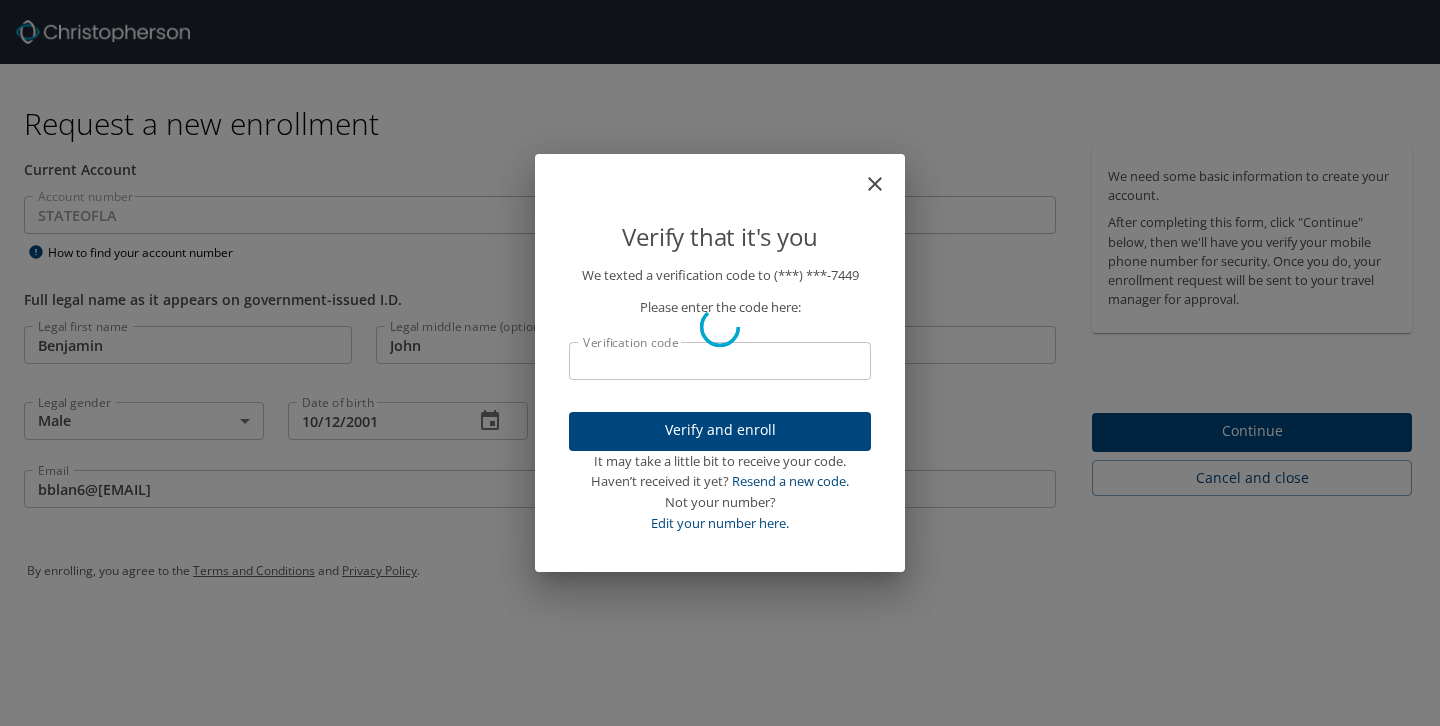click on "Verify that it's you We texted a verification code to (***) ***- 7449 Please enter the code here: Verification code Verification code Verify and enroll It may take a little bit to receive your code. Haven’t received it yet?   Resend a new code. Not your number? Edit your number here." at bounding box center [720, 363] 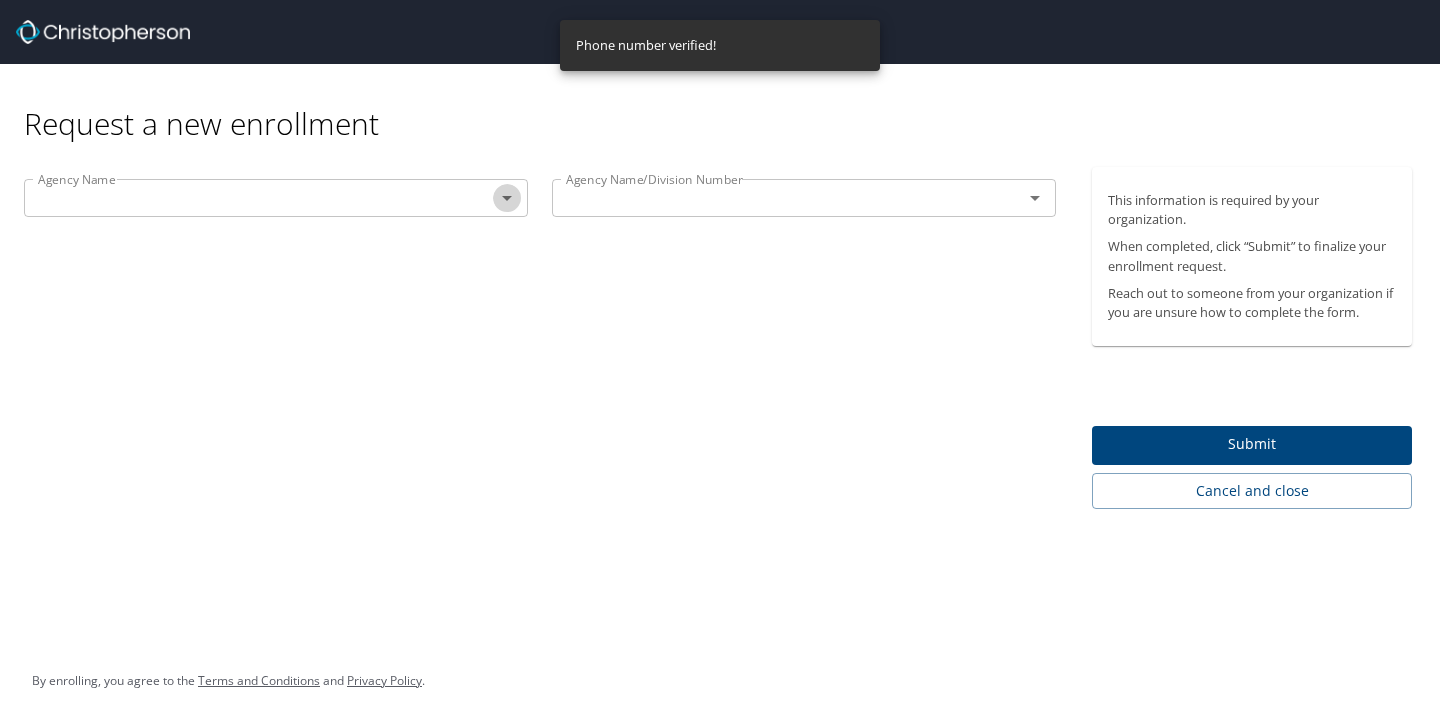 click 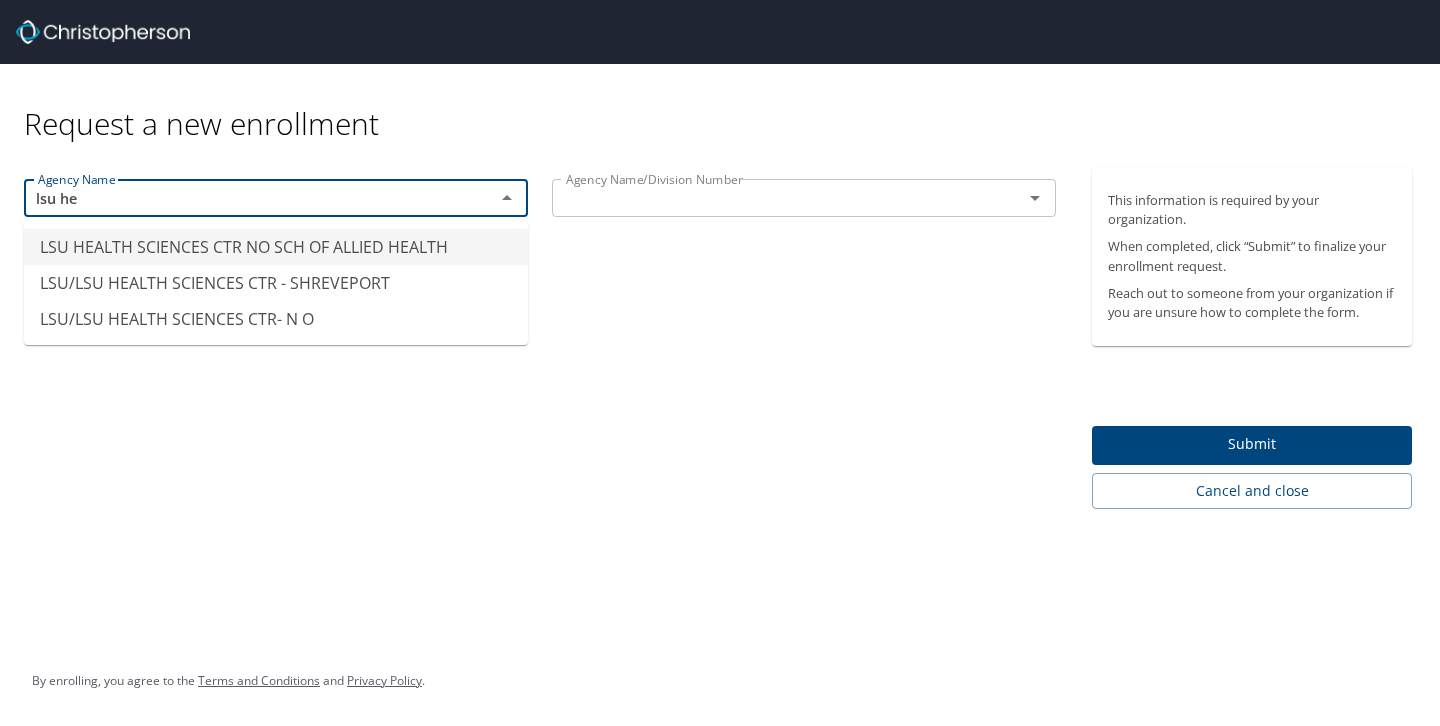 click on "LSU HEALTH SCIENCES CTR NO SCH OF ALLIED HEALTH" at bounding box center [276, 247] 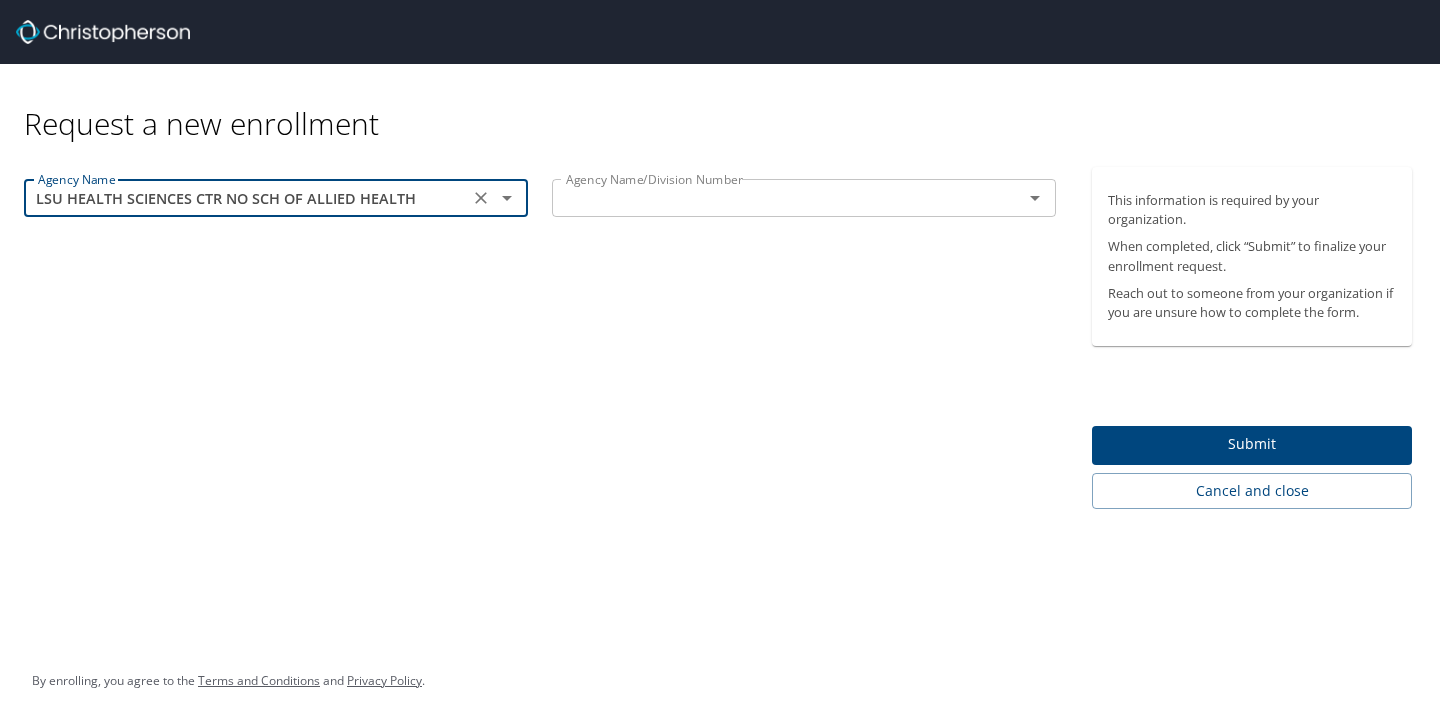 type on "LSU HEALTH SCIENCES CTR NO SCH OF ALLIED HEALTH" 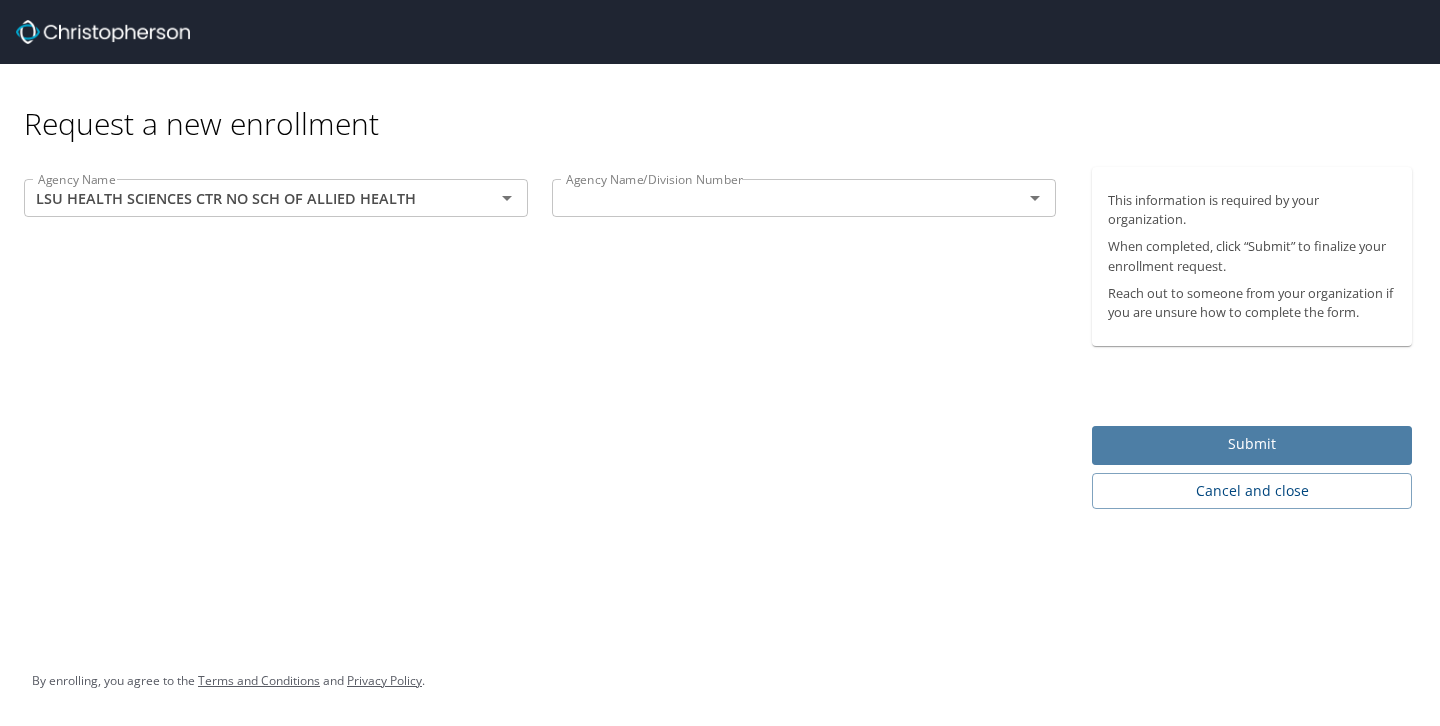 click on "Submit" at bounding box center [1252, 444] 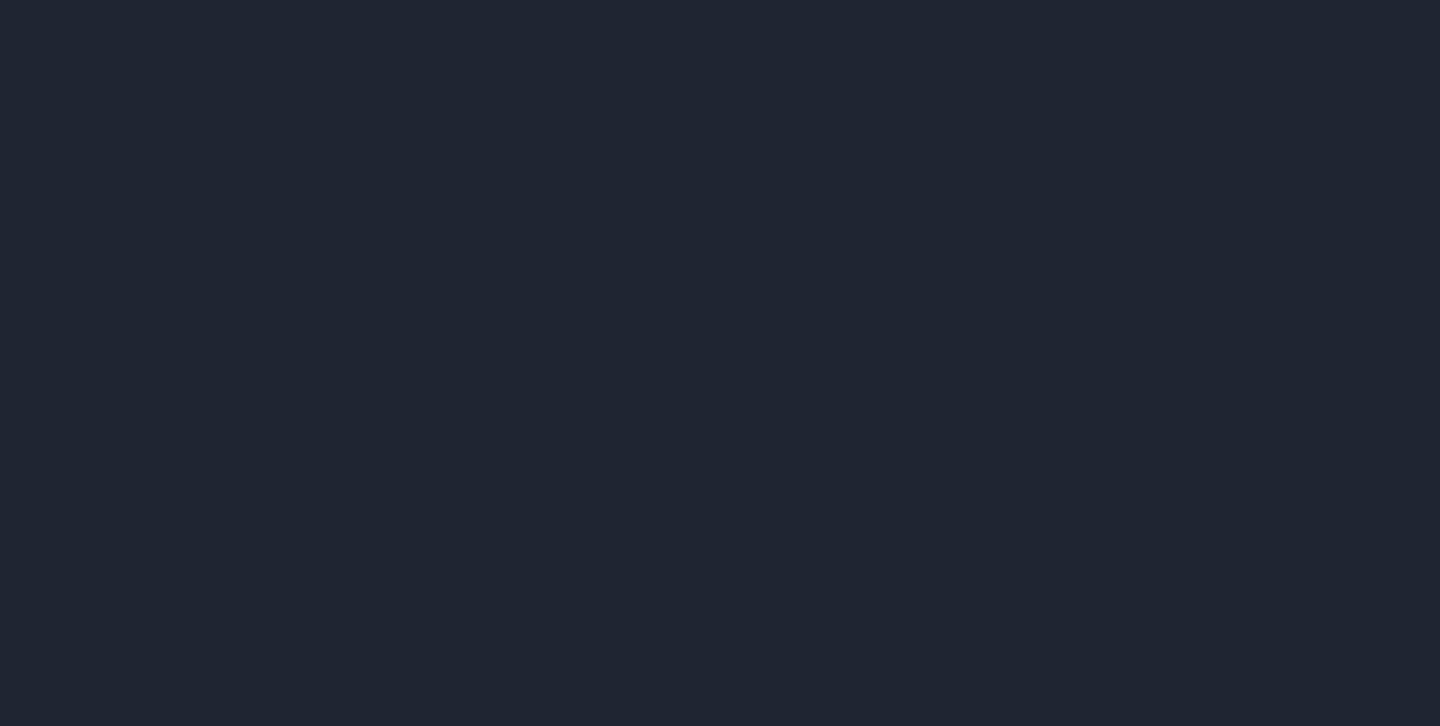 scroll, scrollTop: 0, scrollLeft: 0, axis: both 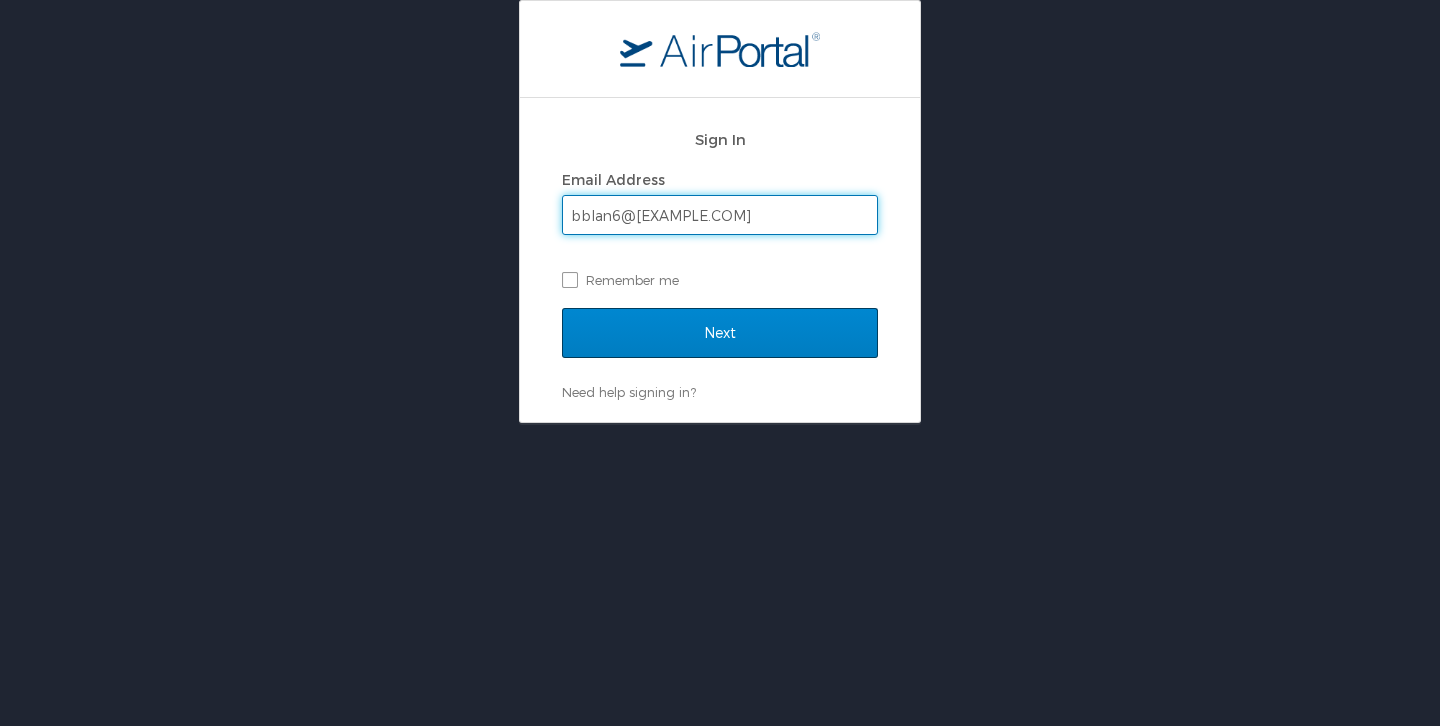 type on "bblan6@[EXAMPLE.COM]" 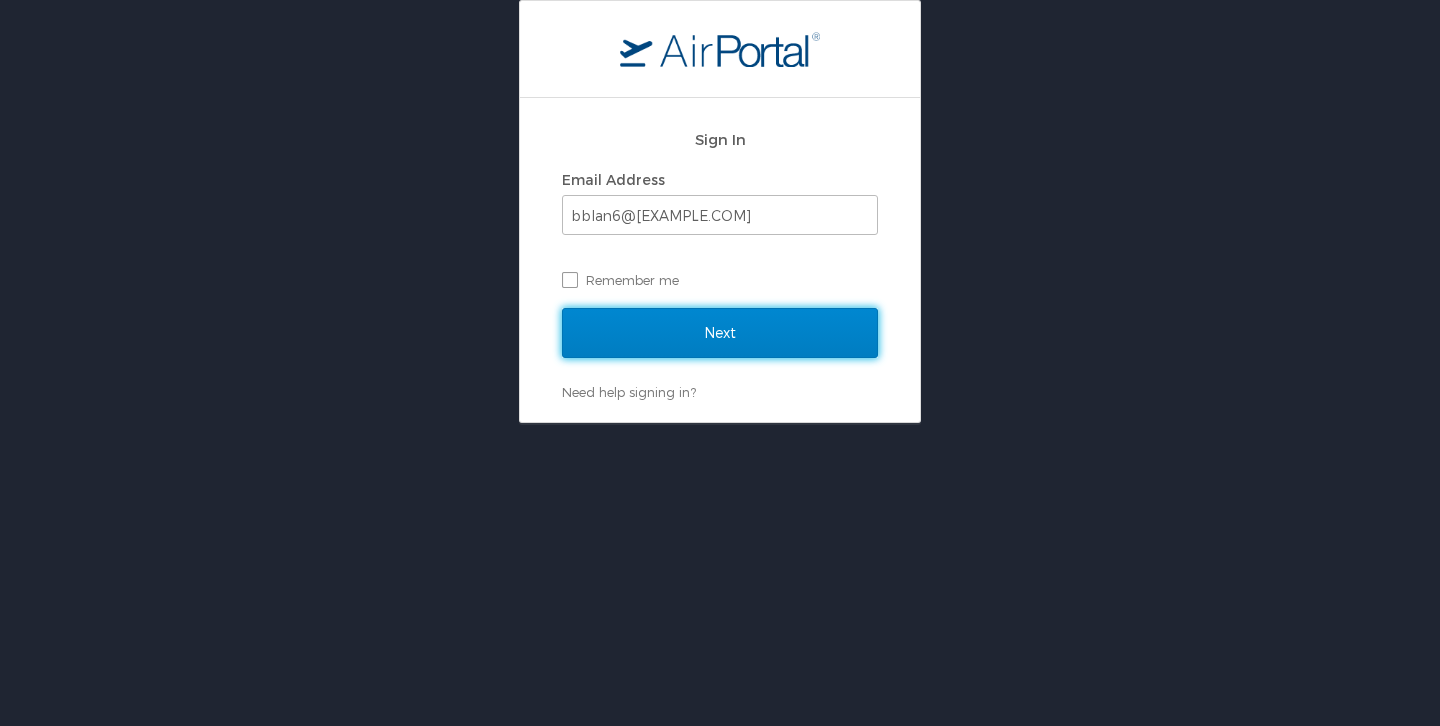 click on "Next" at bounding box center (720, 333) 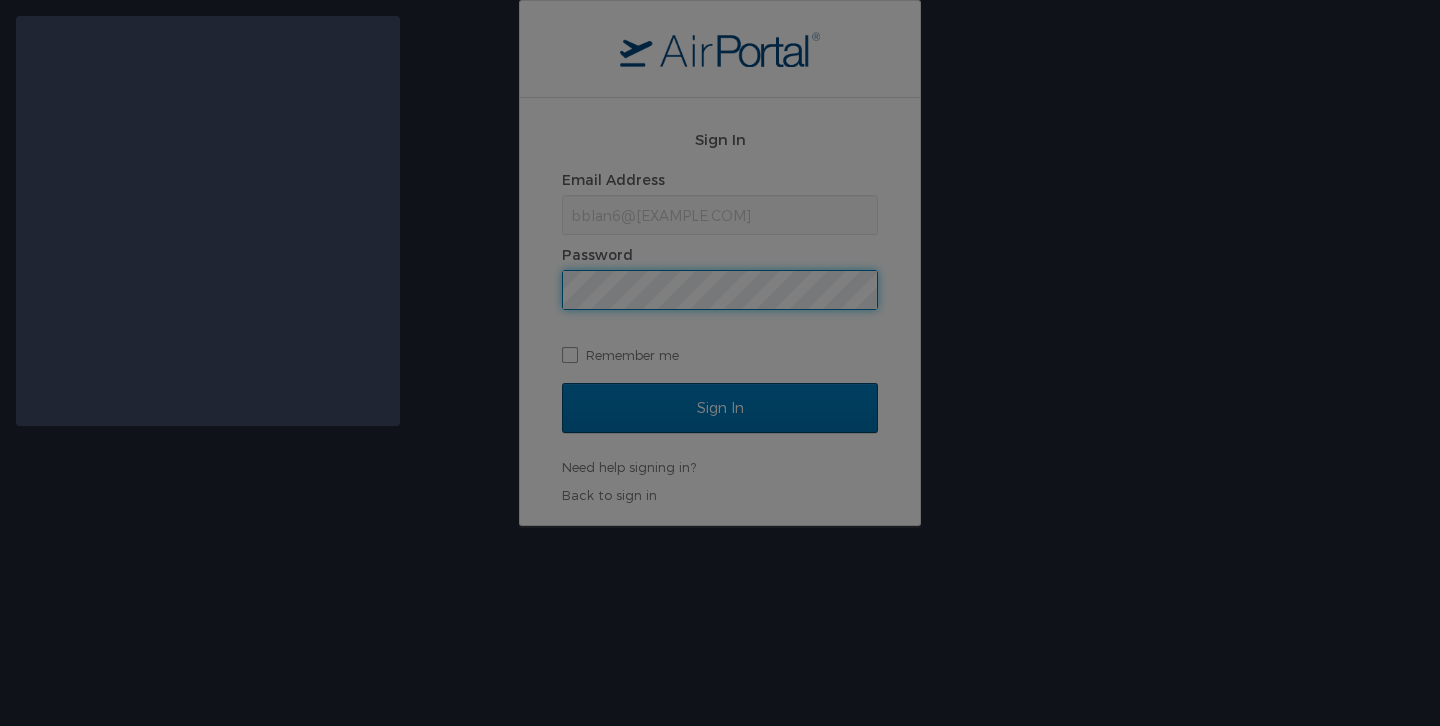 scroll, scrollTop: 0, scrollLeft: 0, axis: both 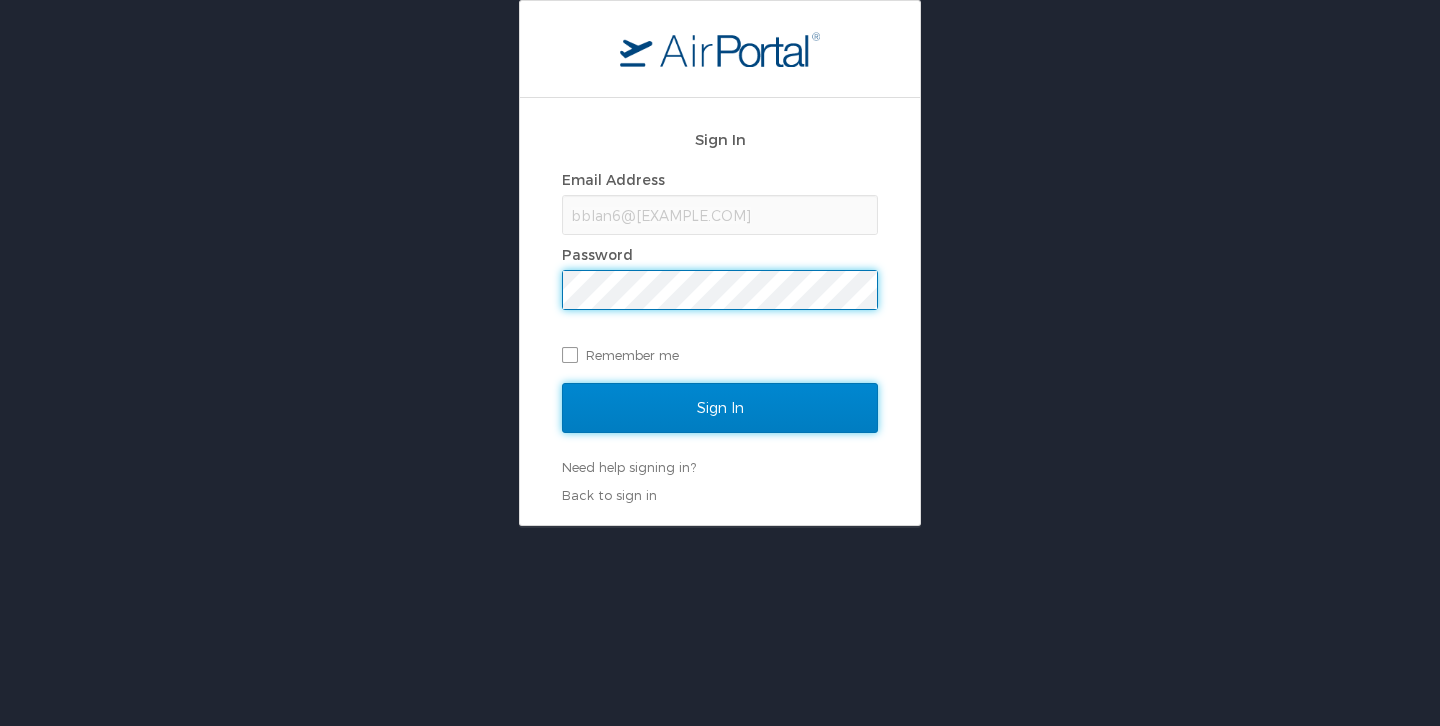 click on "Sign In" at bounding box center [720, 408] 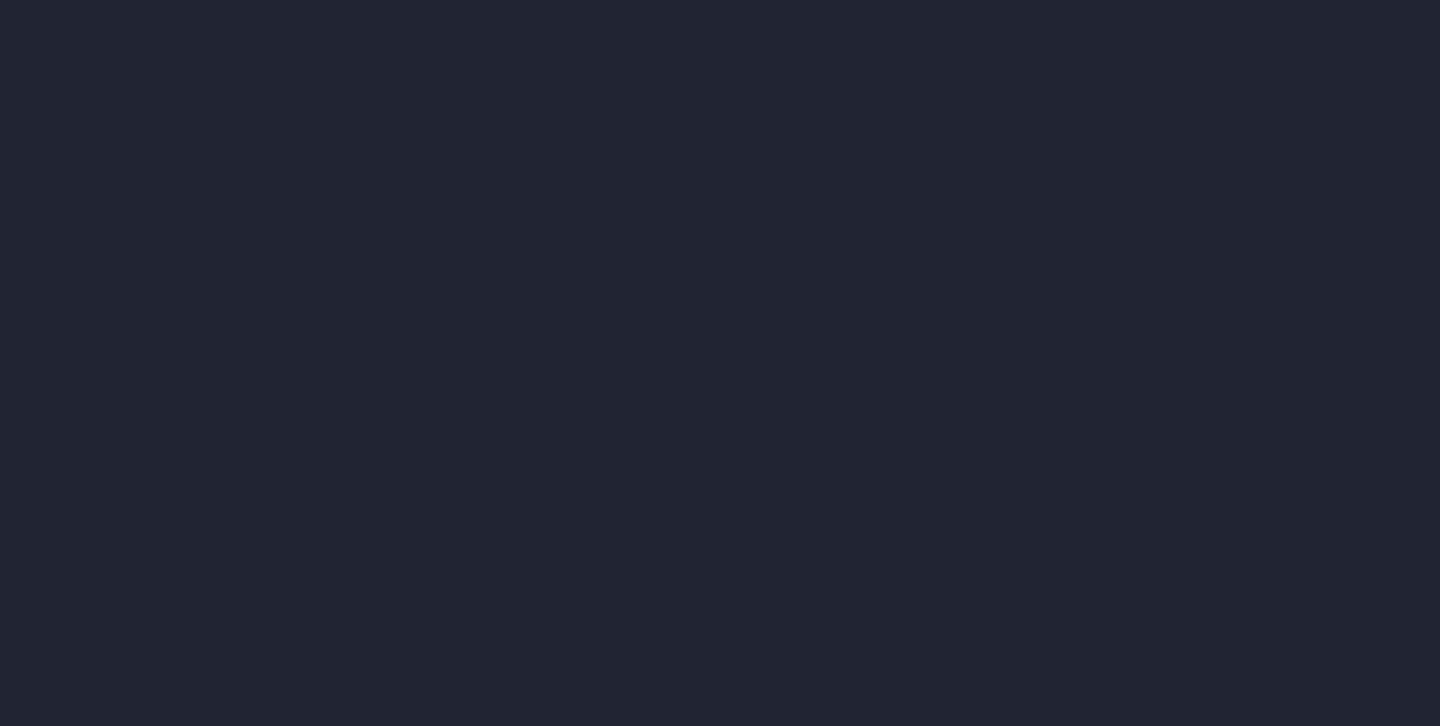 scroll, scrollTop: 0, scrollLeft: 0, axis: both 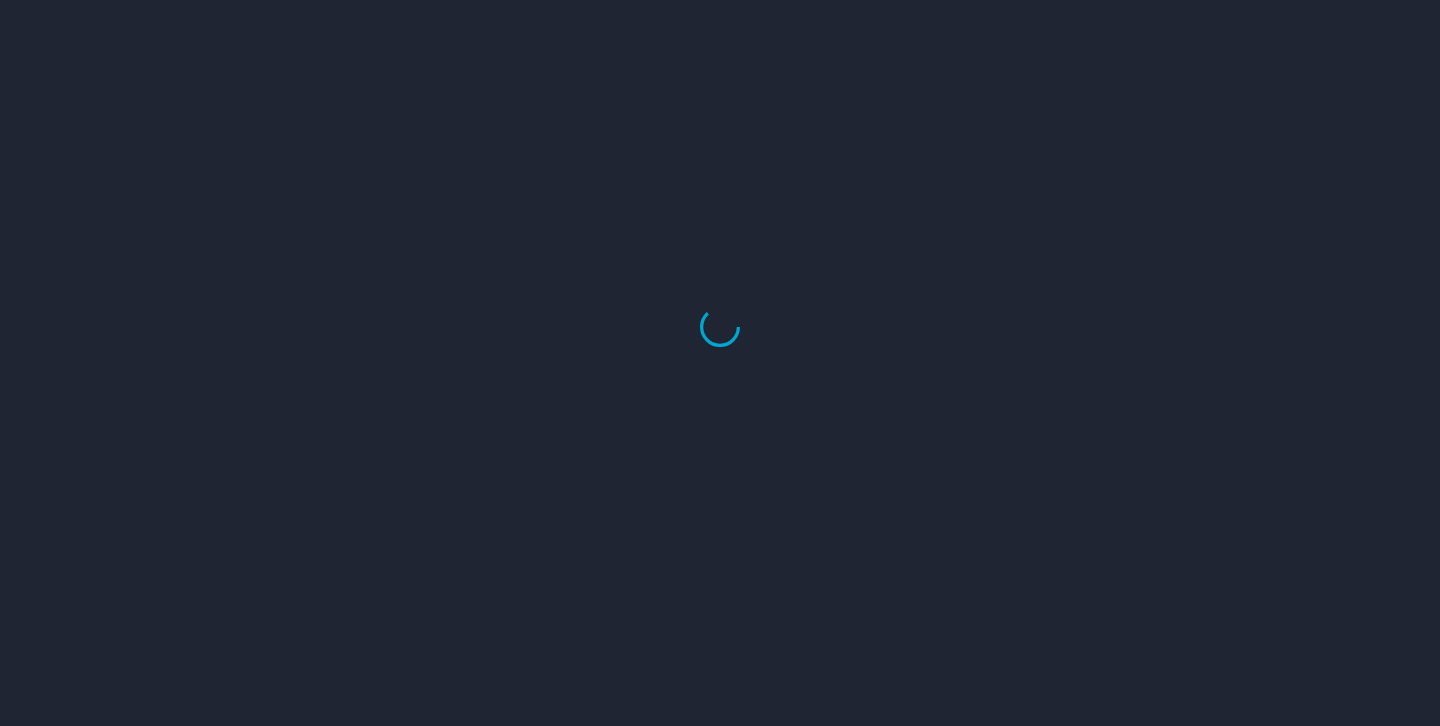 select on "US" 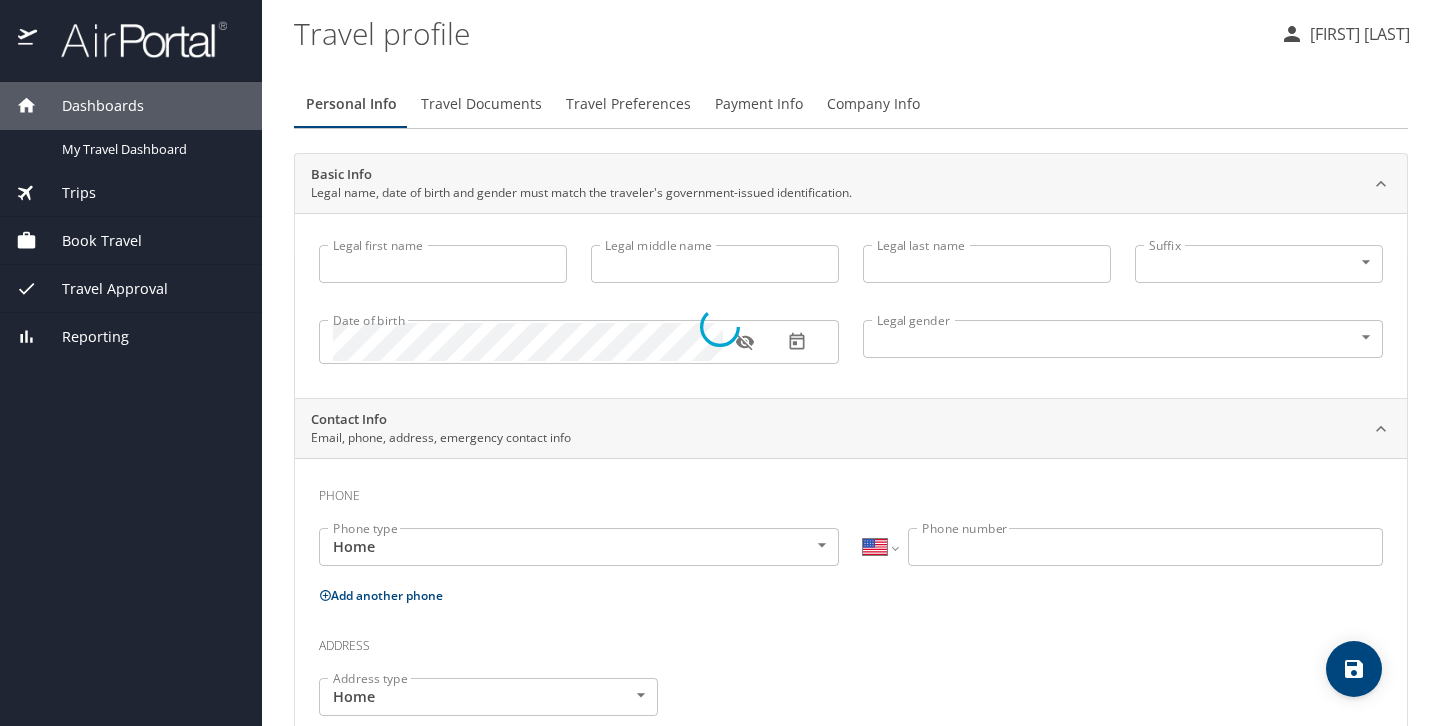 type on "Benjamin" 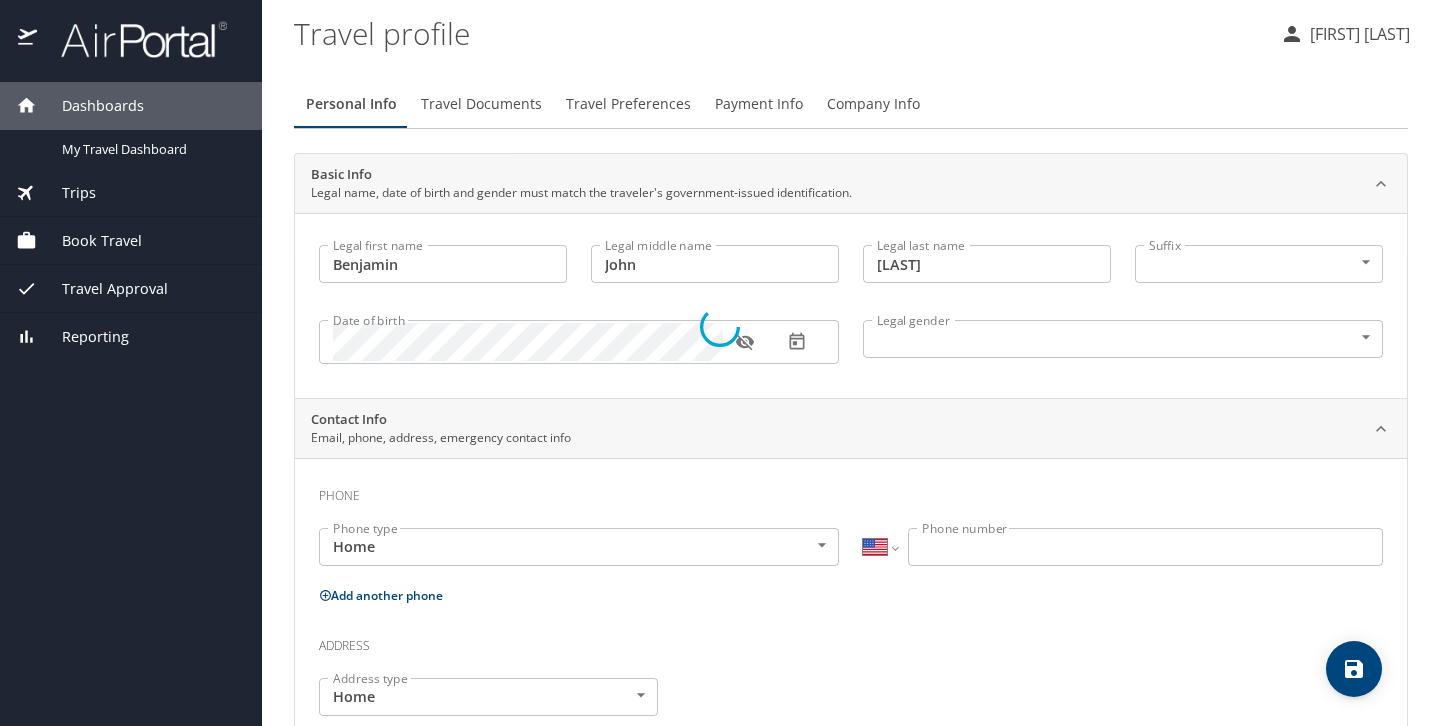 select on "US" 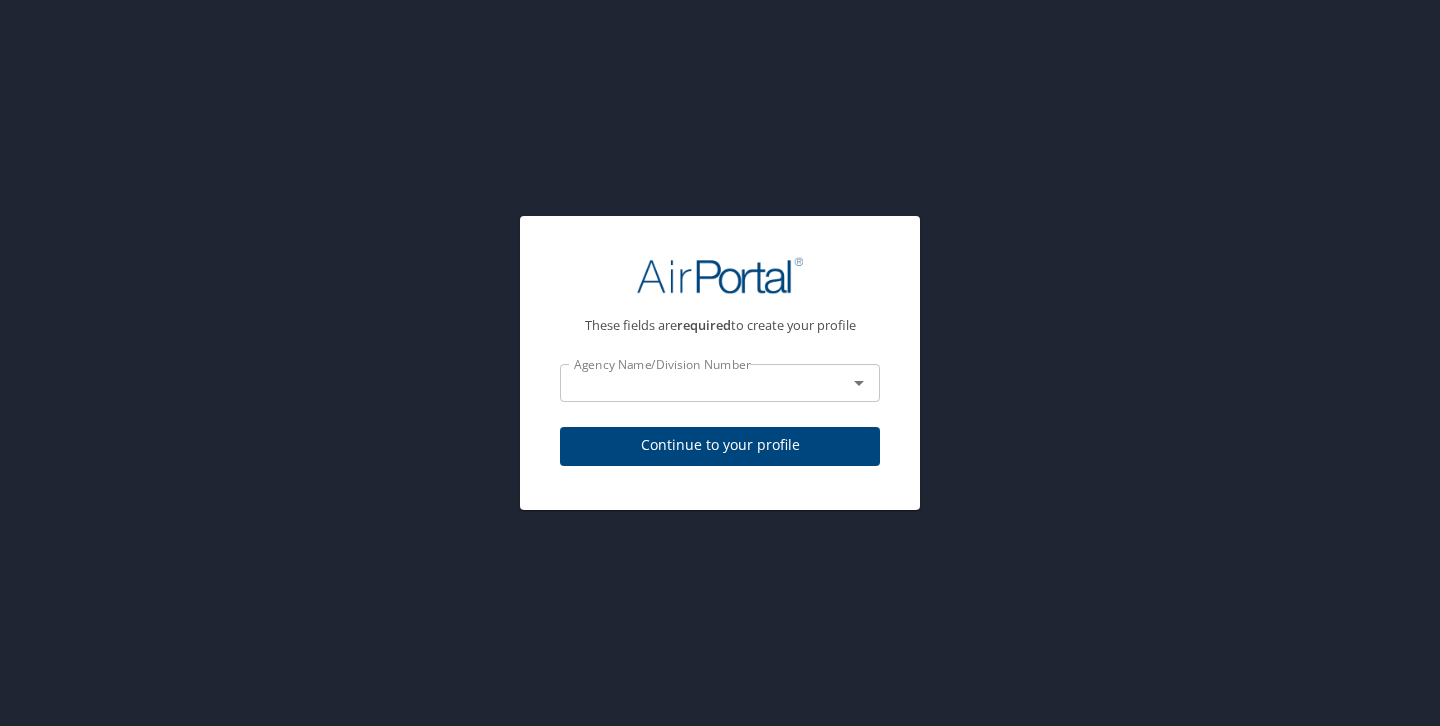 click on "These fields are  required  to create your profile Agency Name/Division Number   Agency Name/Division Number   Continue to your profile" at bounding box center [720, 363] 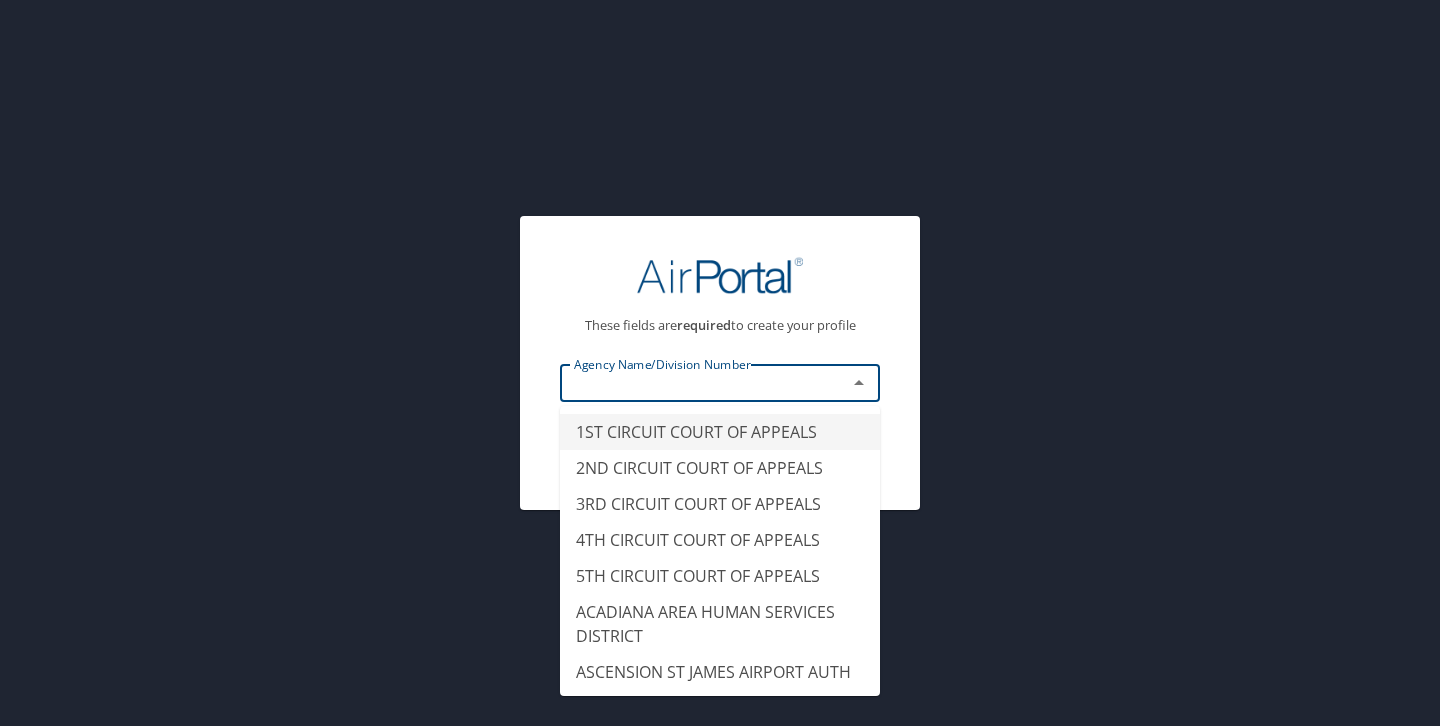 click at bounding box center [690, 383] 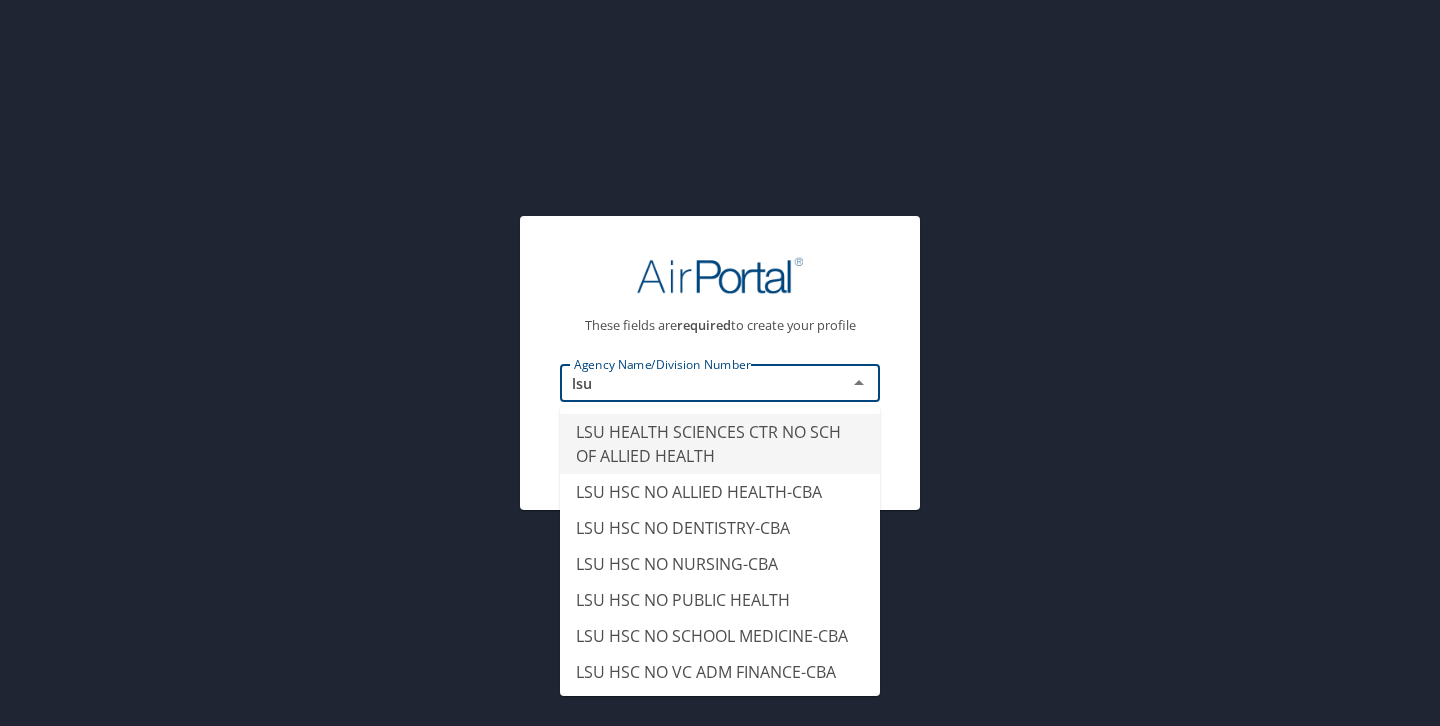 click on "LSU HEALTH SCIENCES CTR NO SCH OF ALLIED HEALTH" at bounding box center (720, 444) 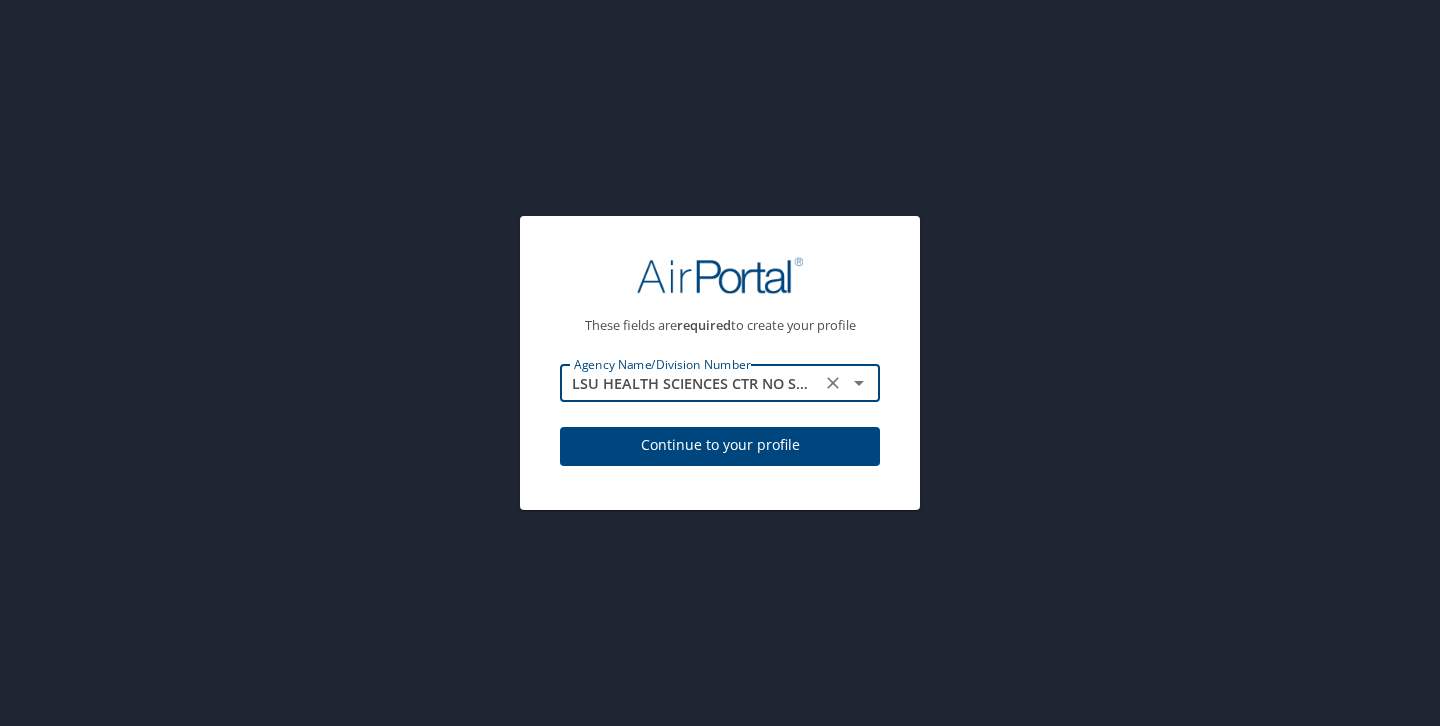 type on "LSU HEALTH SCIENCES CTR NO SCH OF ALLIED HEALTH" 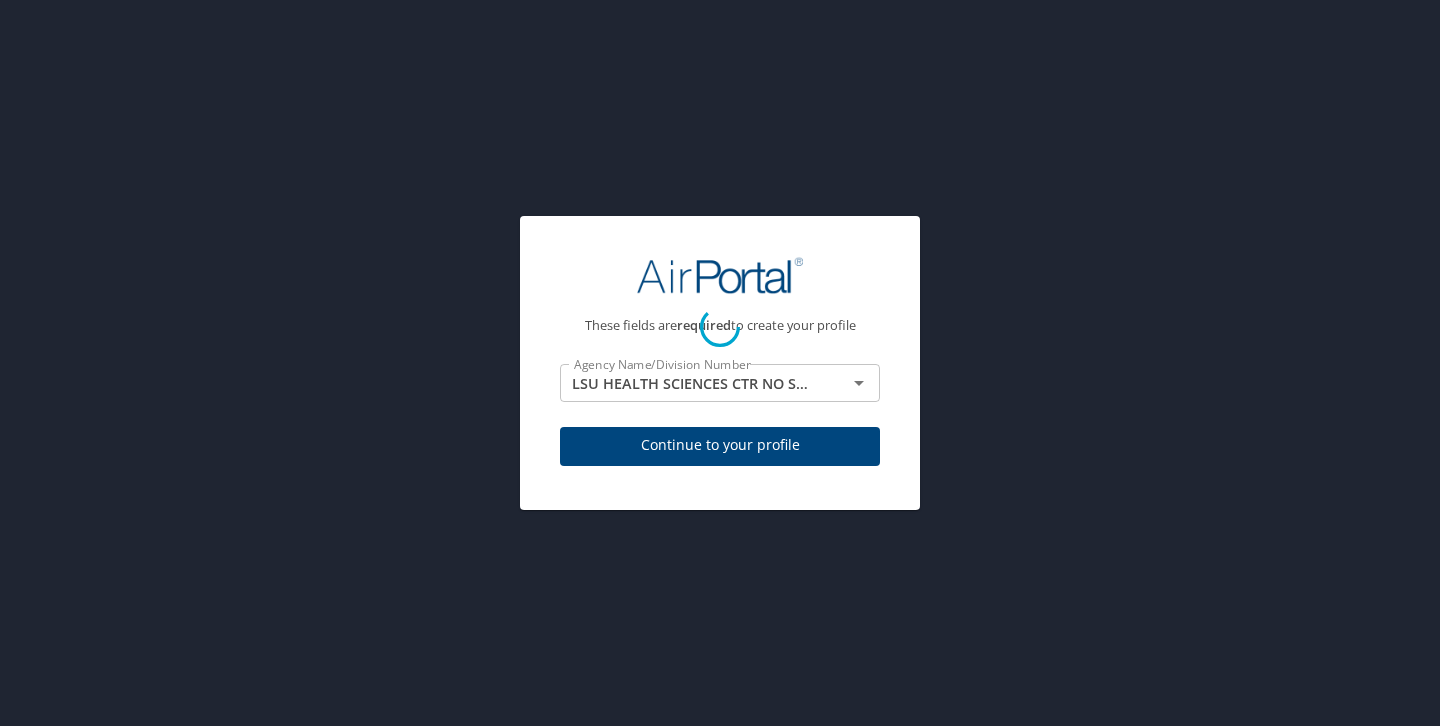 select on "US" 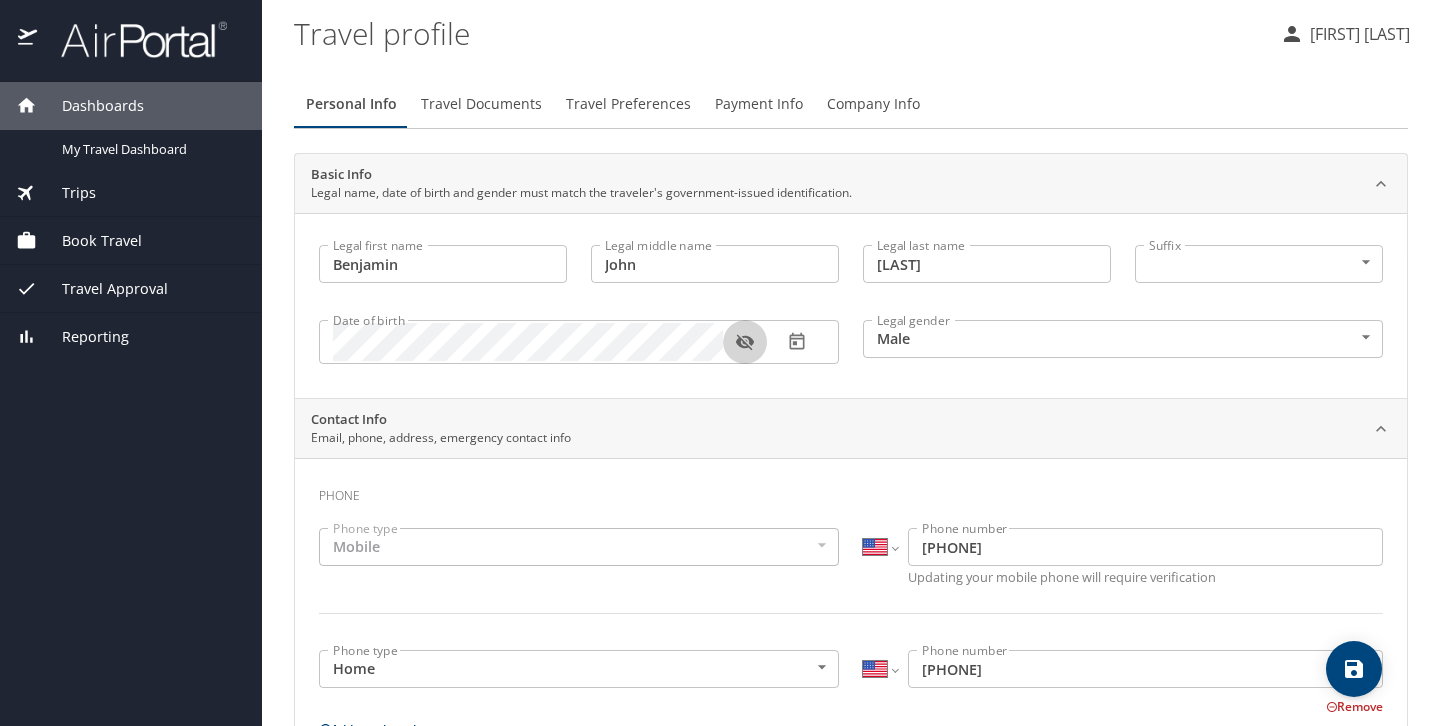 click 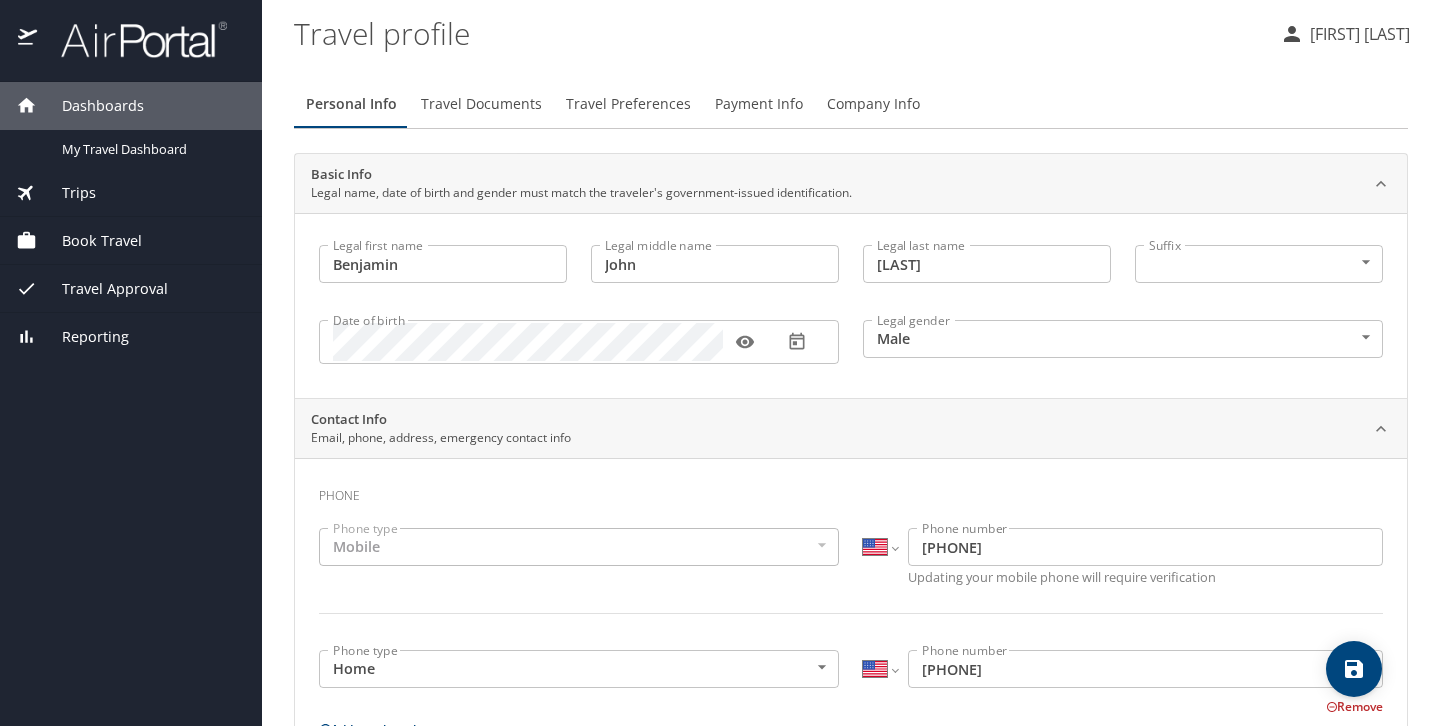 scroll, scrollTop: 27, scrollLeft: 0, axis: vertical 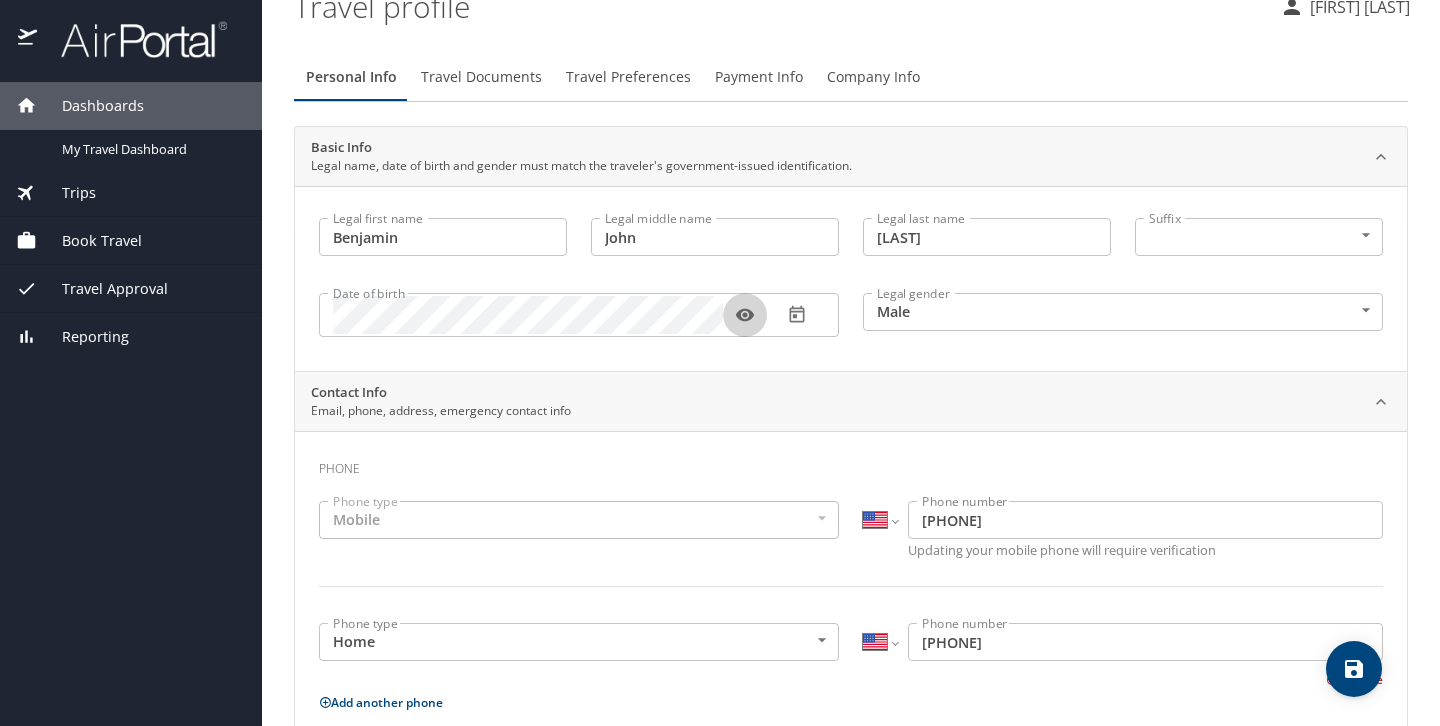 click 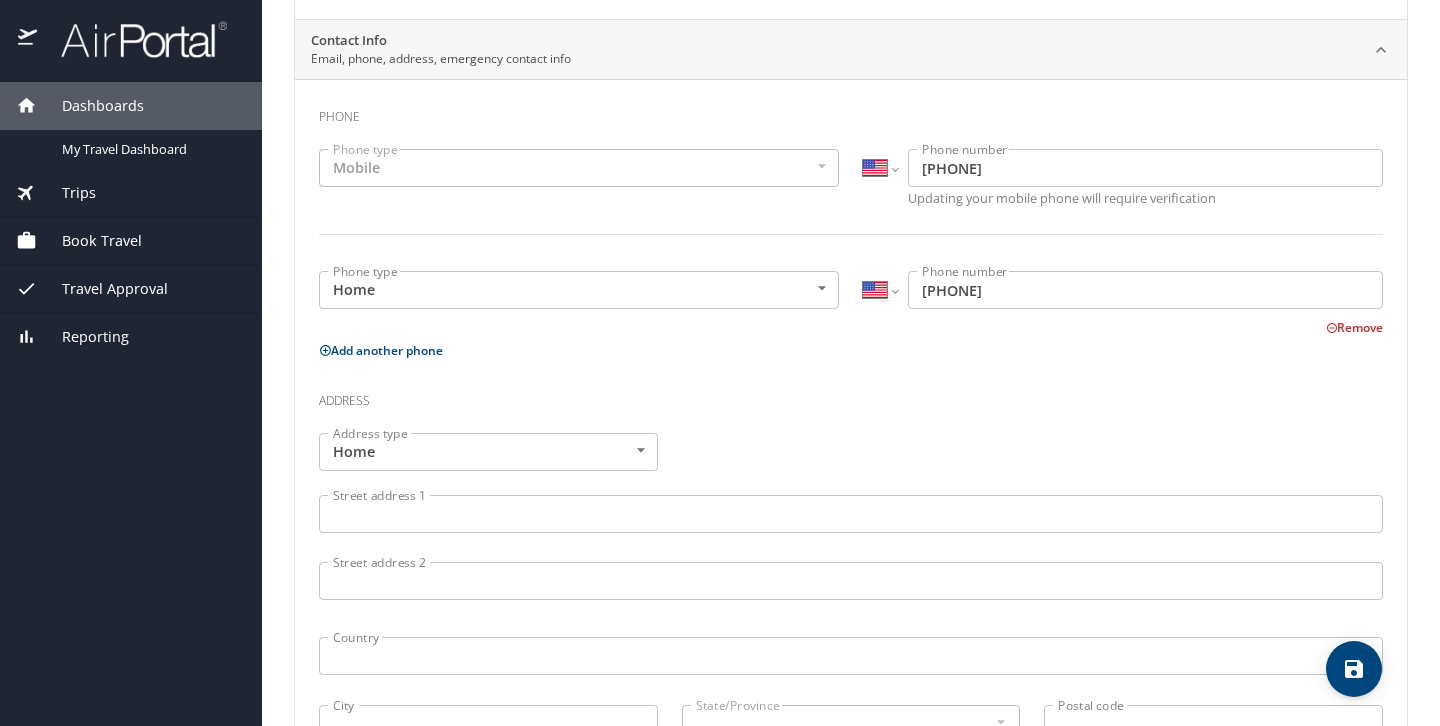 scroll, scrollTop: 401, scrollLeft: 0, axis: vertical 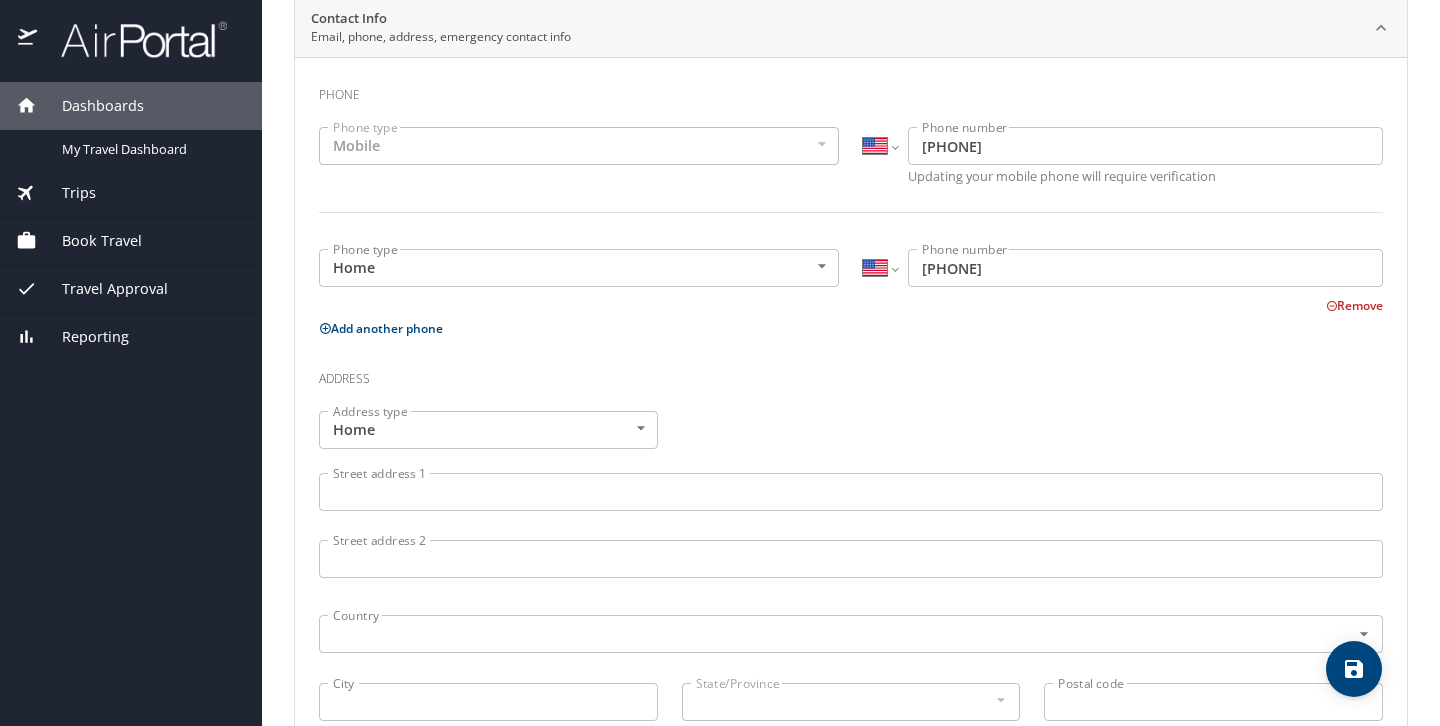 click on "Contact Info Email, phone, address, emergency contact info Phone Phone type Mobile Mobile Phone type International Afghanistan Åland Islands Albania Algeria American Samoa Andorra Angola Anguilla Antigua and Barbuda Argentina Armenia Aruba Ascension Island Australia Austria Azerbaijan Bahamas Bahrain Bangladesh Belize" at bounding box center (720, 363) 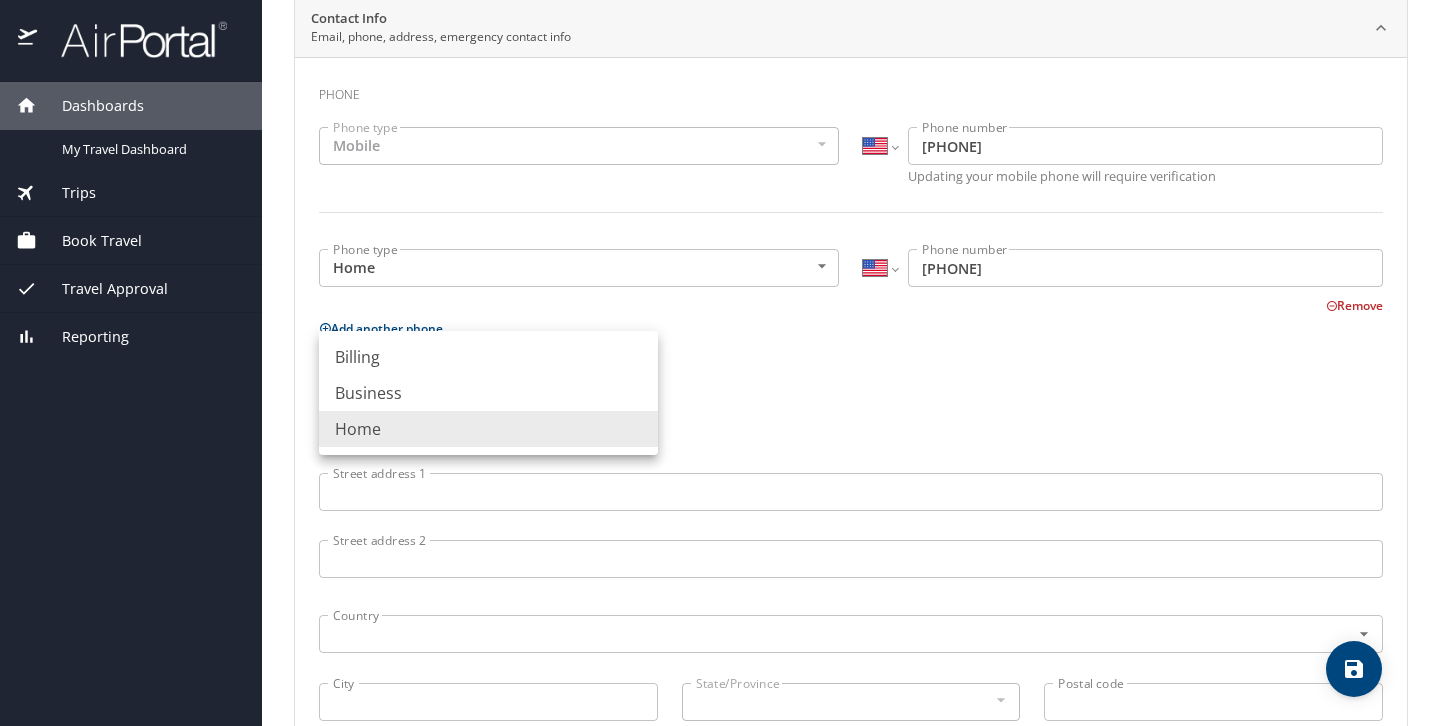 click on "Home" at bounding box center (488, 429) 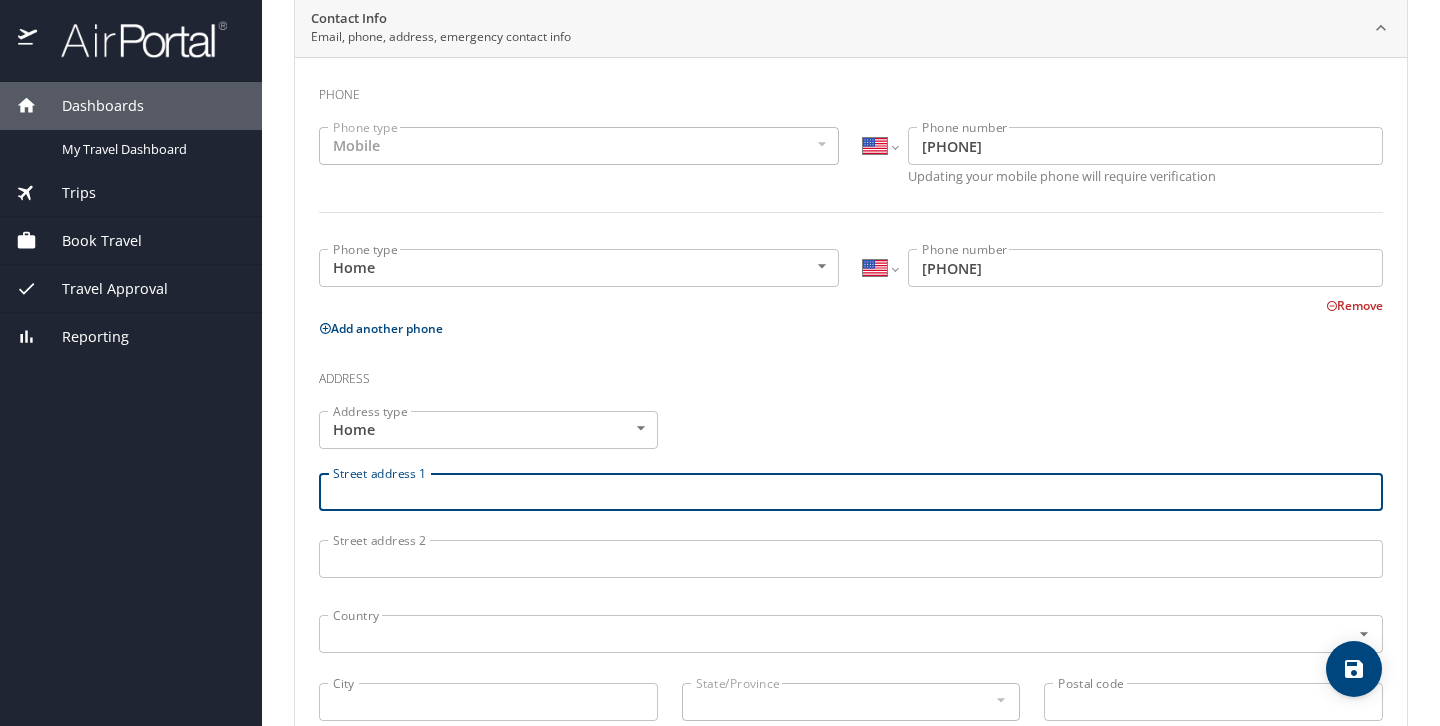 click on "Street address 1" at bounding box center (851, 492) 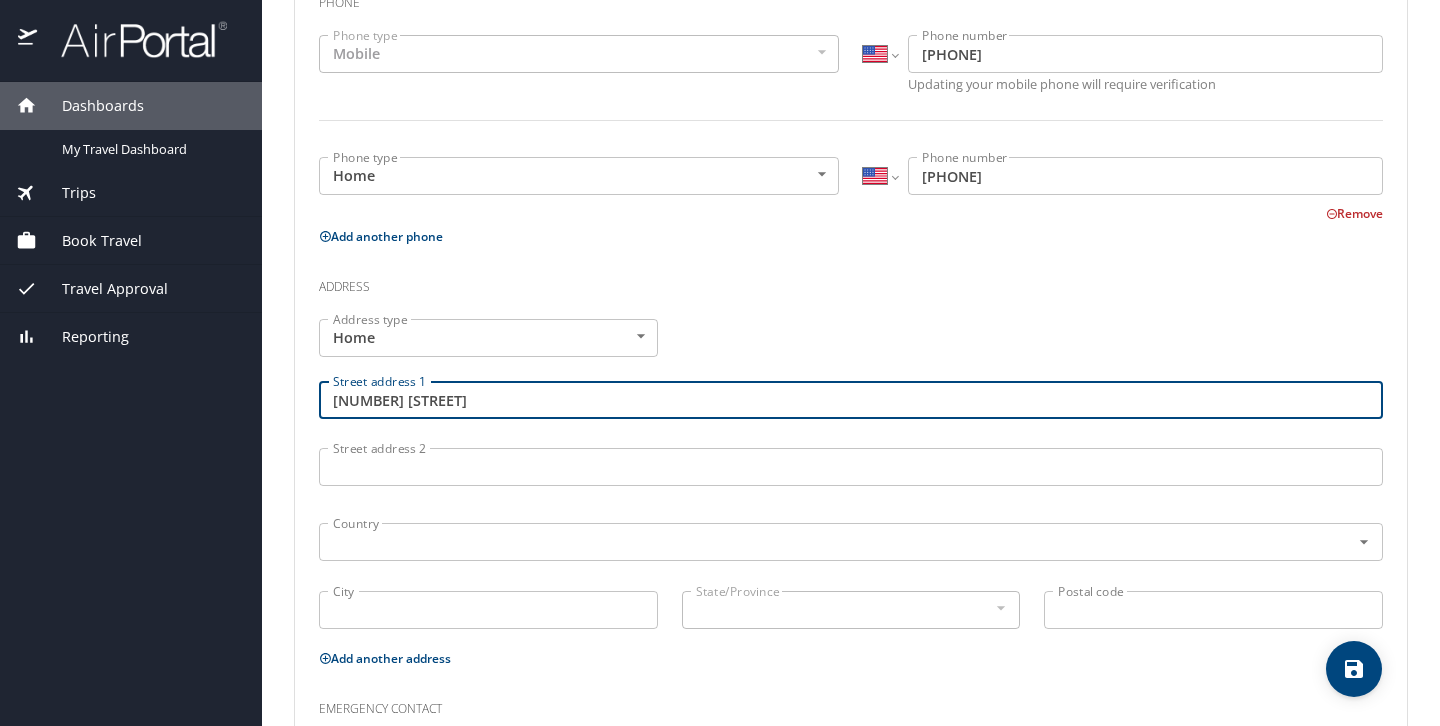 scroll, scrollTop: 511, scrollLeft: 0, axis: vertical 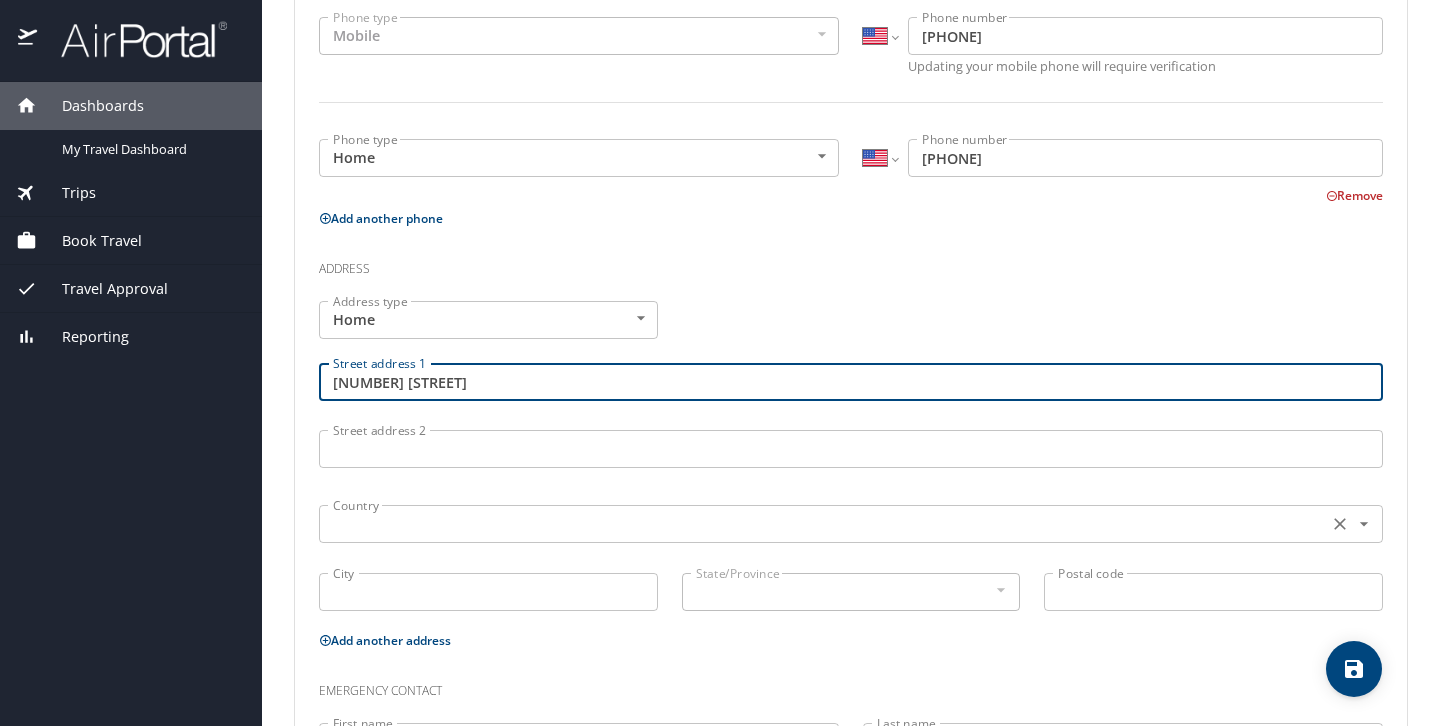 type on "[NUMBER] [STREET]" 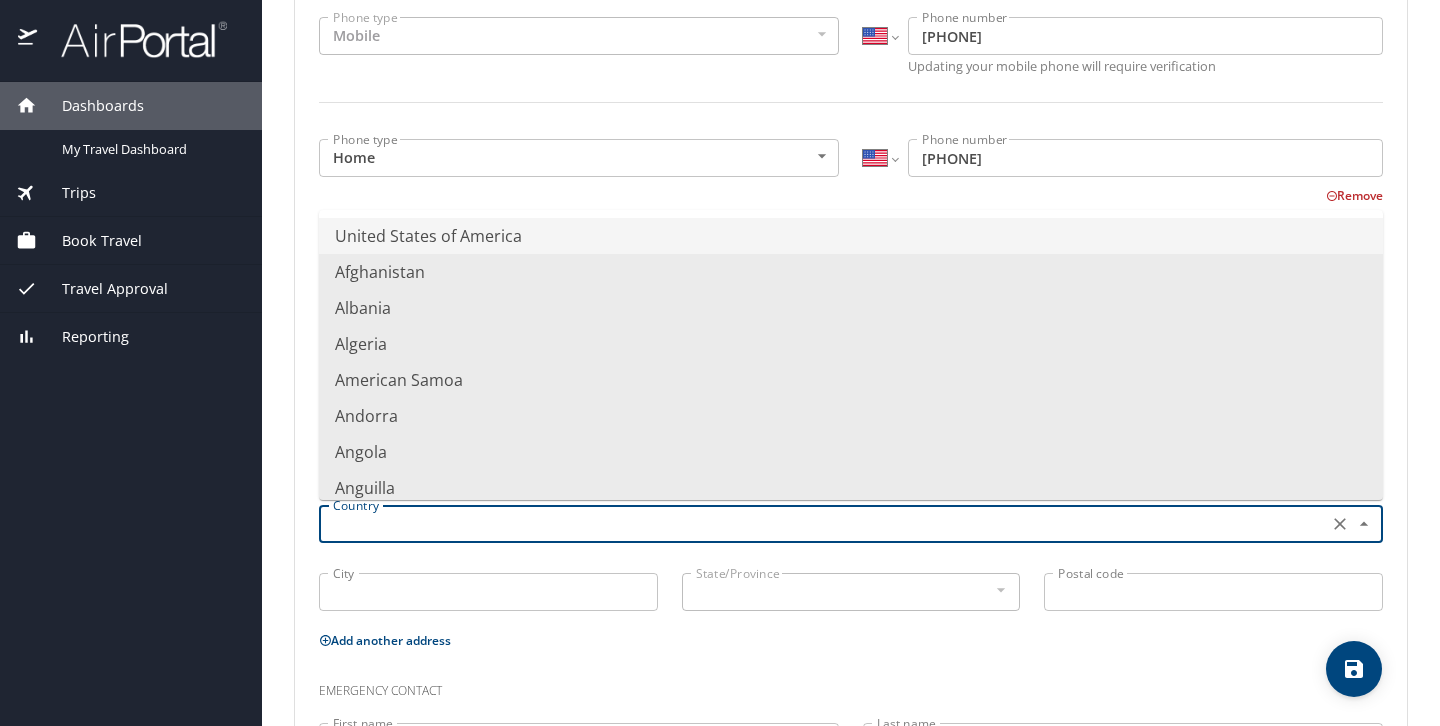 click on "United States of America" at bounding box center (851, 236) 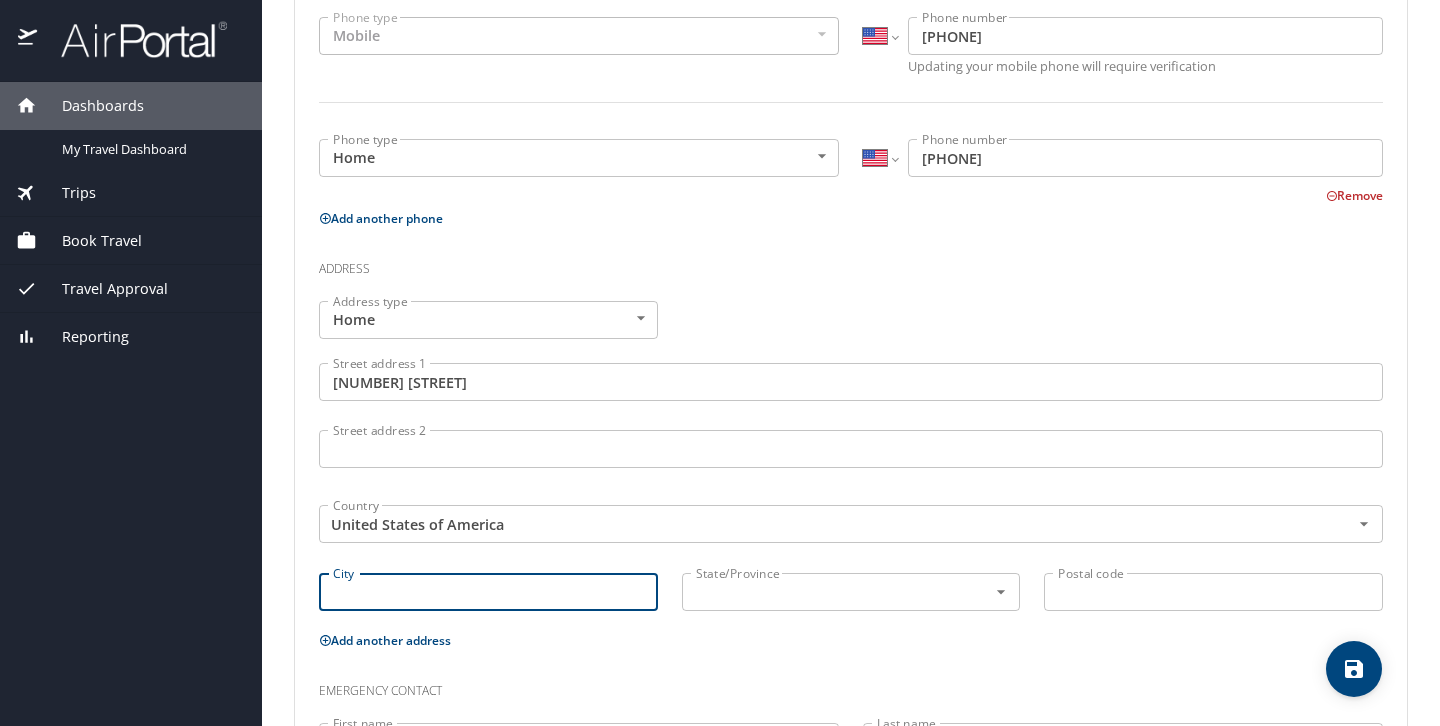 click on "City" at bounding box center [488, 592] 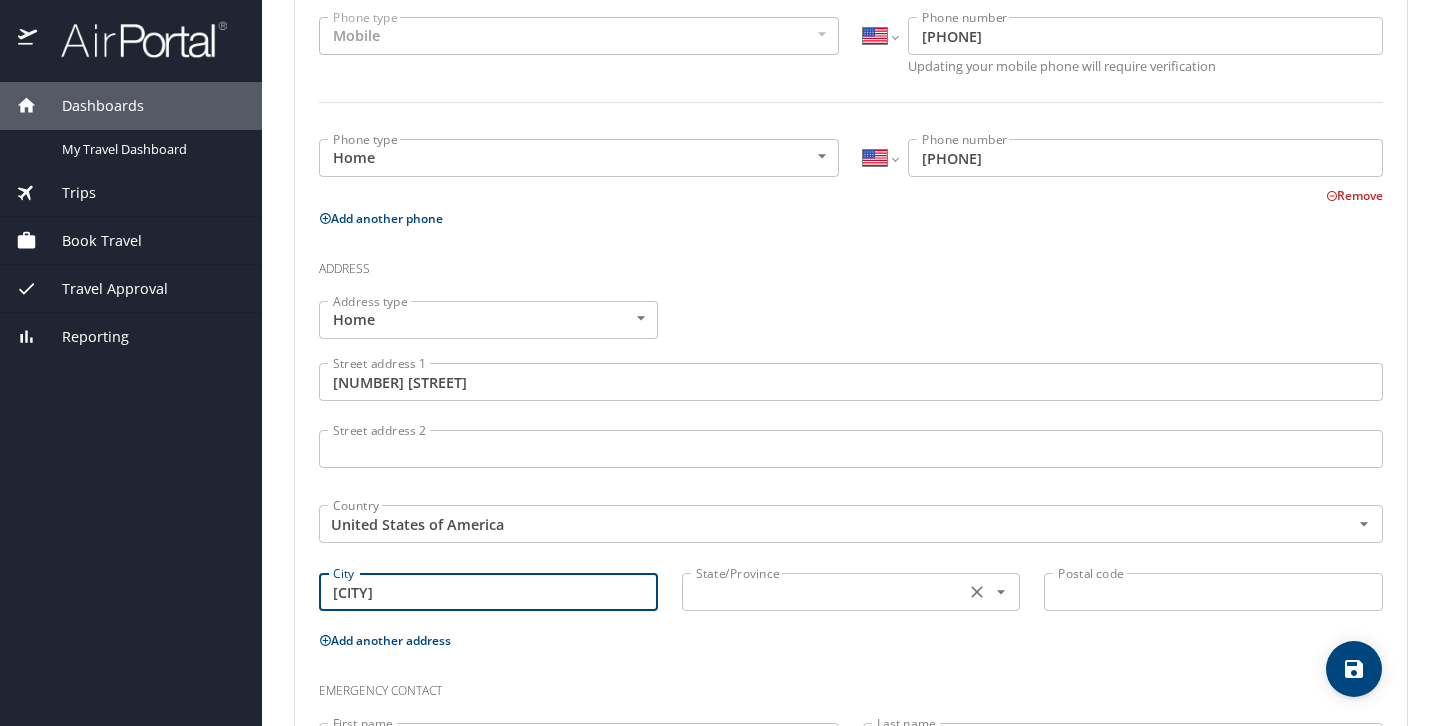 click on "State/Province" at bounding box center [851, 592] 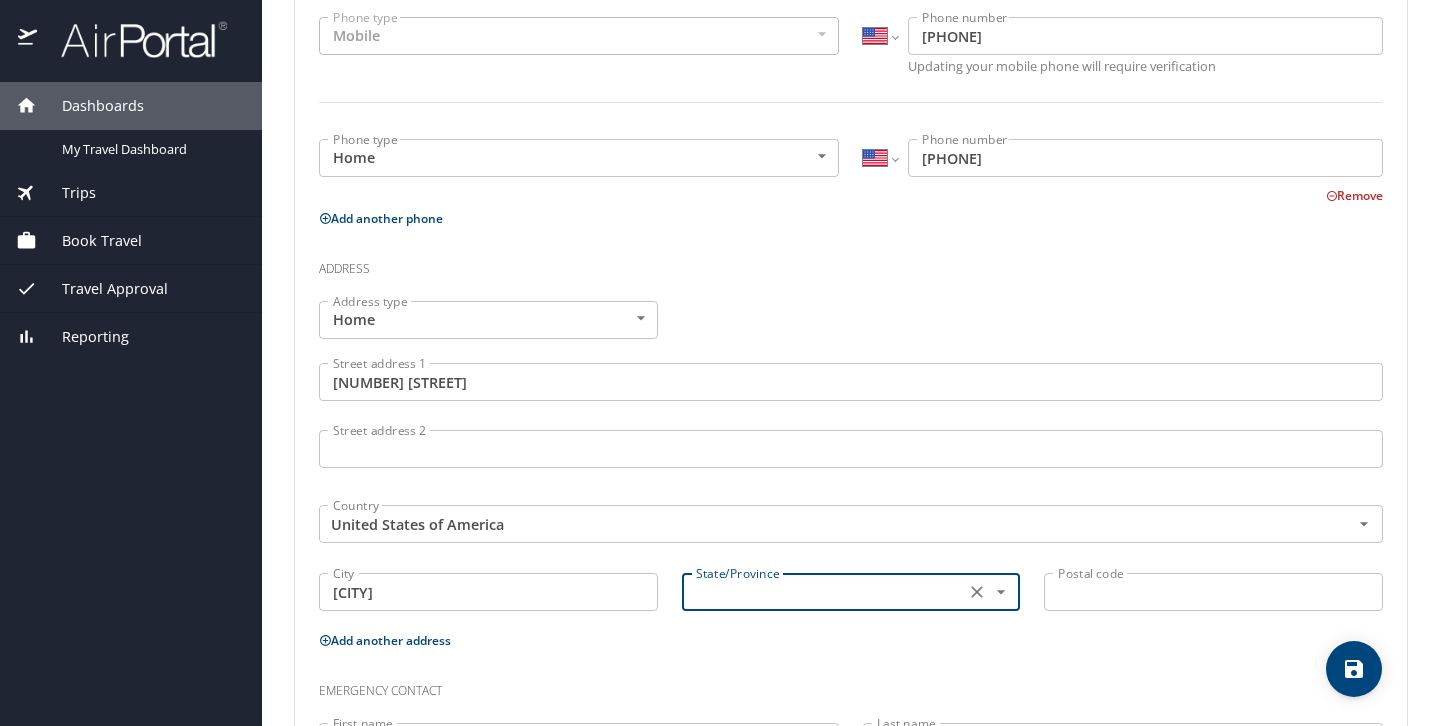 click at bounding box center [822, 592] 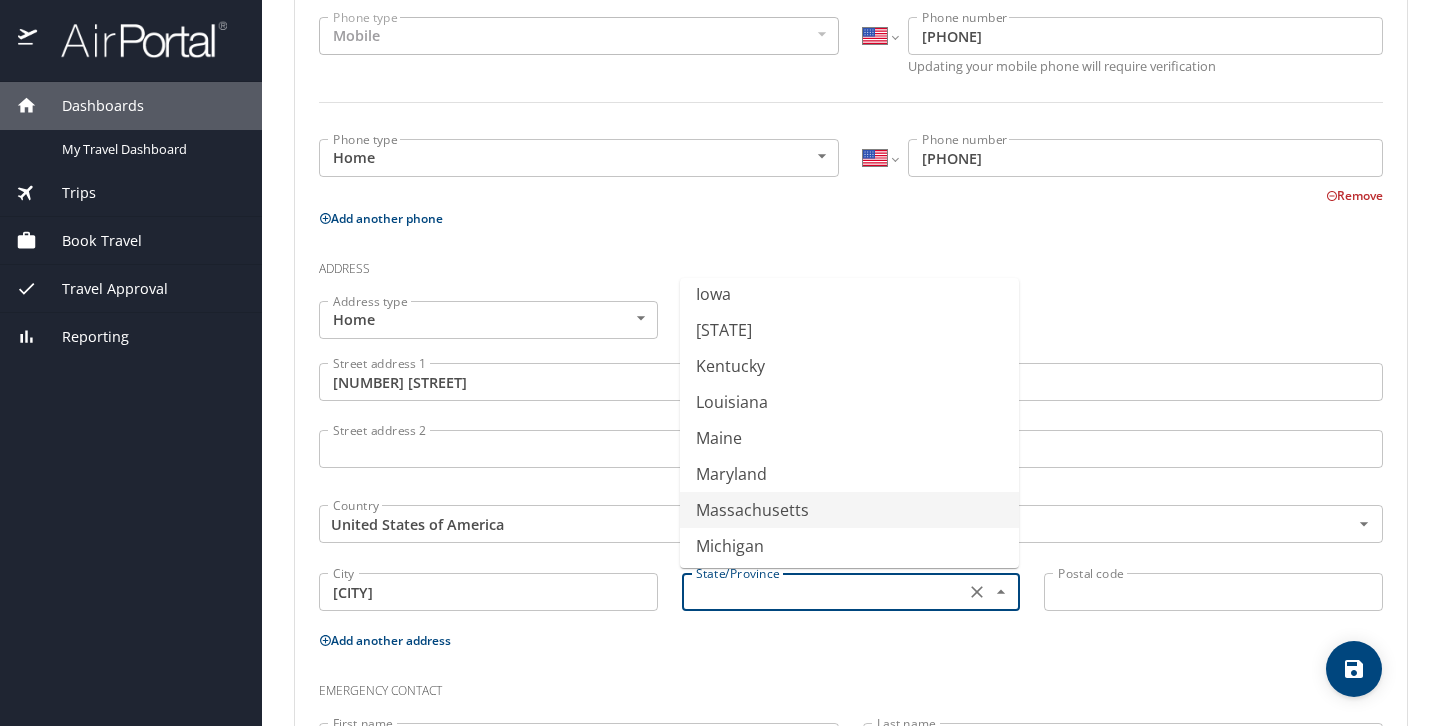 scroll, scrollTop: 549, scrollLeft: 0, axis: vertical 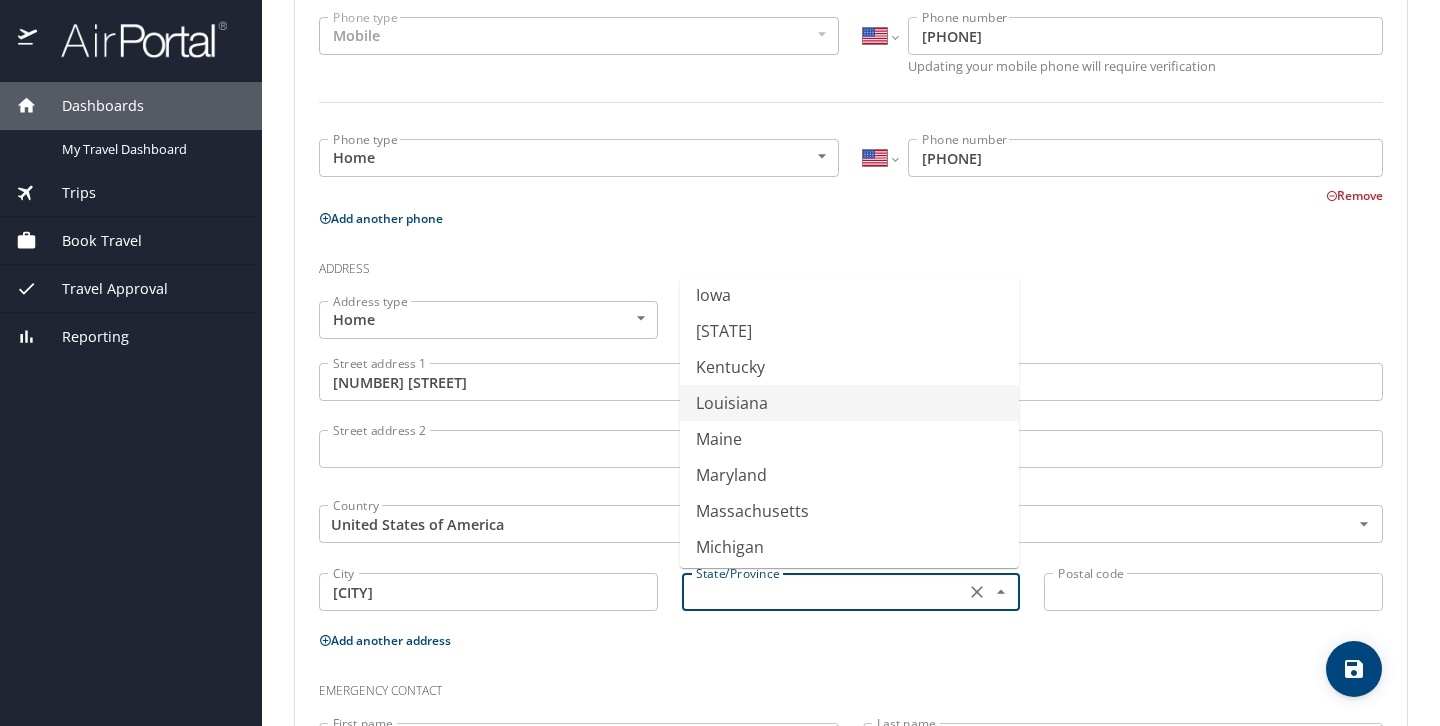 click on "Louisiana" at bounding box center (849, 403) 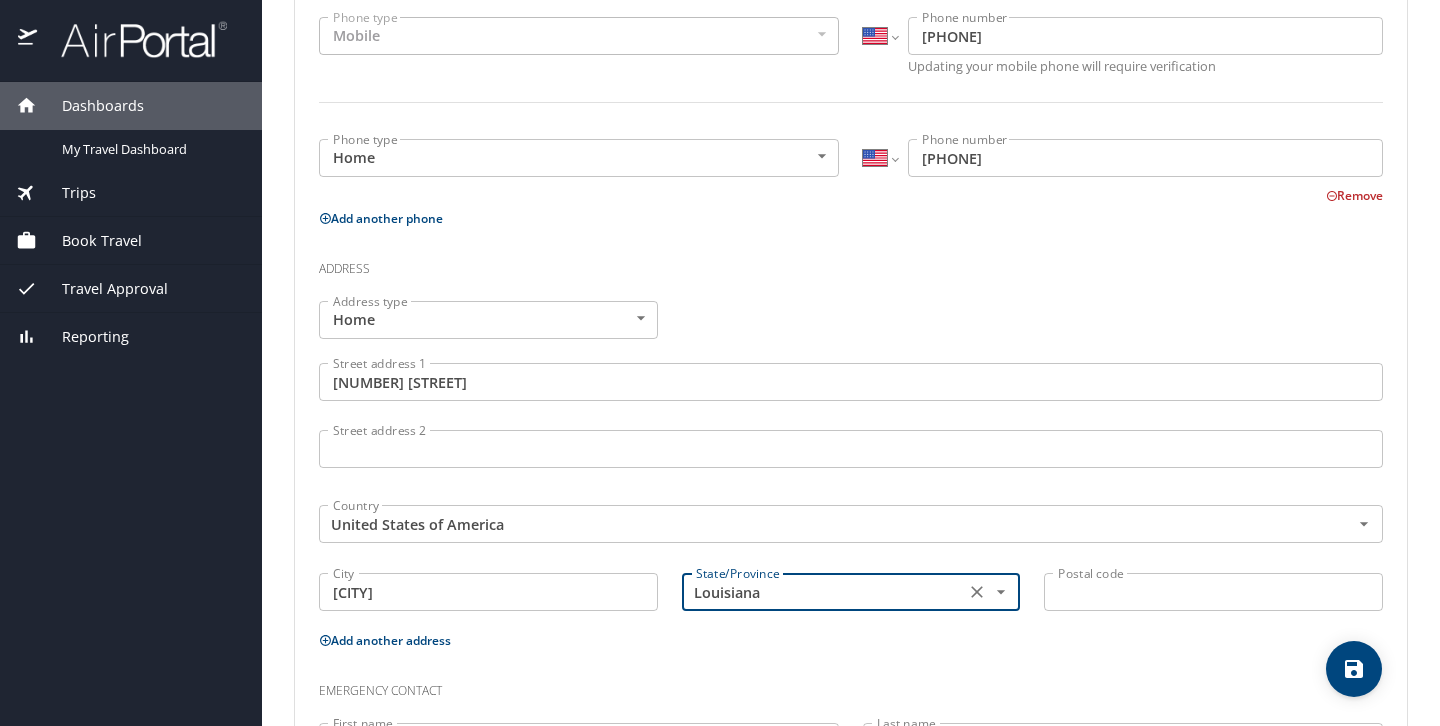 click on "Postal code" at bounding box center [1213, 592] 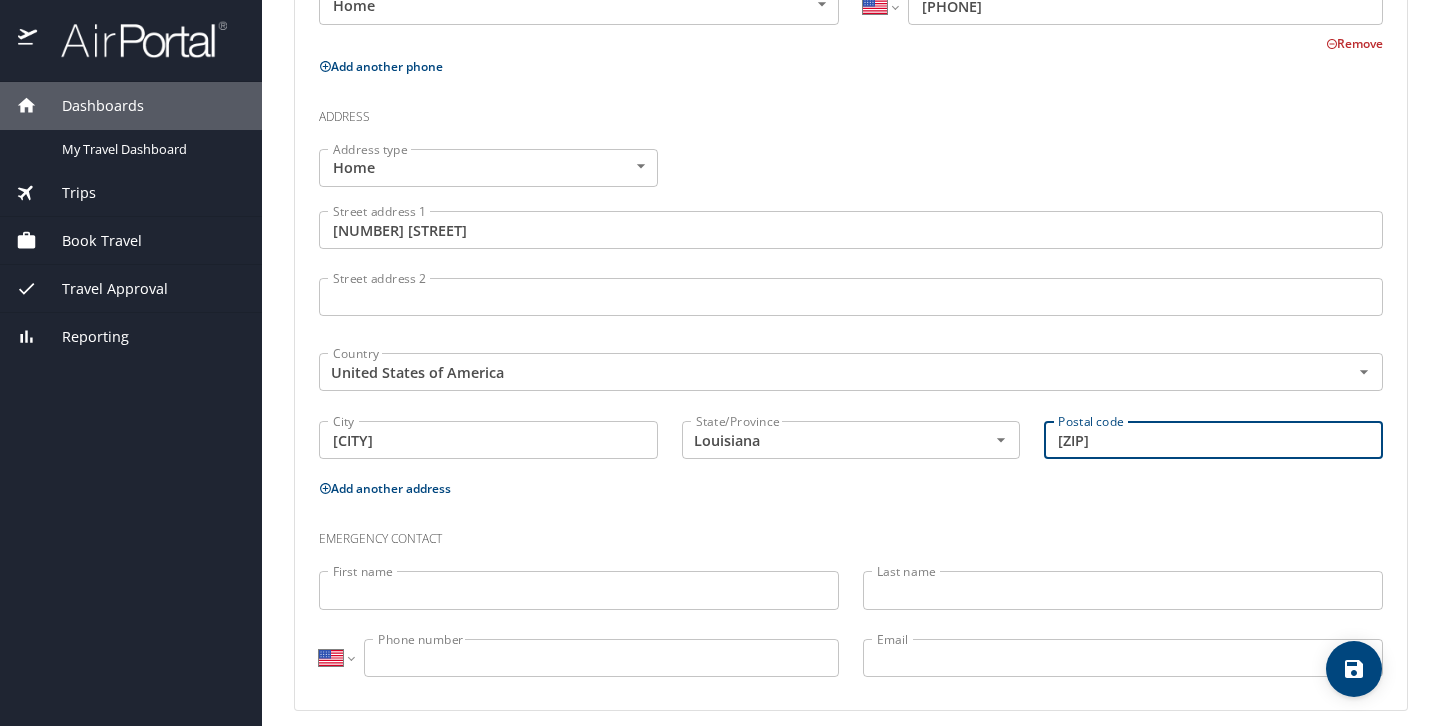scroll, scrollTop: 678, scrollLeft: 0, axis: vertical 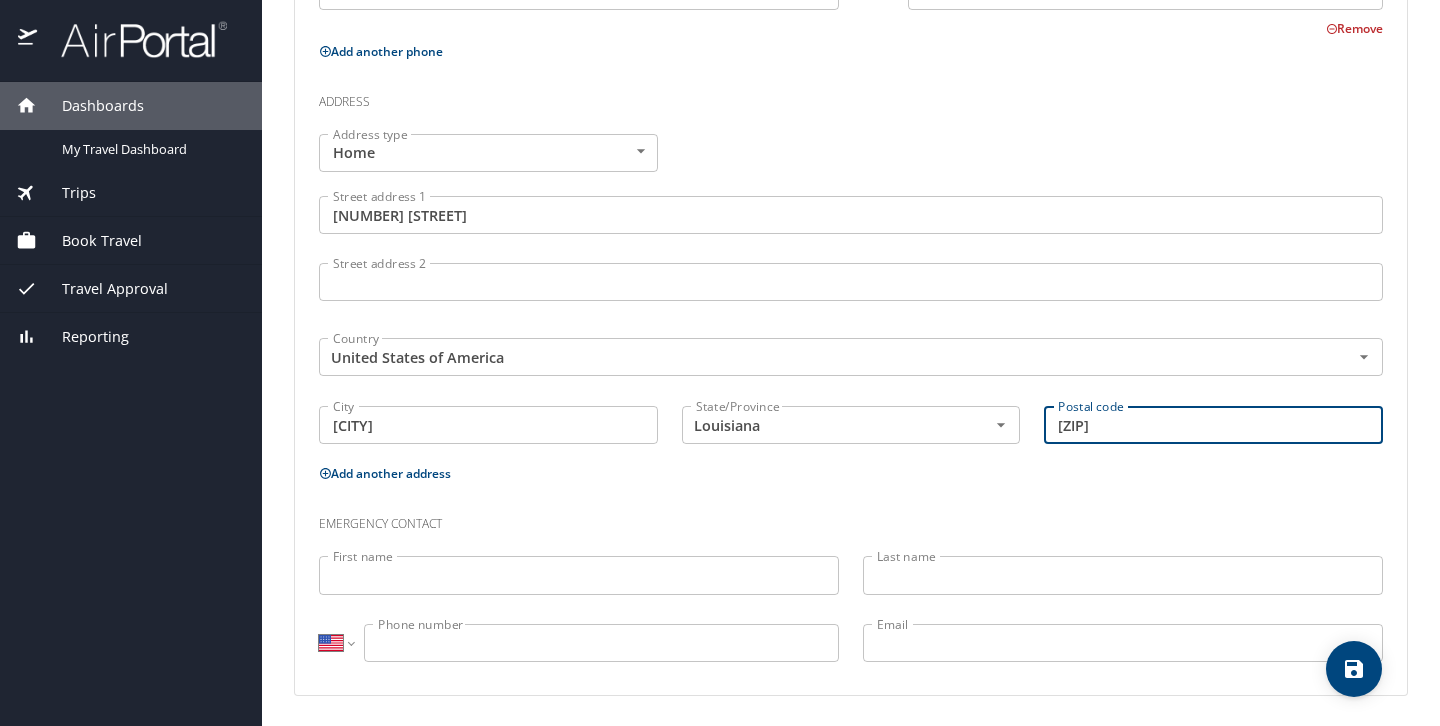 type on "[ZIP]" 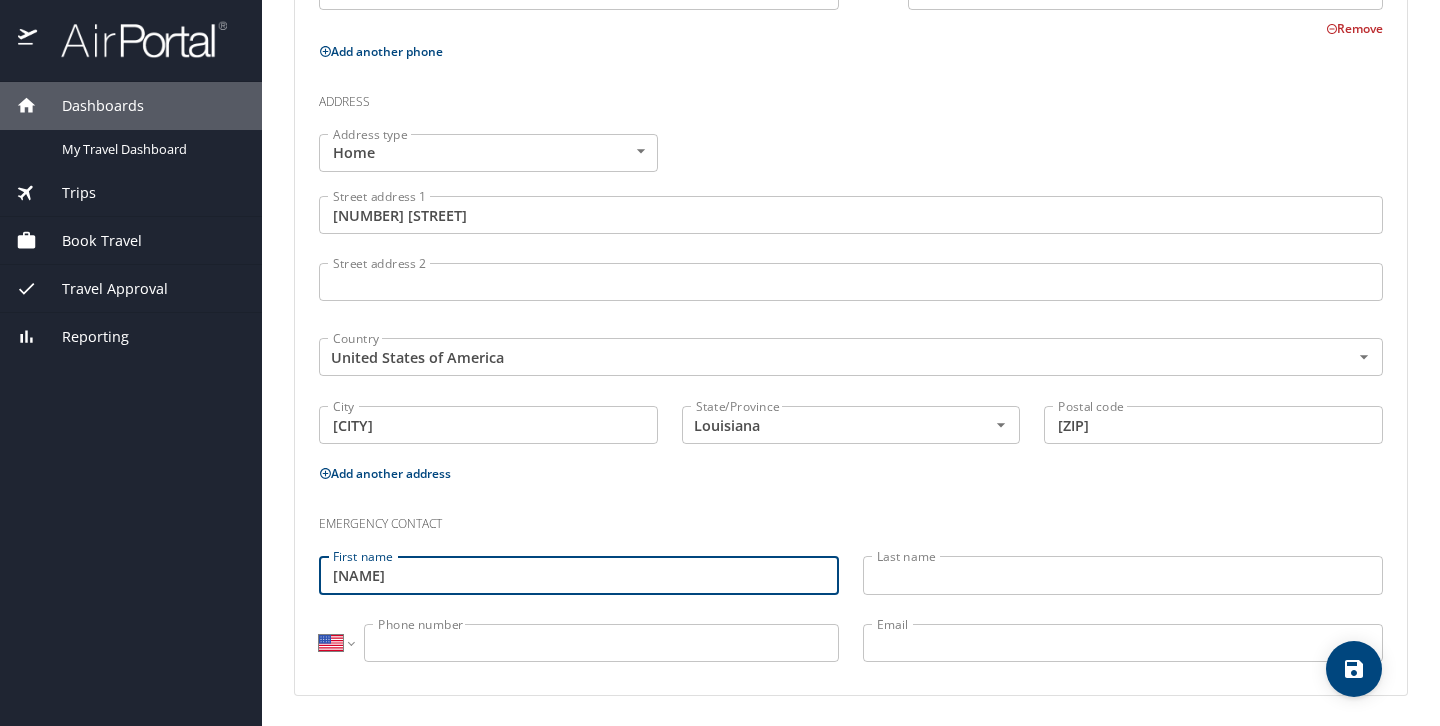type on "[NAME]" 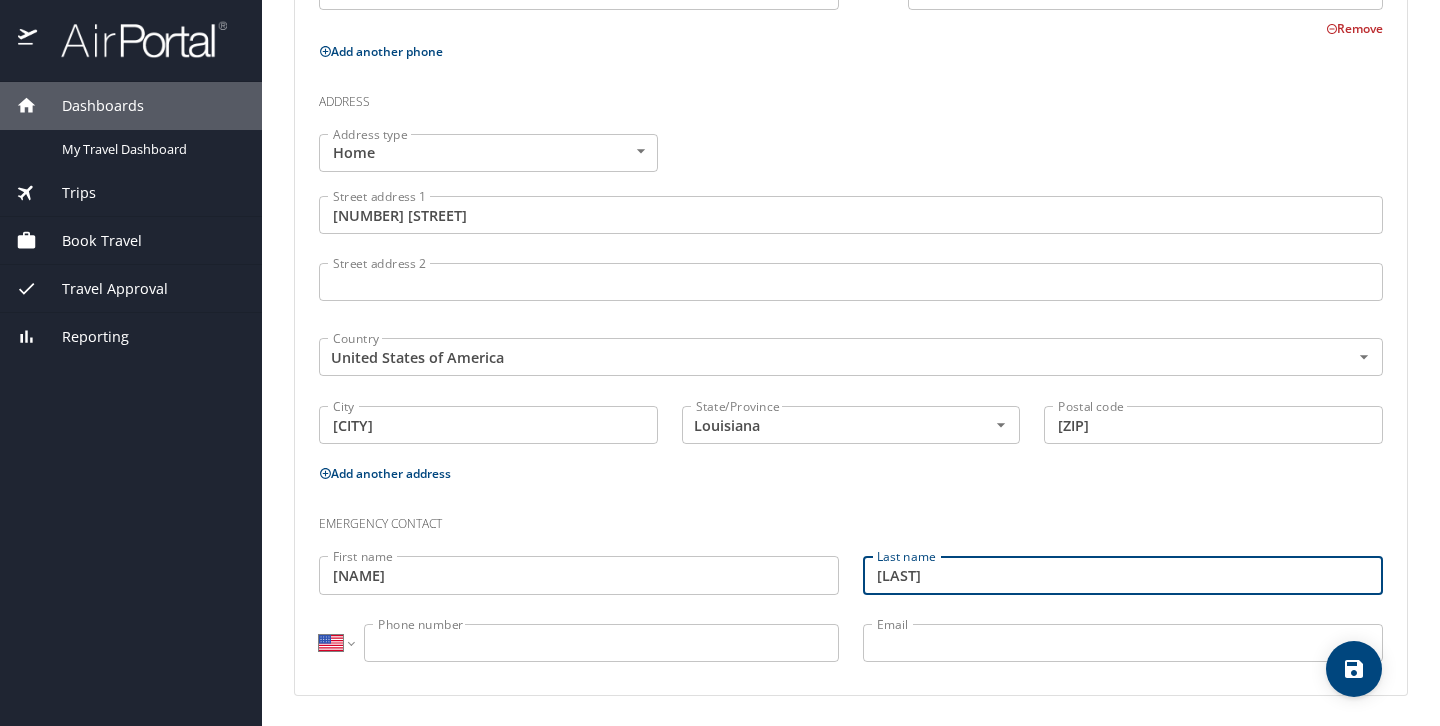 type on "[LAST]" 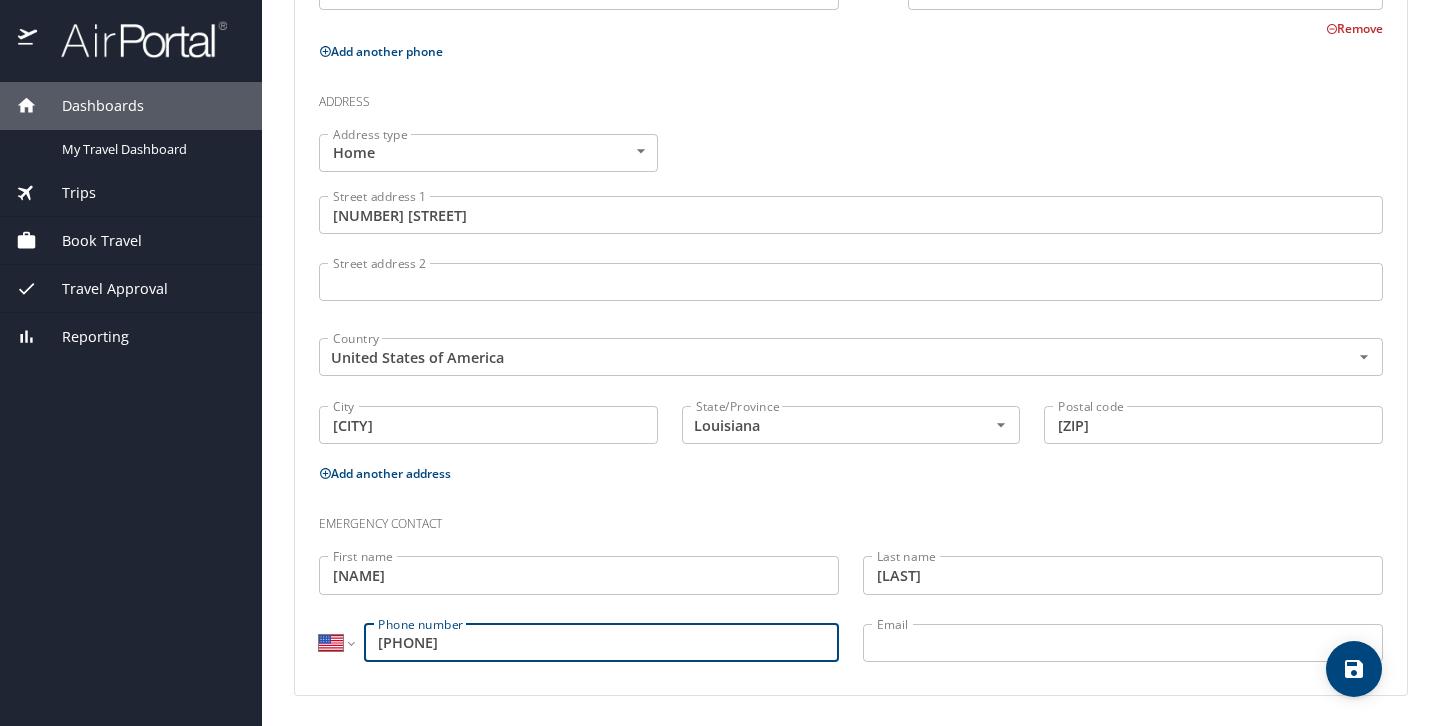 type on "[PHONE]" 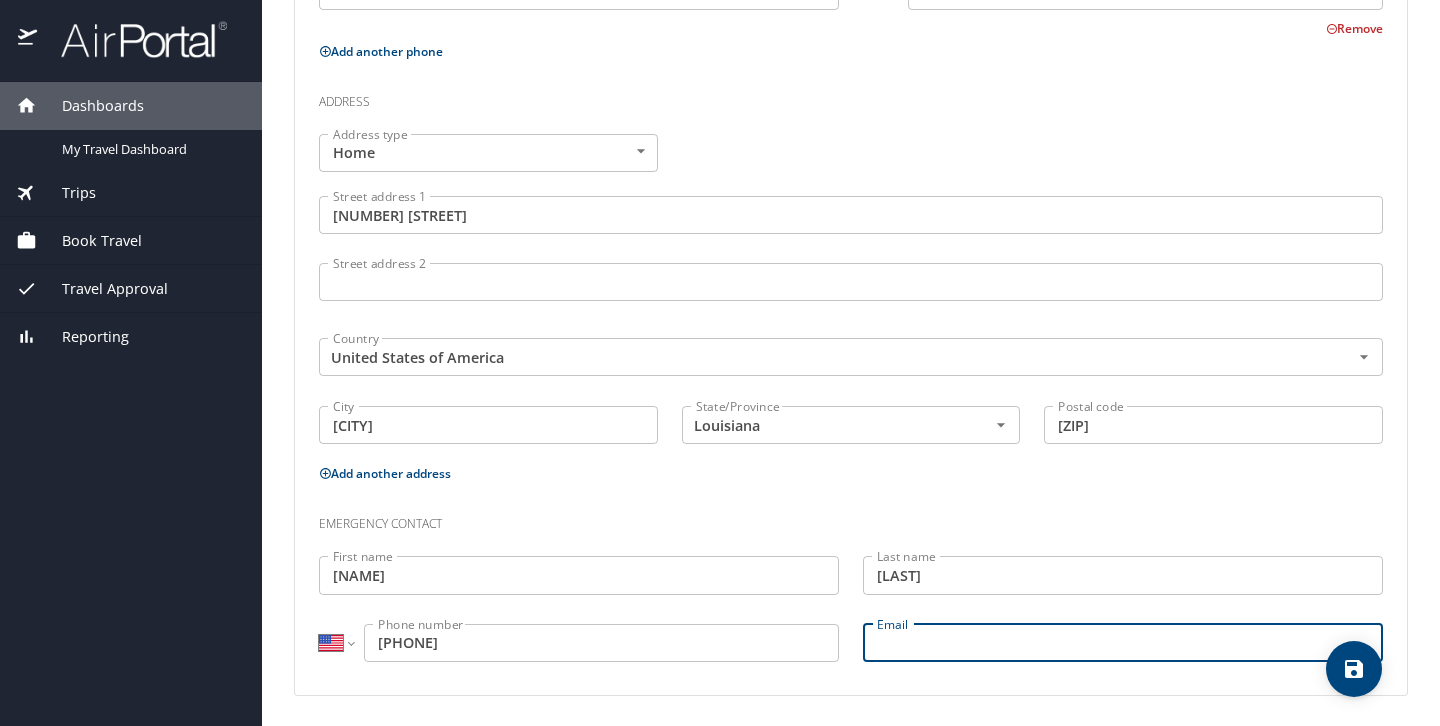 click on "Email" at bounding box center (1123, 643) 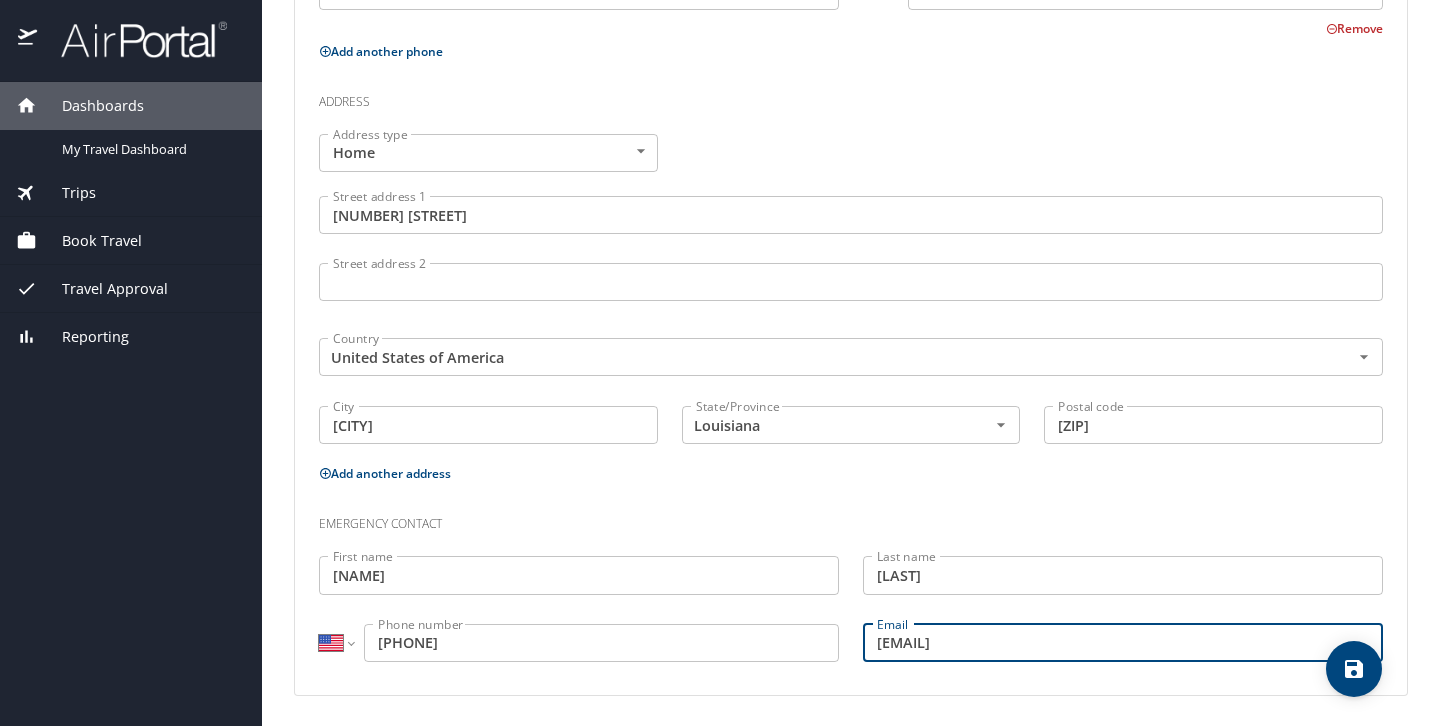 type on "[EMAIL]" 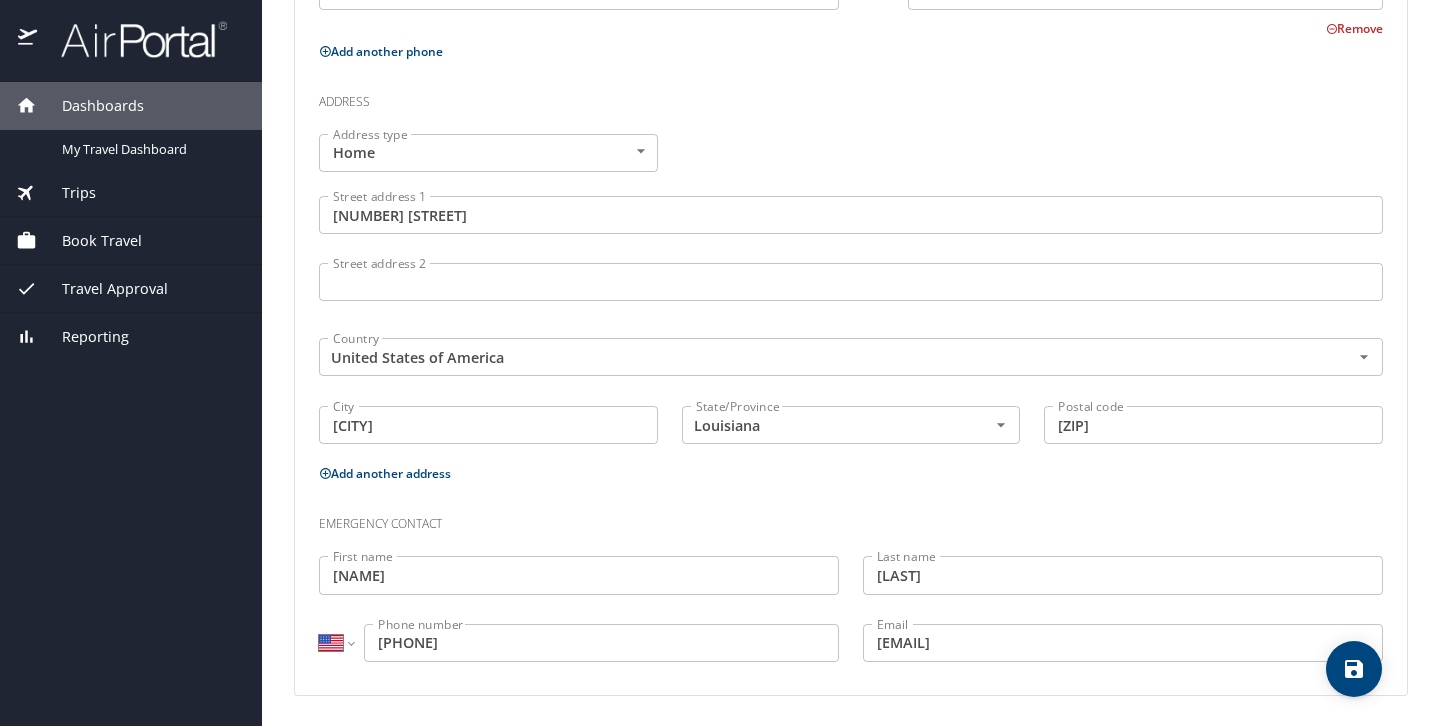 scroll, scrollTop: 0, scrollLeft: 0, axis: both 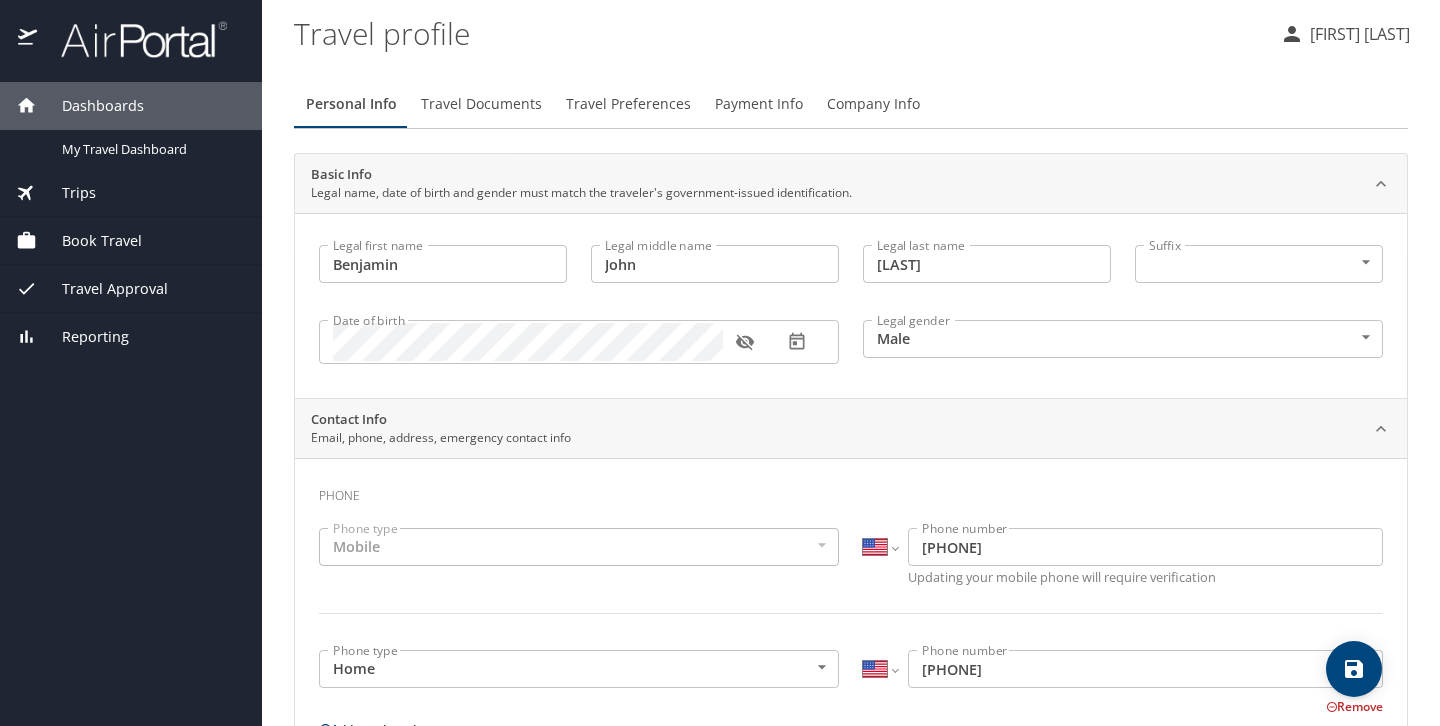 click on "Travel Documents" at bounding box center (481, 104) 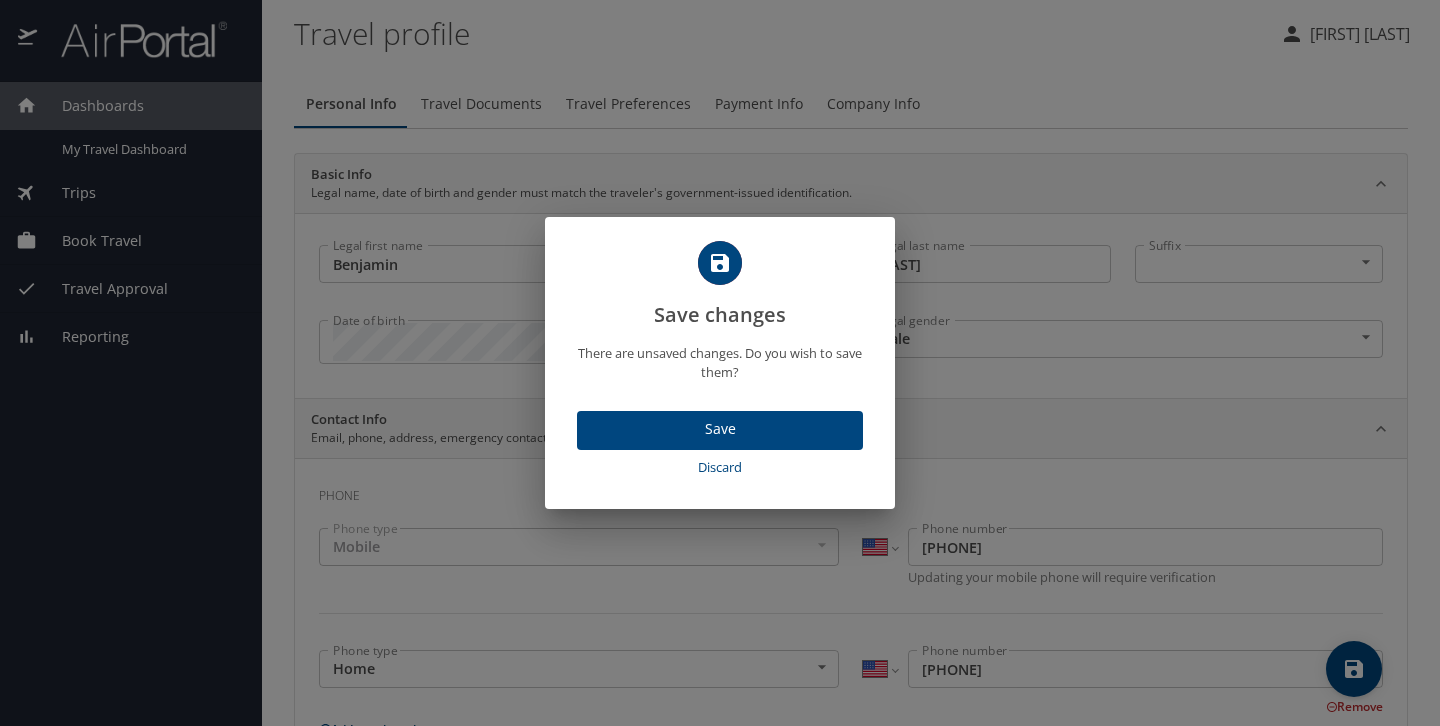 click on "Save" at bounding box center (720, 429) 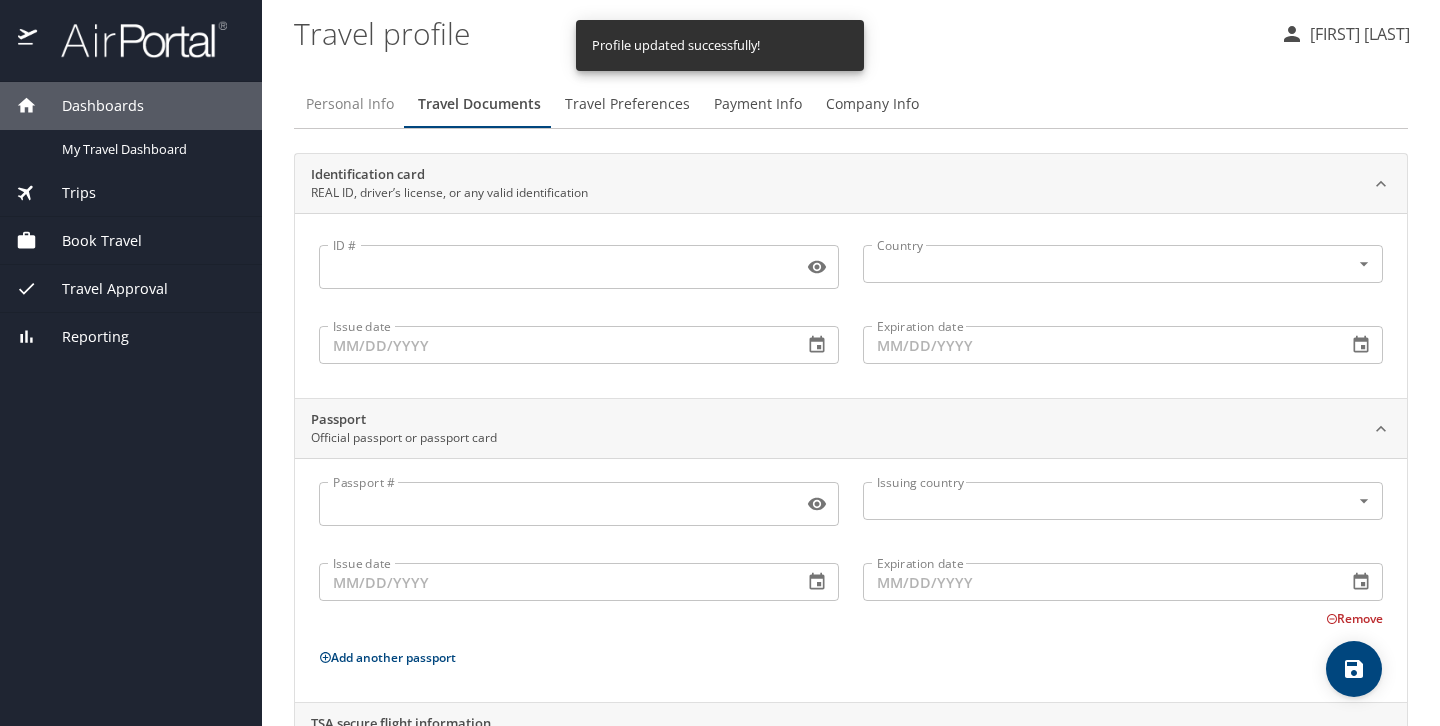 click on "Personal Info" at bounding box center [350, 104] 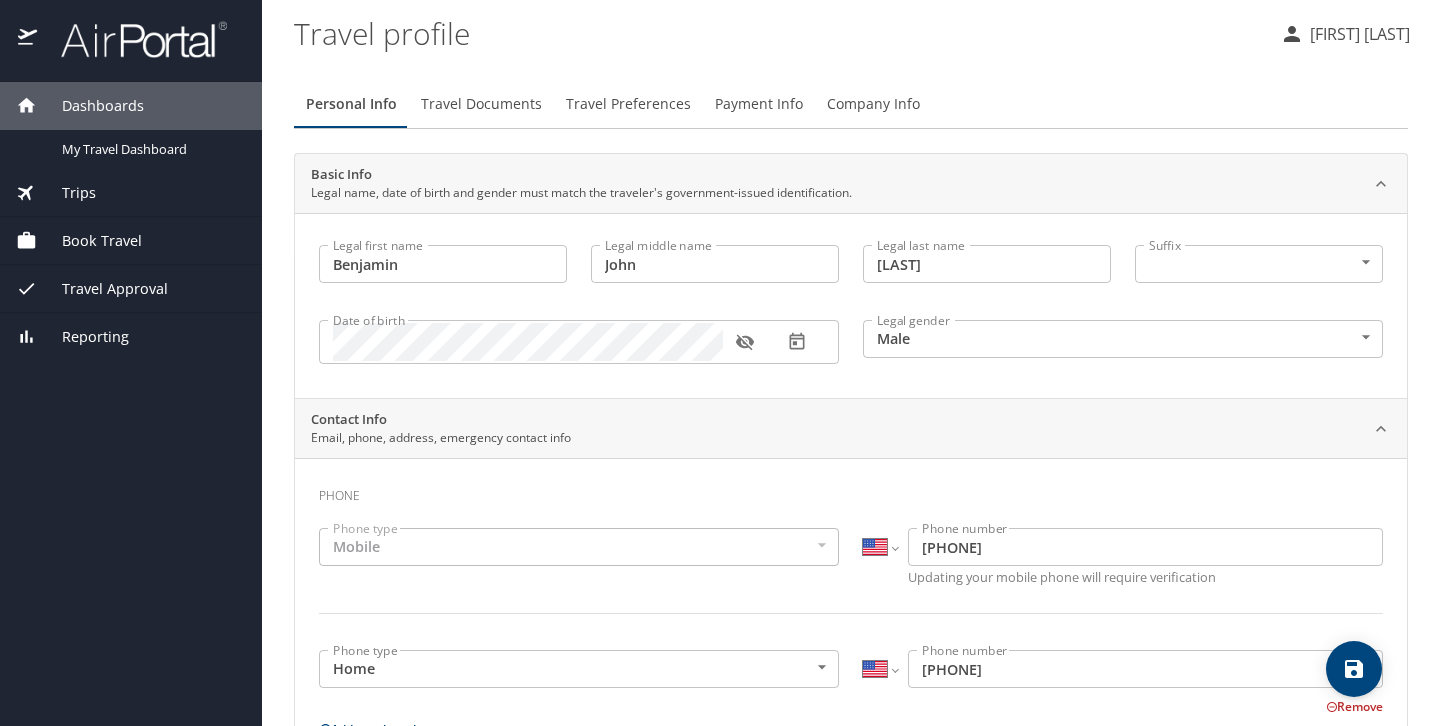 click on "Book Travel" at bounding box center [131, 241] 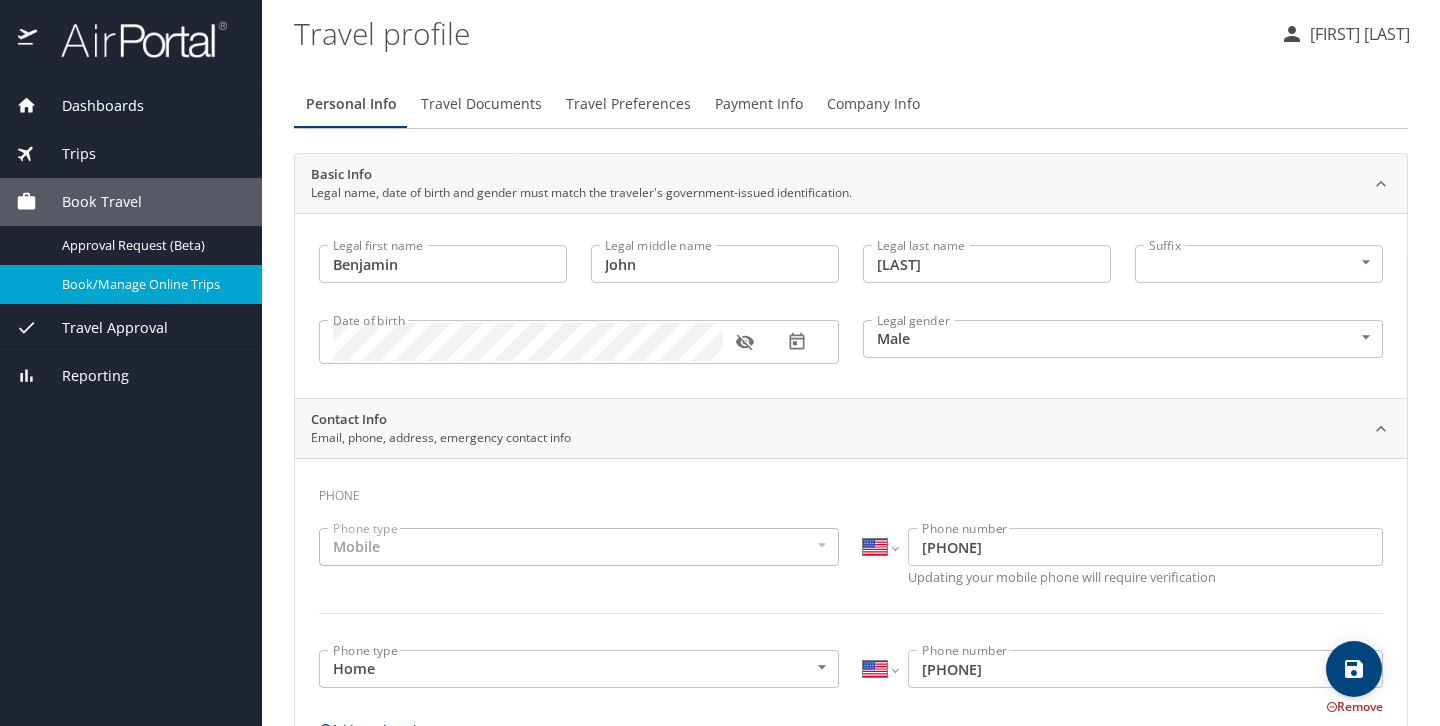 click on "Book/Manage Online Trips" at bounding box center [150, 284] 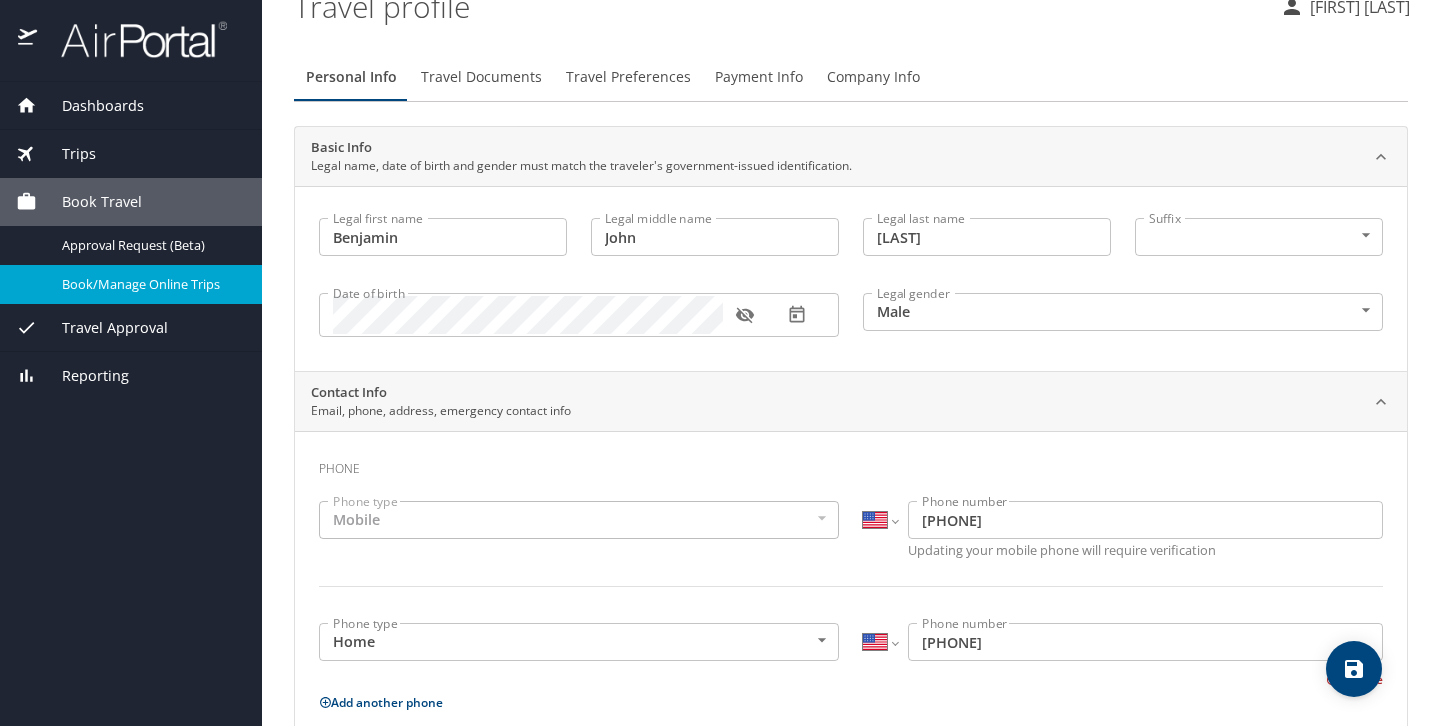 scroll, scrollTop: 29, scrollLeft: 0, axis: vertical 